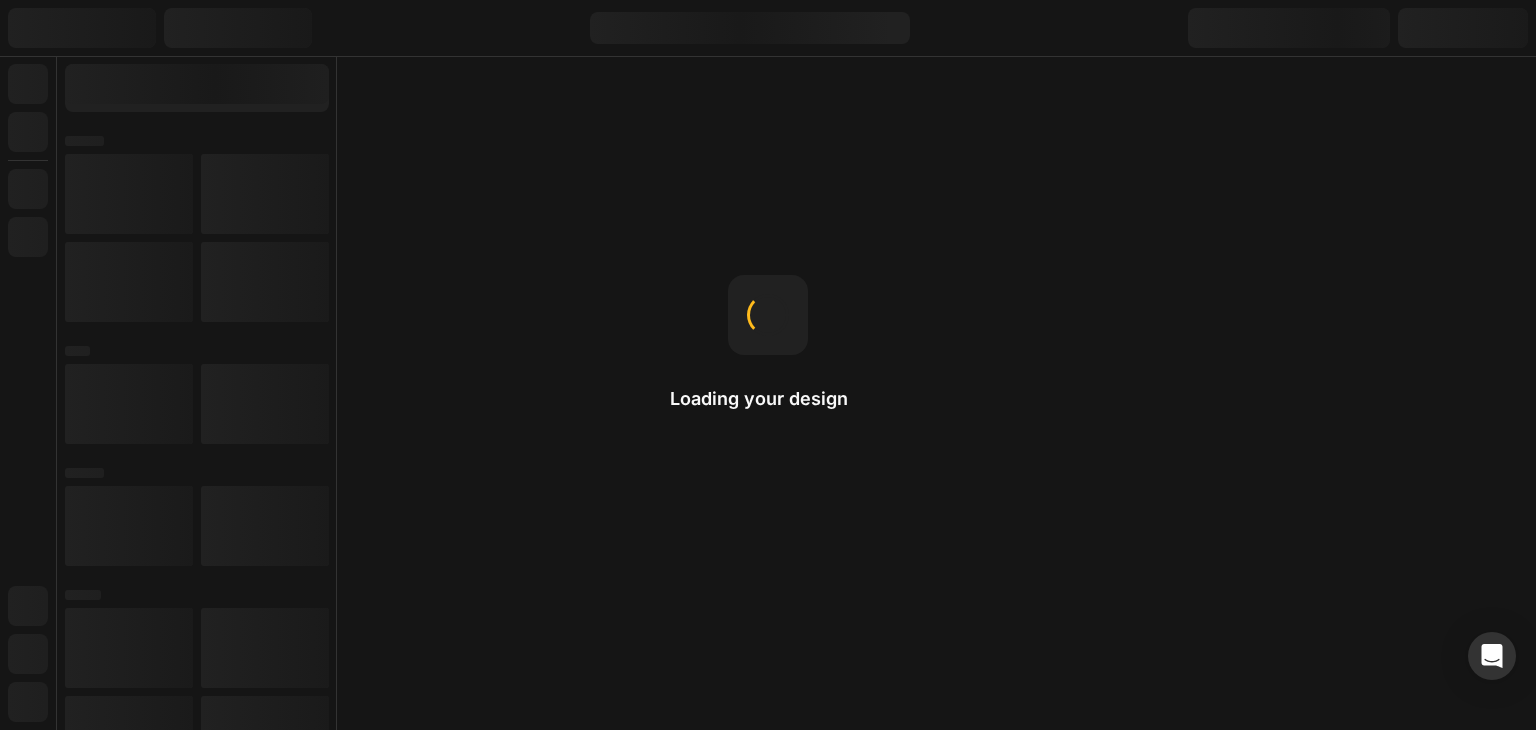 scroll, scrollTop: 0, scrollLeft: 0, axis: both 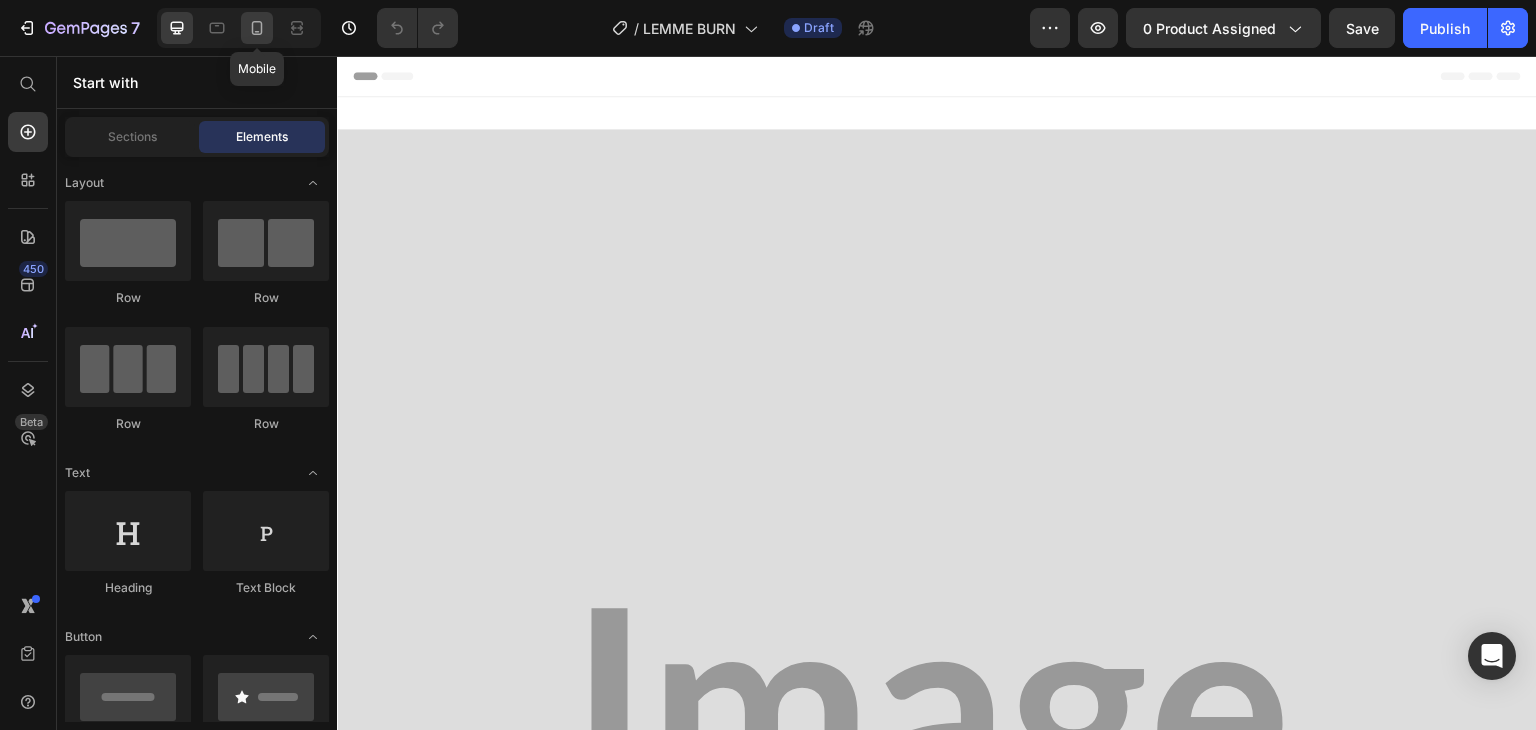 click 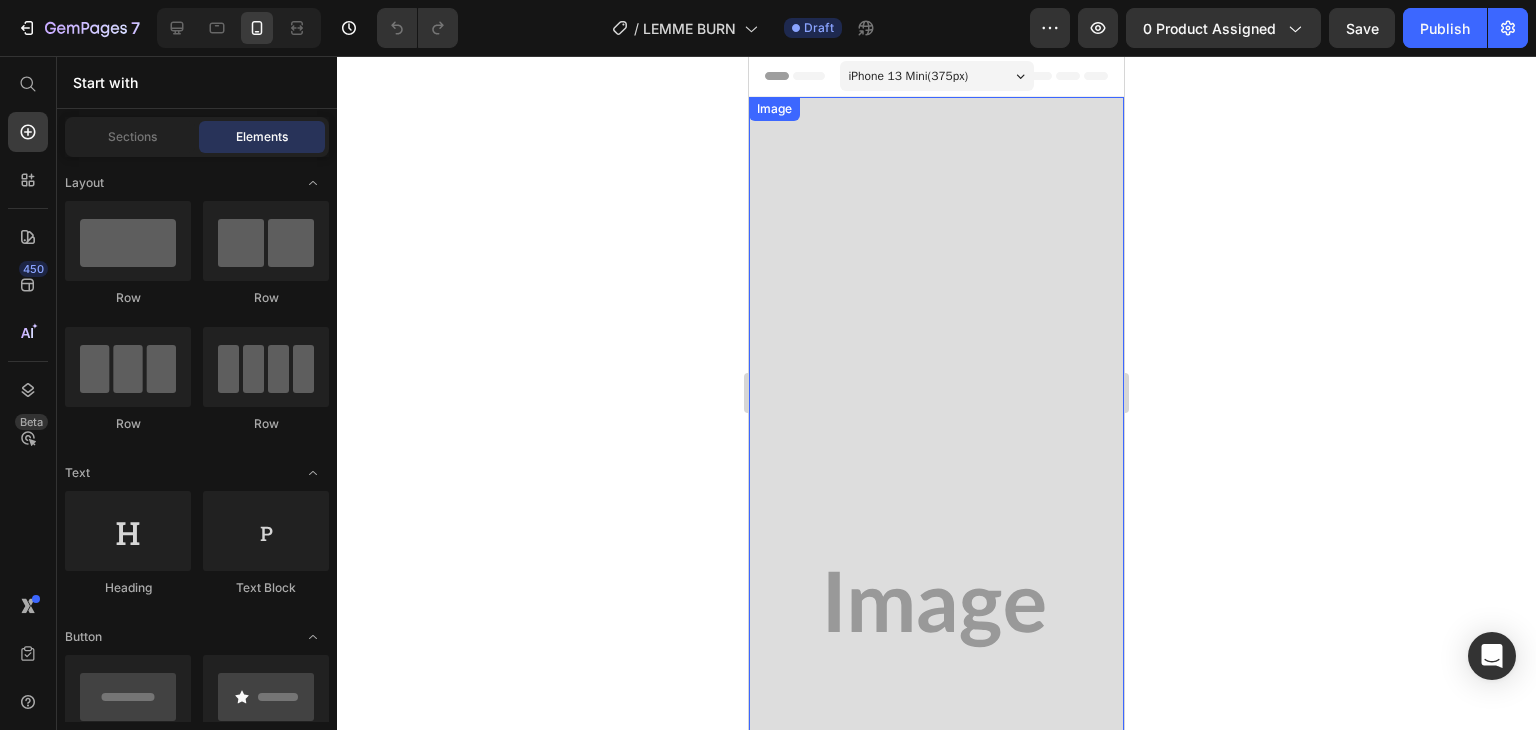 click at bounding box center (936, 609) 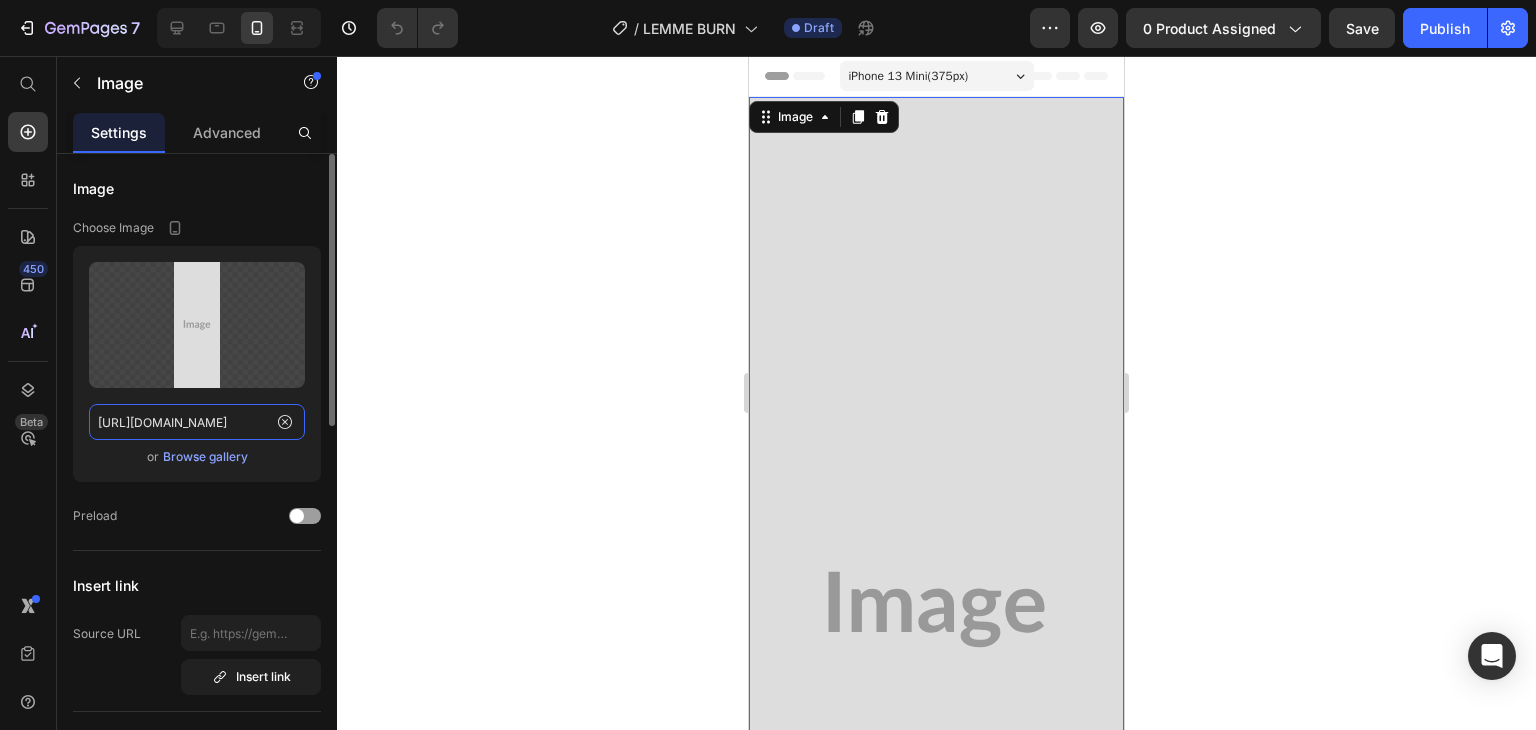 click on "[URL][DOMAIN_NAME]" 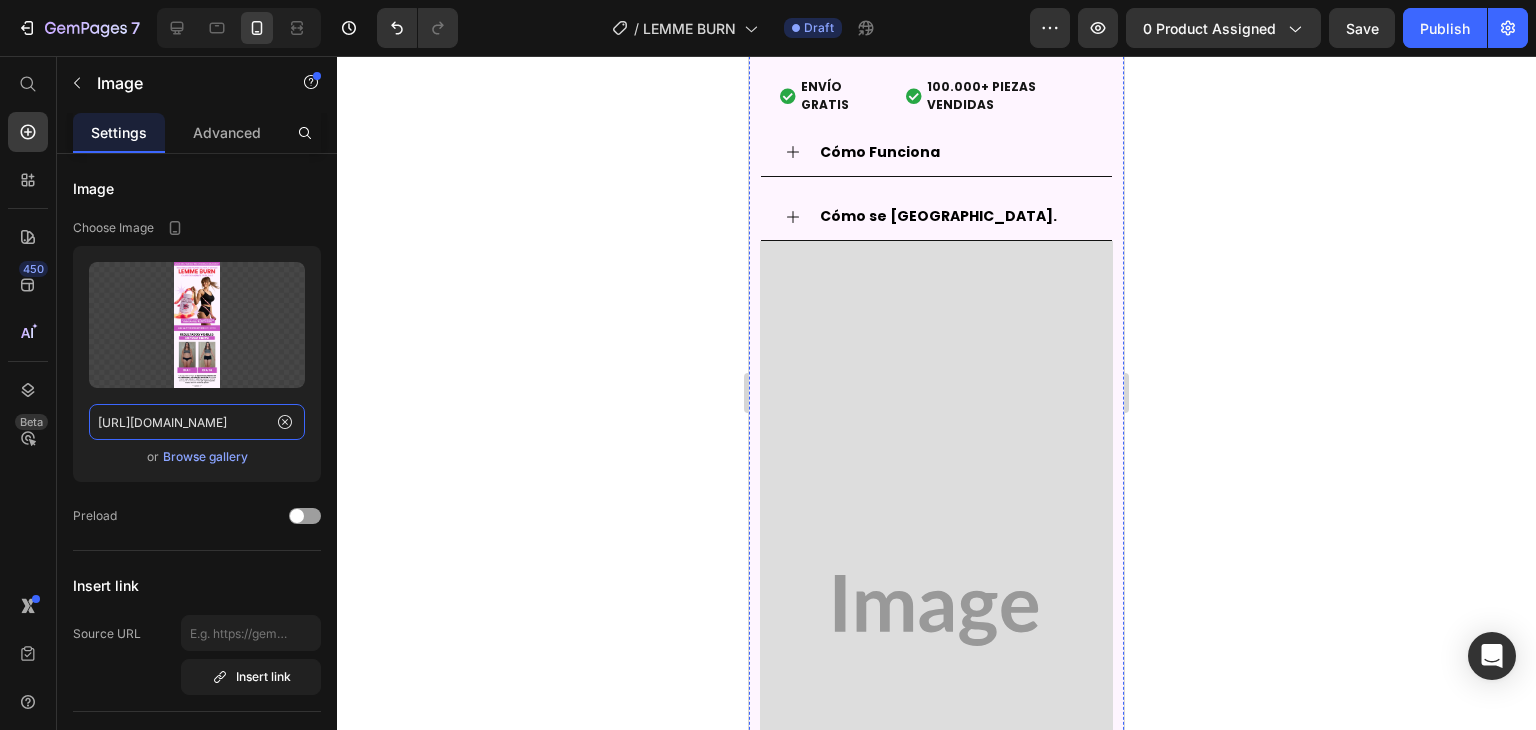 scroll, scrollTop: 1600, scrollLeft: 0, axis: vertical 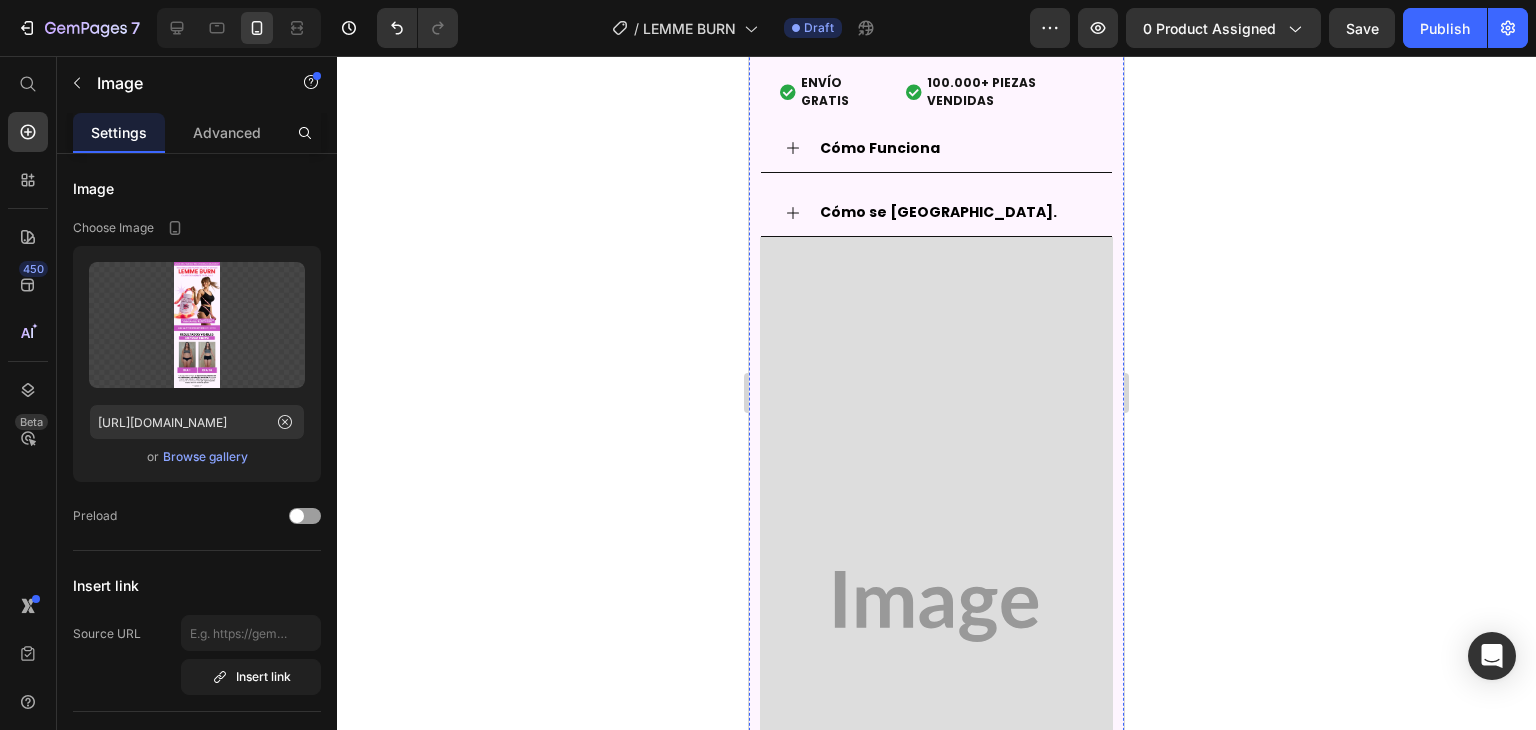 click at bounding box center [936, 606] 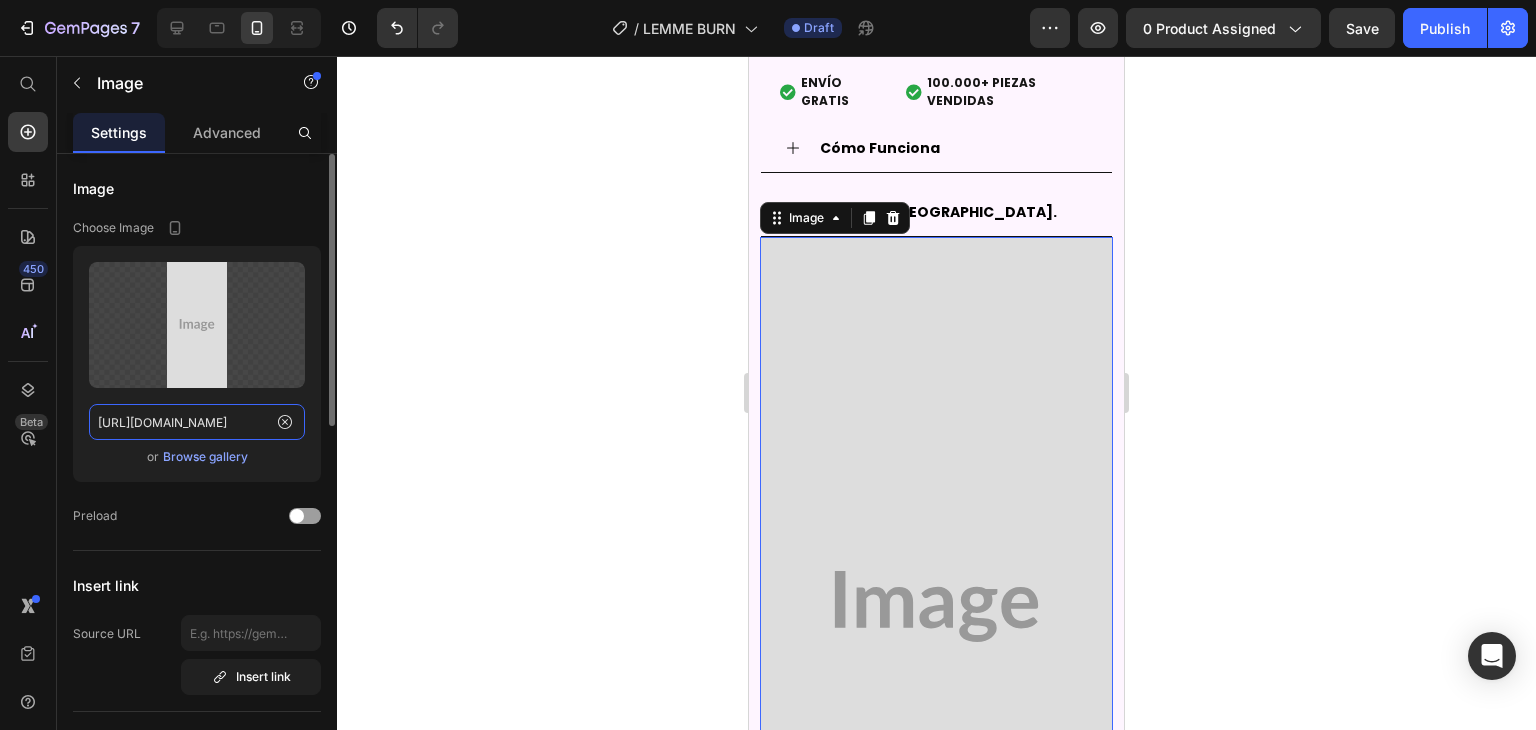 click on "[URL][DOMAIN_NAME]" 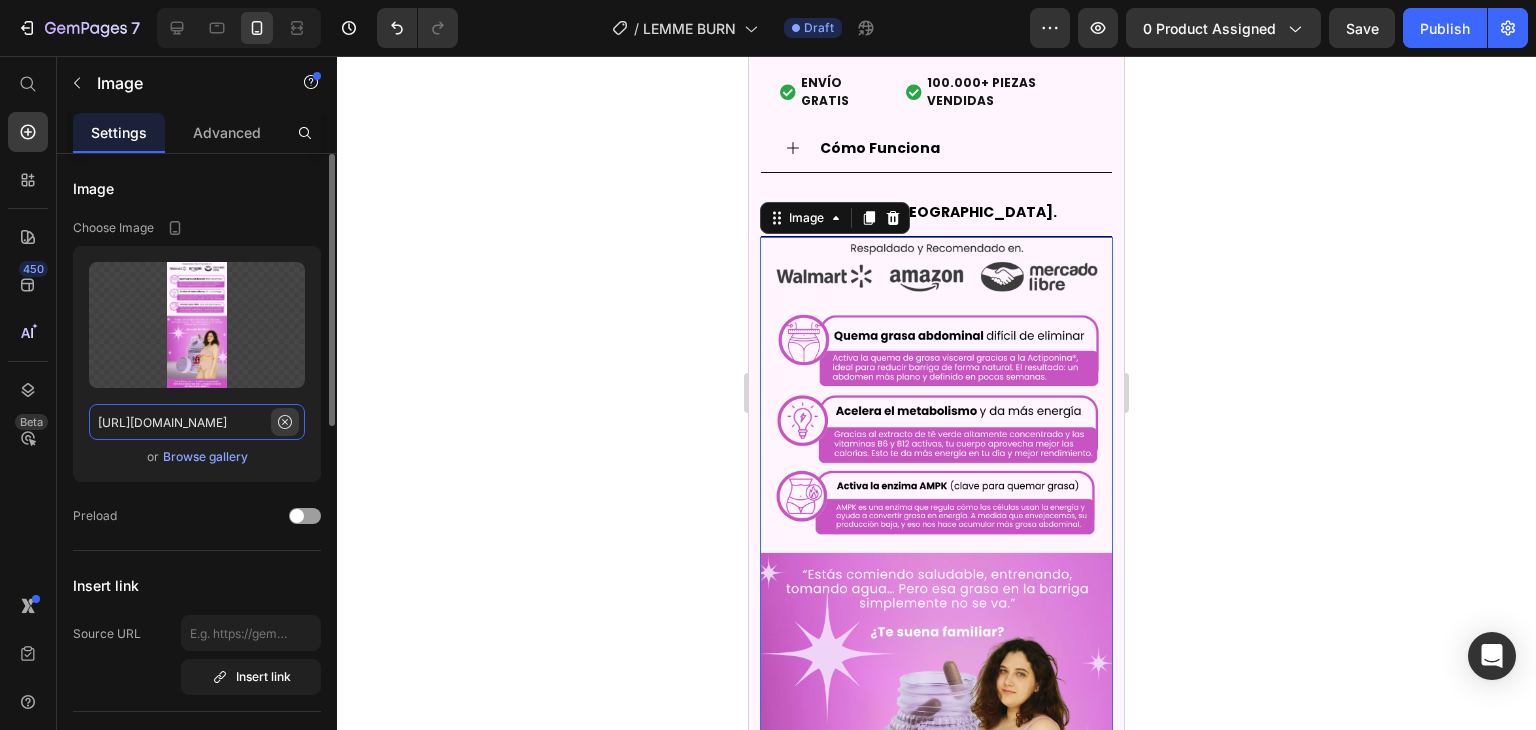 scroll, scrollTop: 0, scrollLeft: 30, axis: horizontal 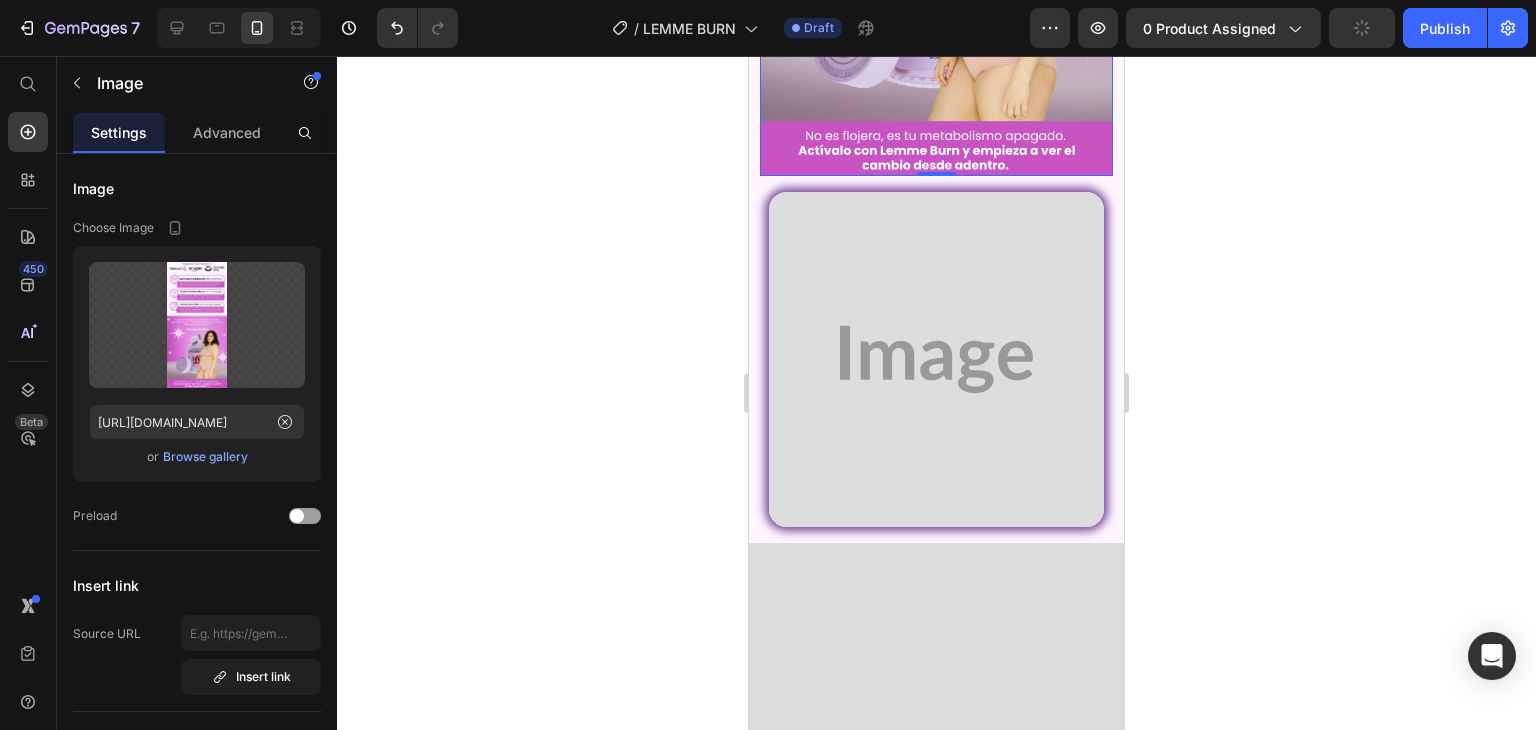 click at bounding box center (936, 359) 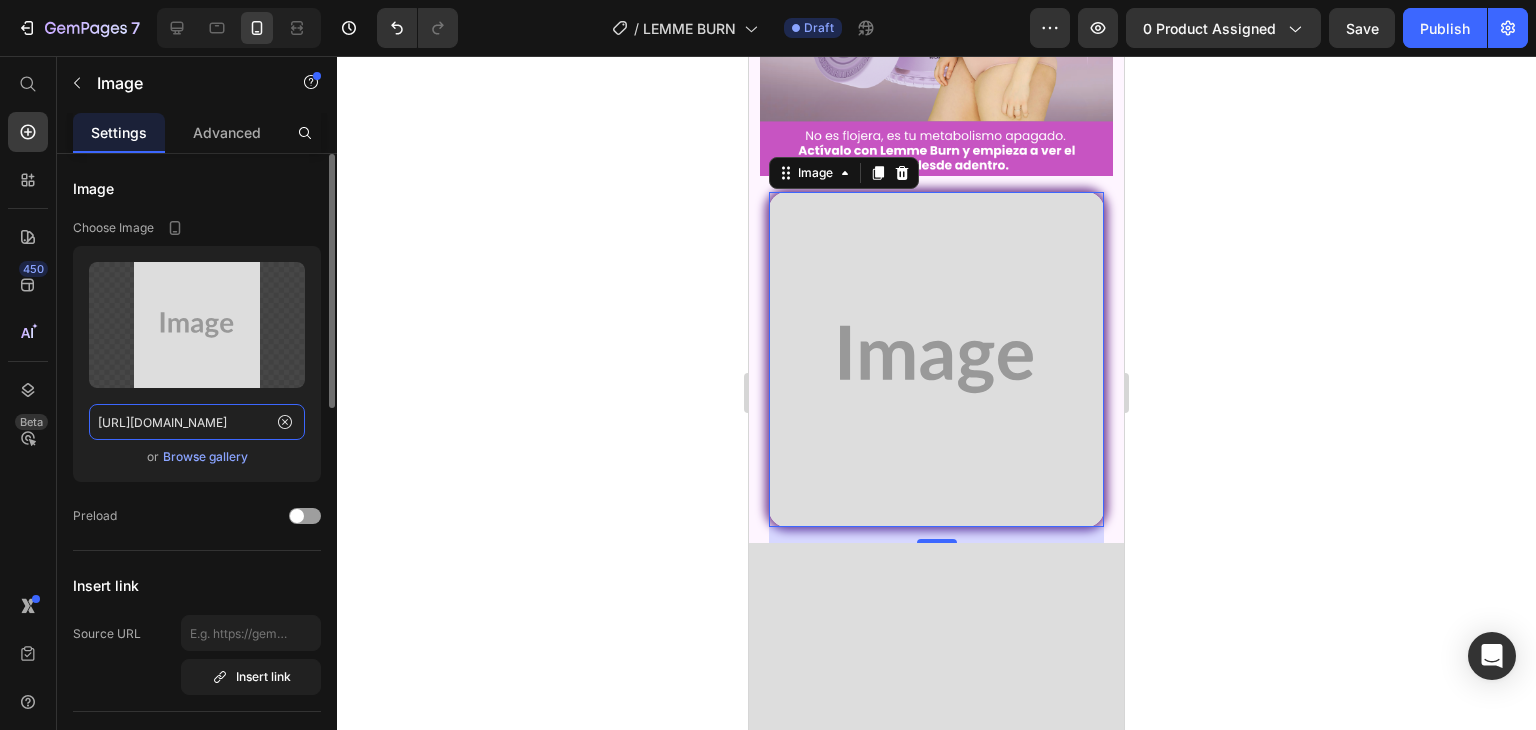 click on "[URL][DOMAIN_NAME]" 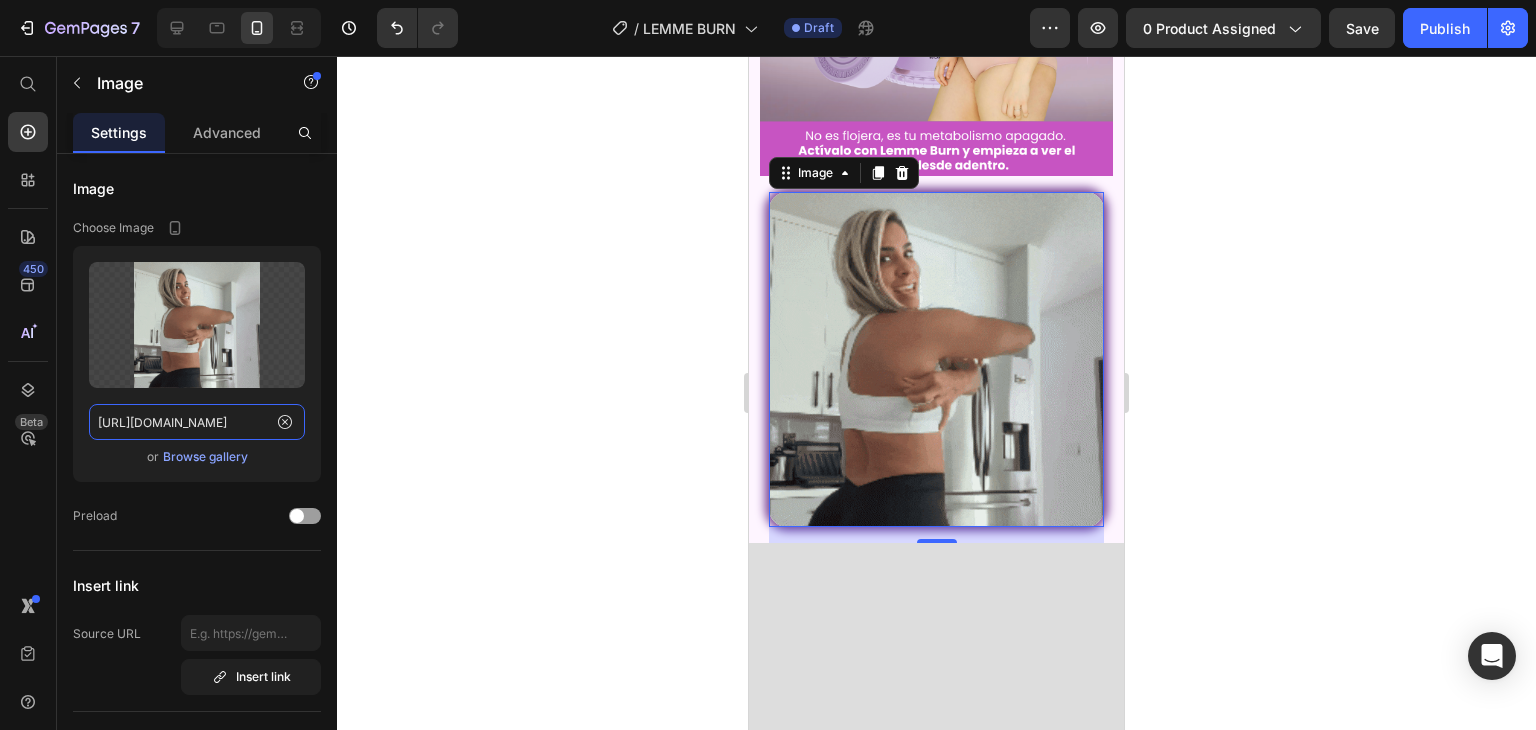 type on "[URL][DOMAIN_NAME]" 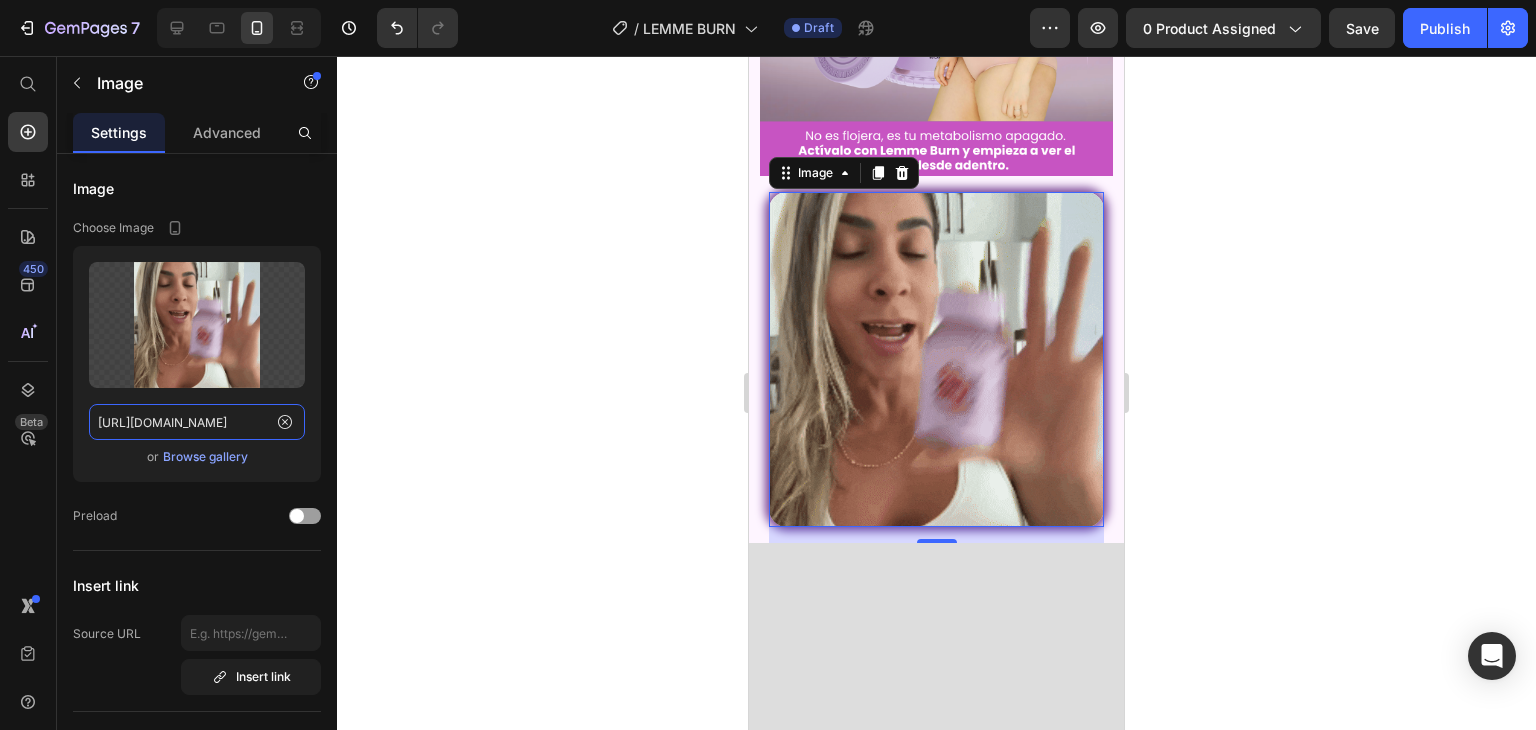 scroll, scrollTop: 0, scrollLeft: 0, axis: both 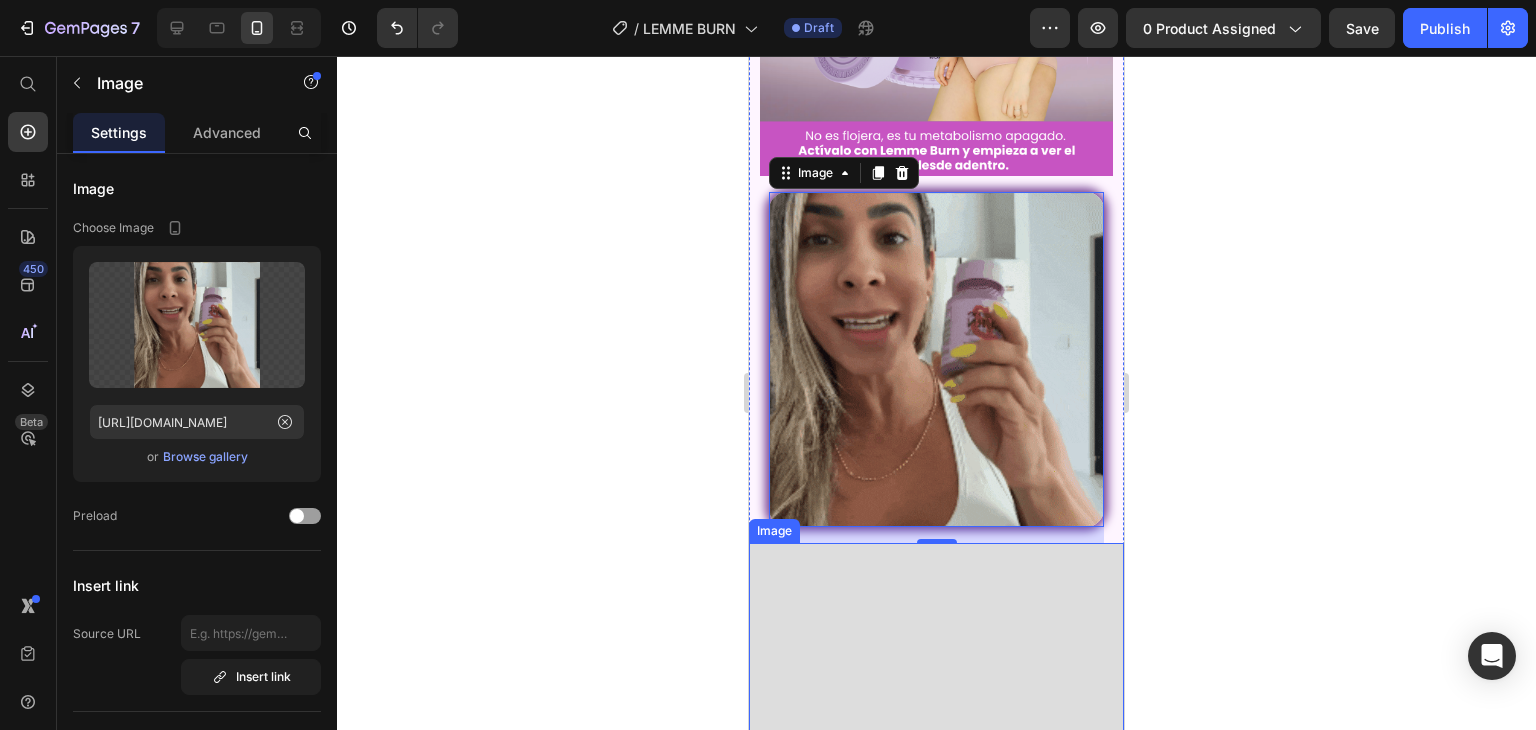 click at bounding box center (936, 1063) 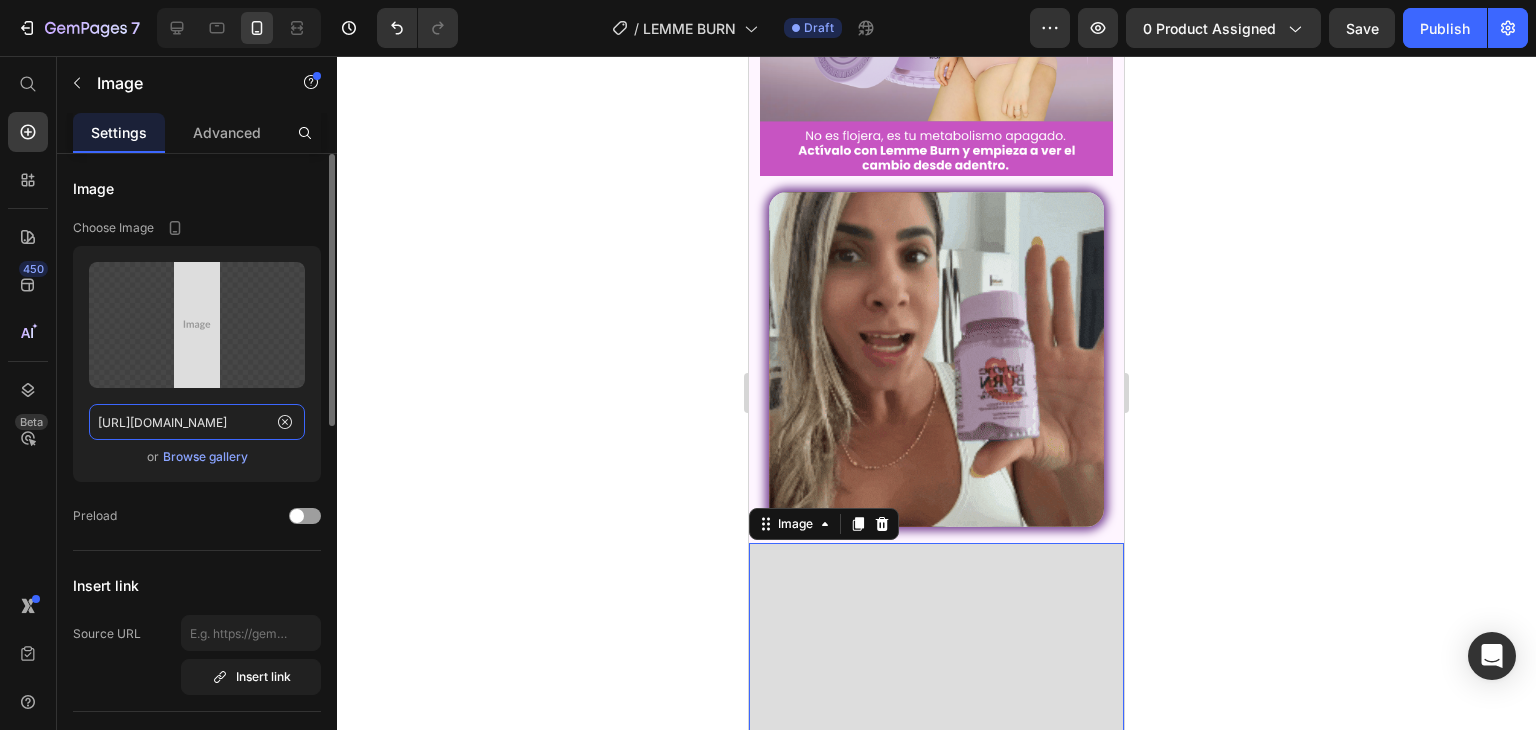 click on "[URL][DOMAIN_NAME]" 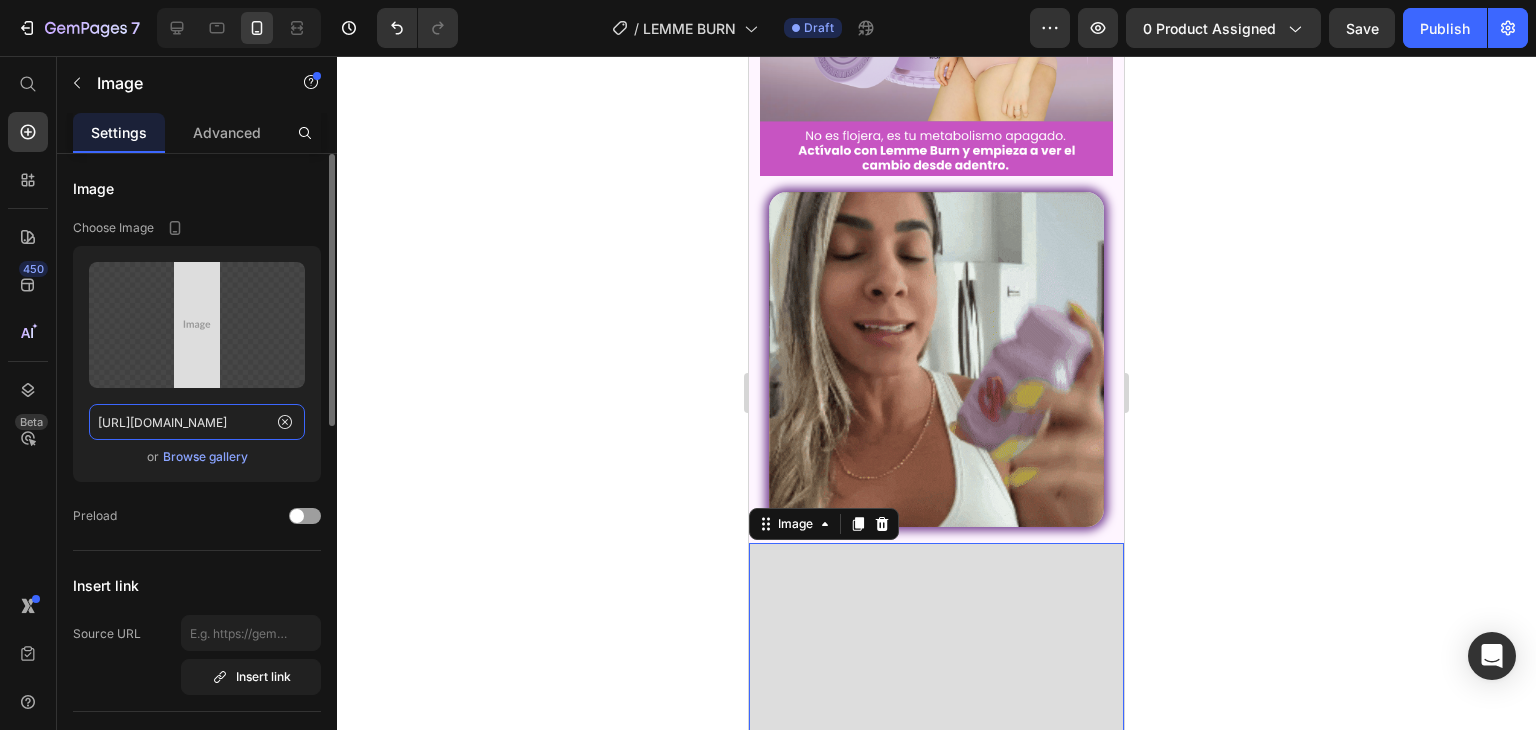 paste on "[DOMAIN_NAME][URL]" 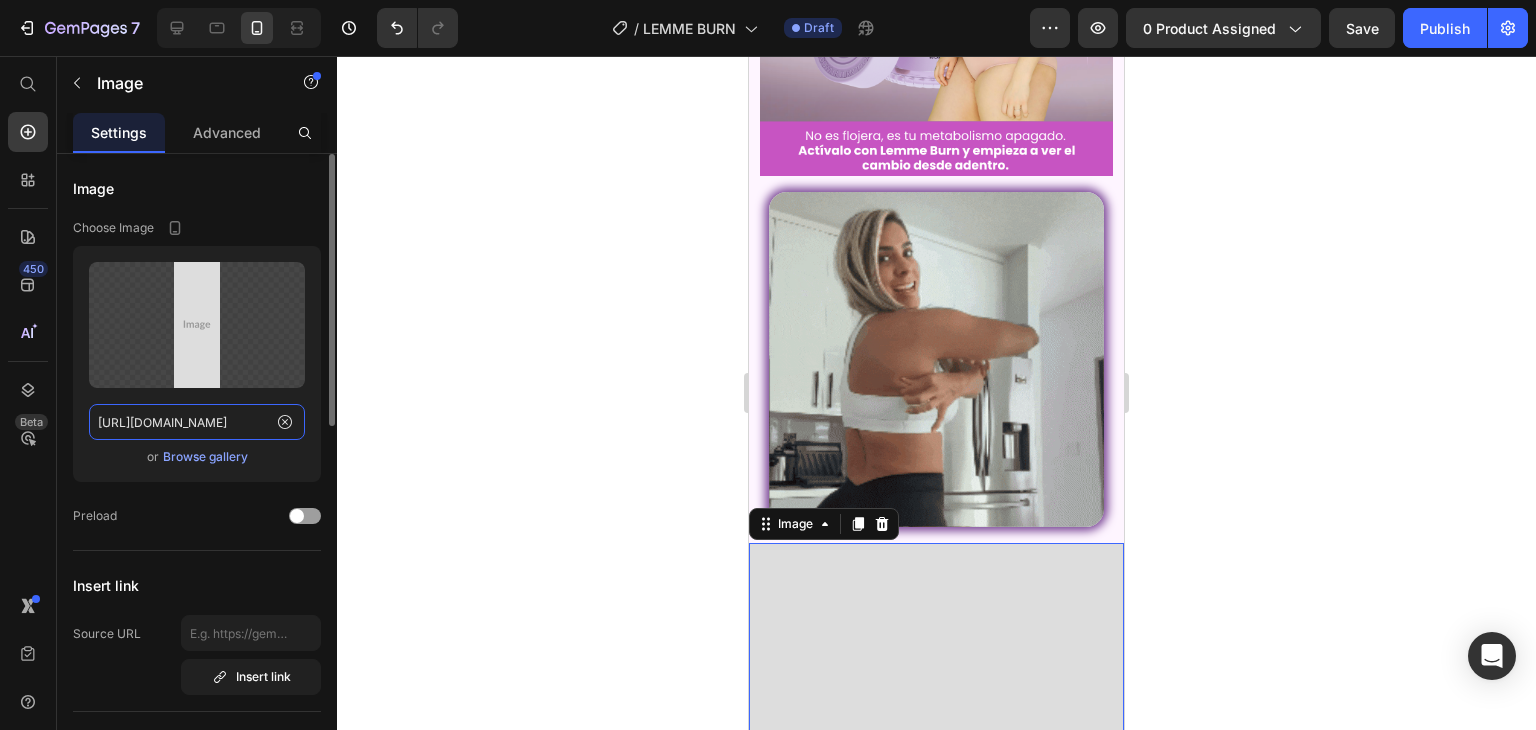 type on "[URL][DOMAIN_NAME]" 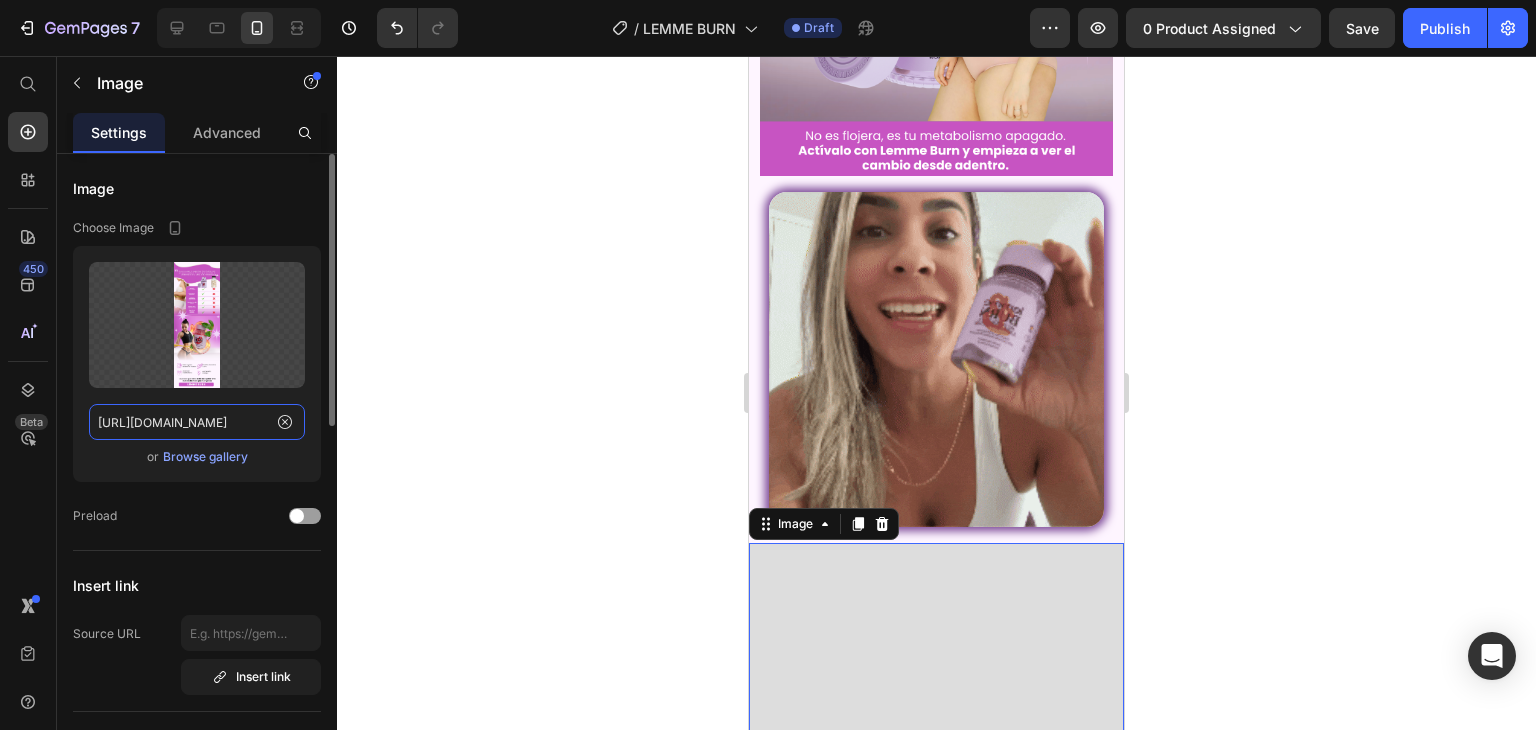 scroll, scrollTop: 0, scrollLeft: 27, axis: horizontal 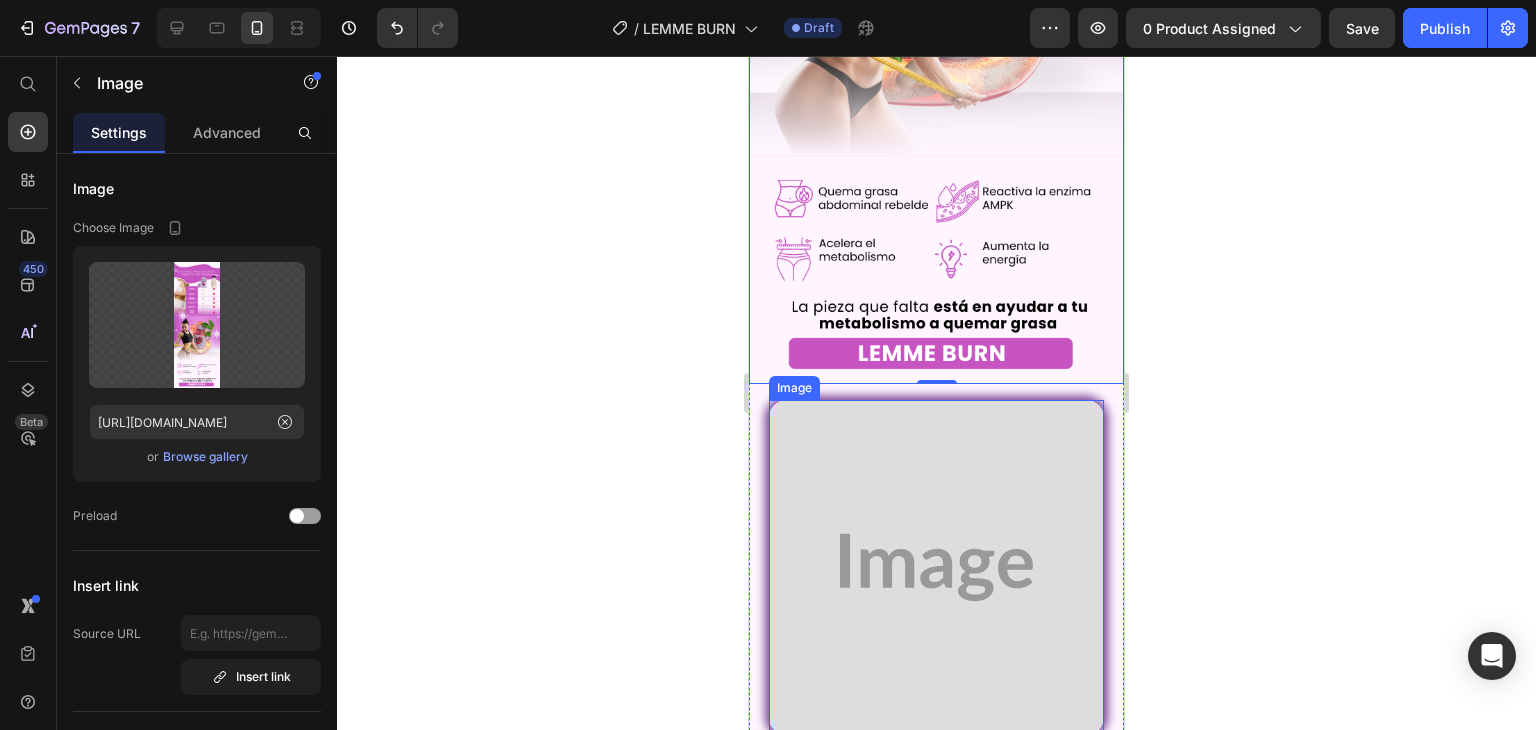 click at bounding box center (936, 567) 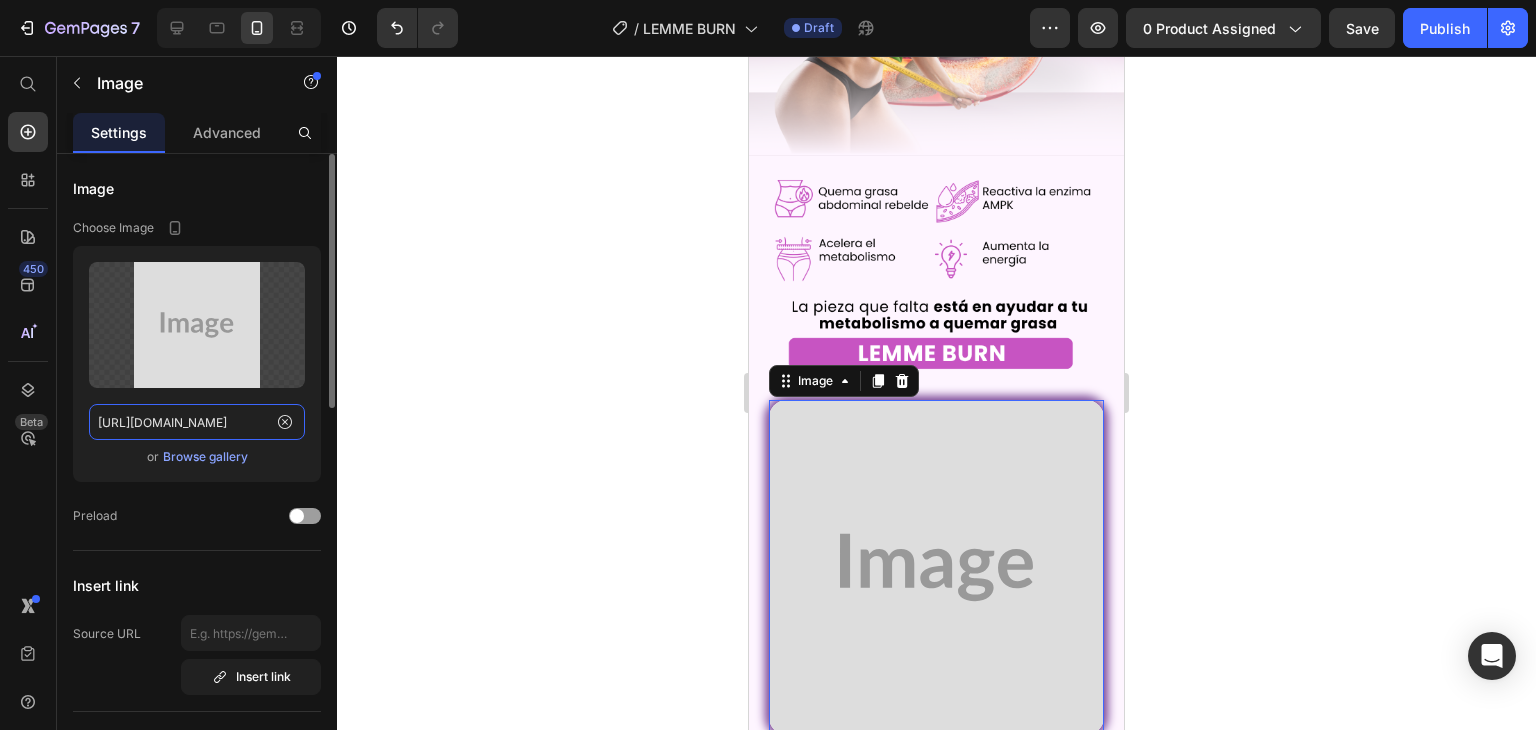 click on "[URL][DOMAIN_NAME]" 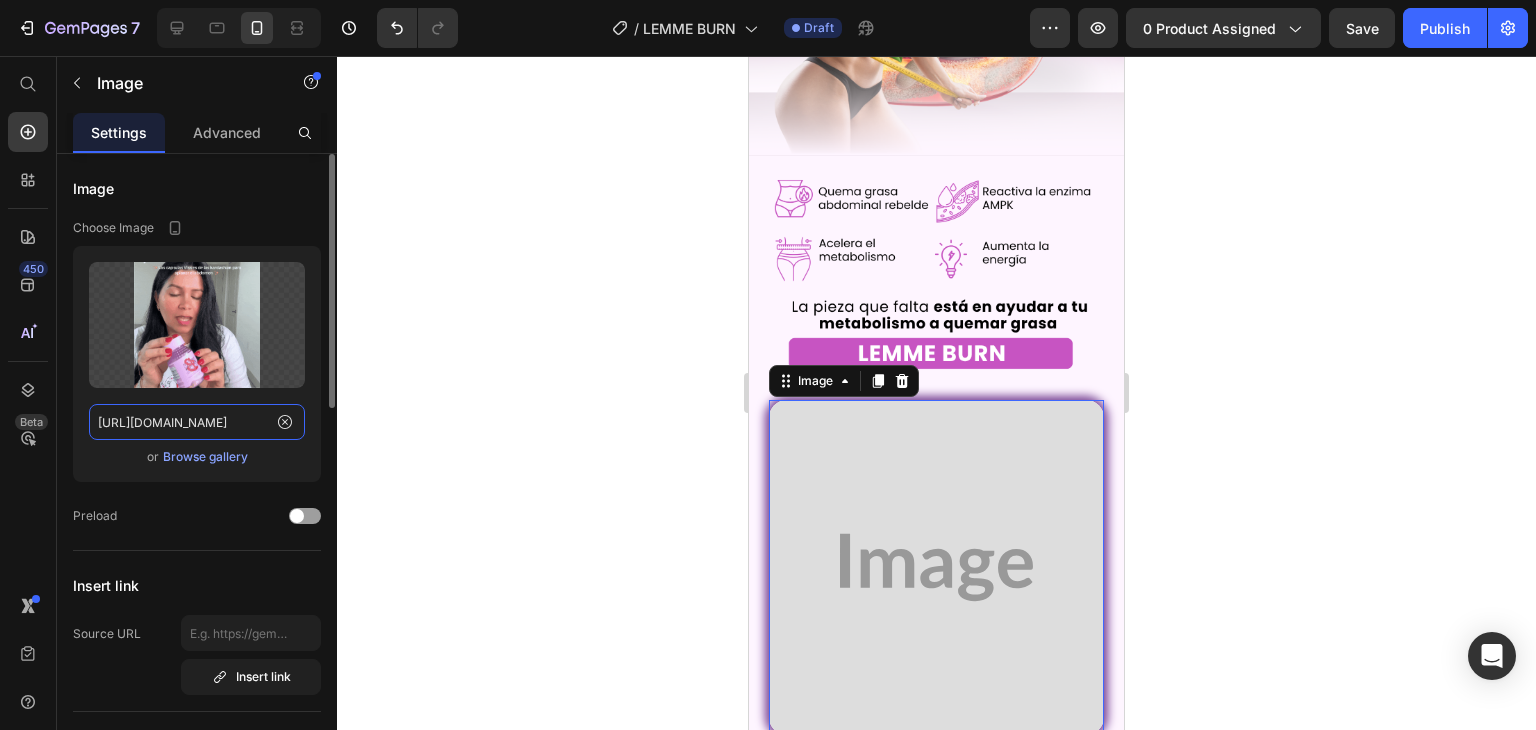 scroll, scrollTop: 0, scrollLeft: 1010, axis: horizontal 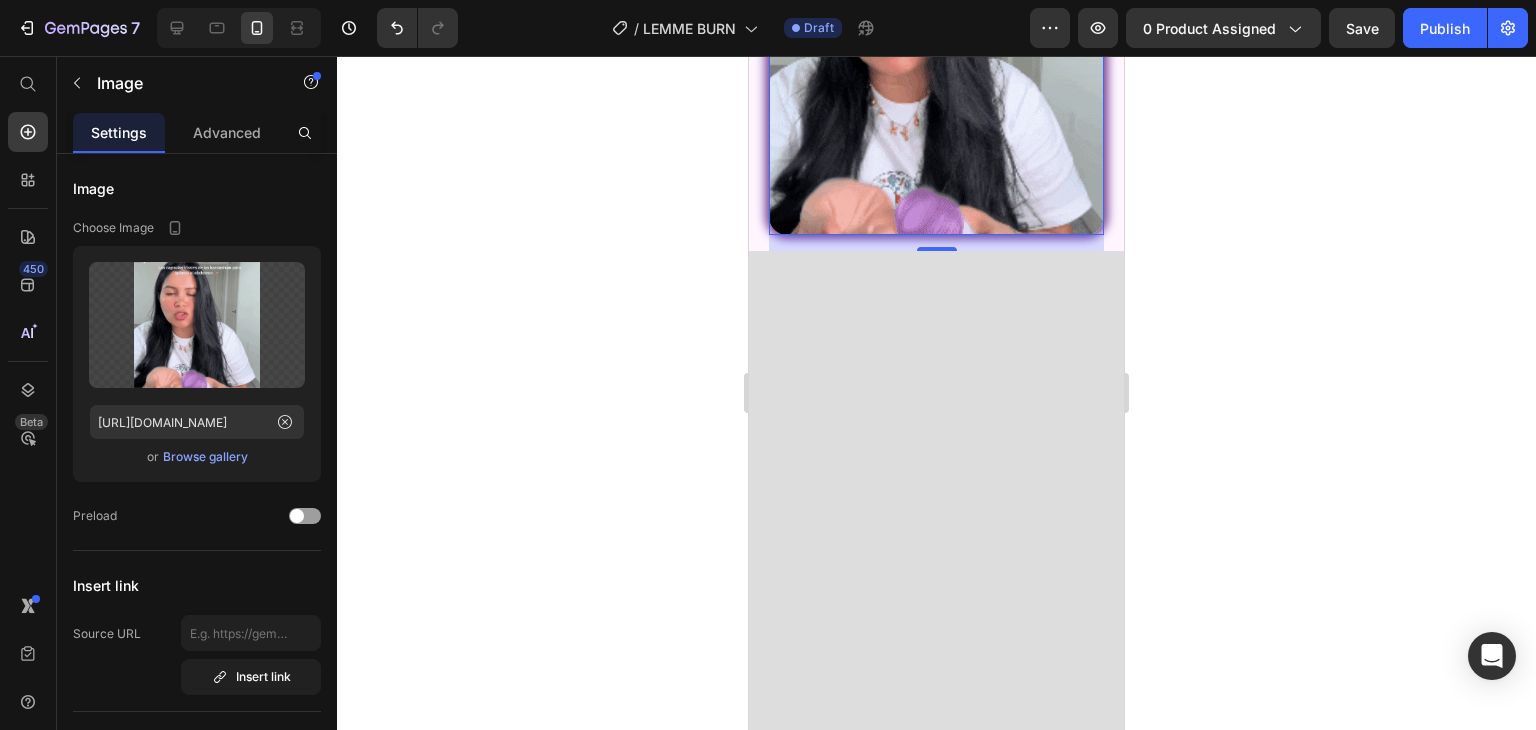click at bounding box center (936, 776) 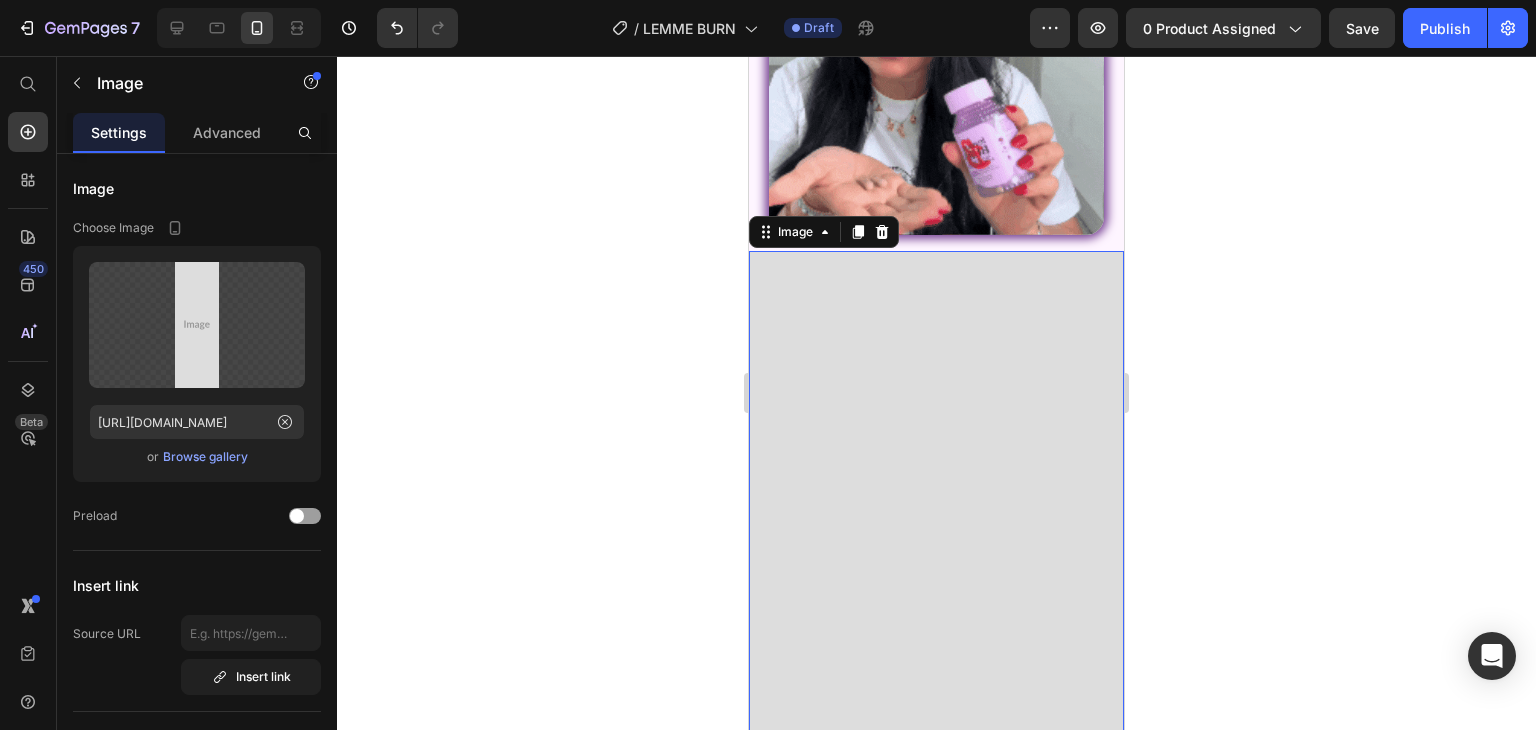 drag, startPoint x: 976, startPoint y: 515, endPoint x: 1479, endPoint y: 569, distance: 505.8903 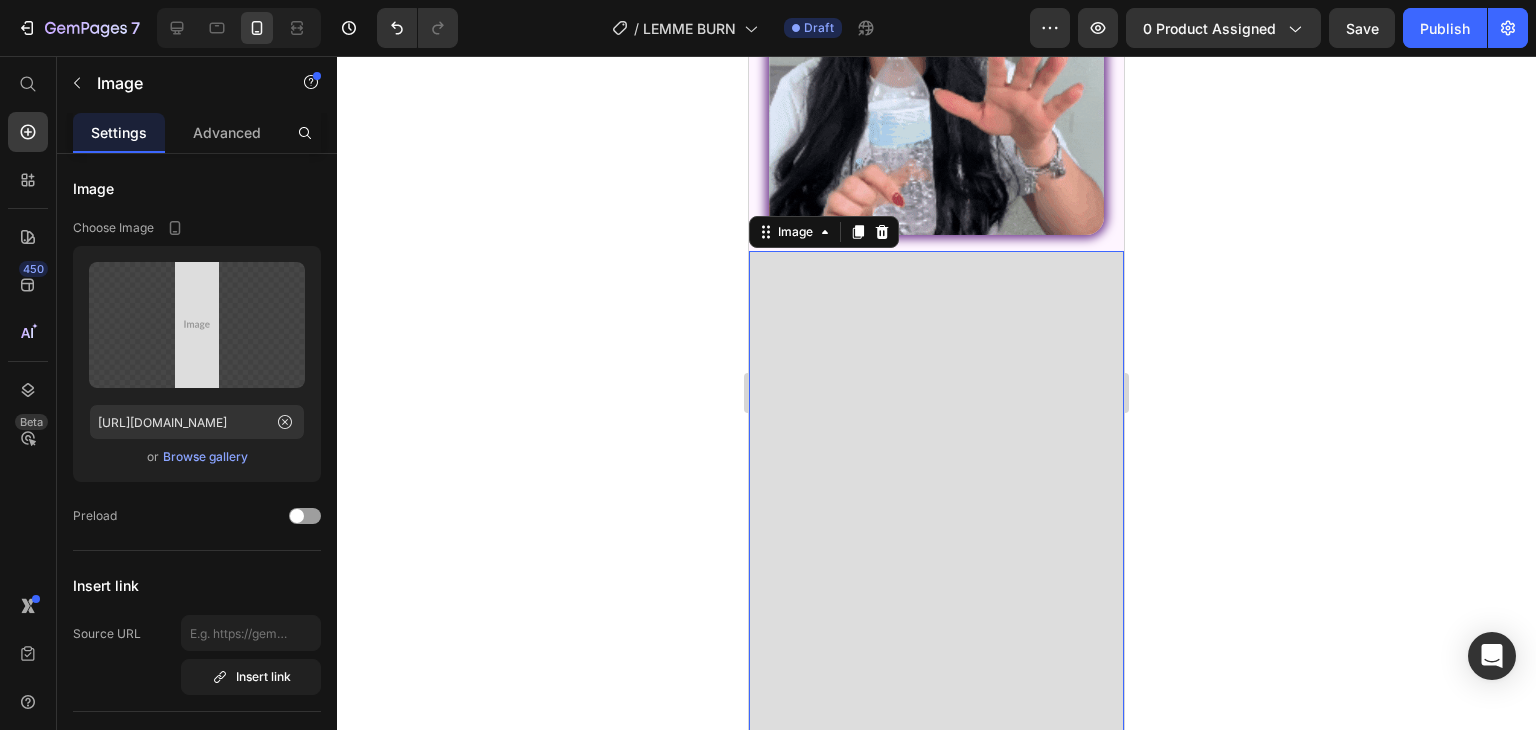 click at bounding box center [936, 776] 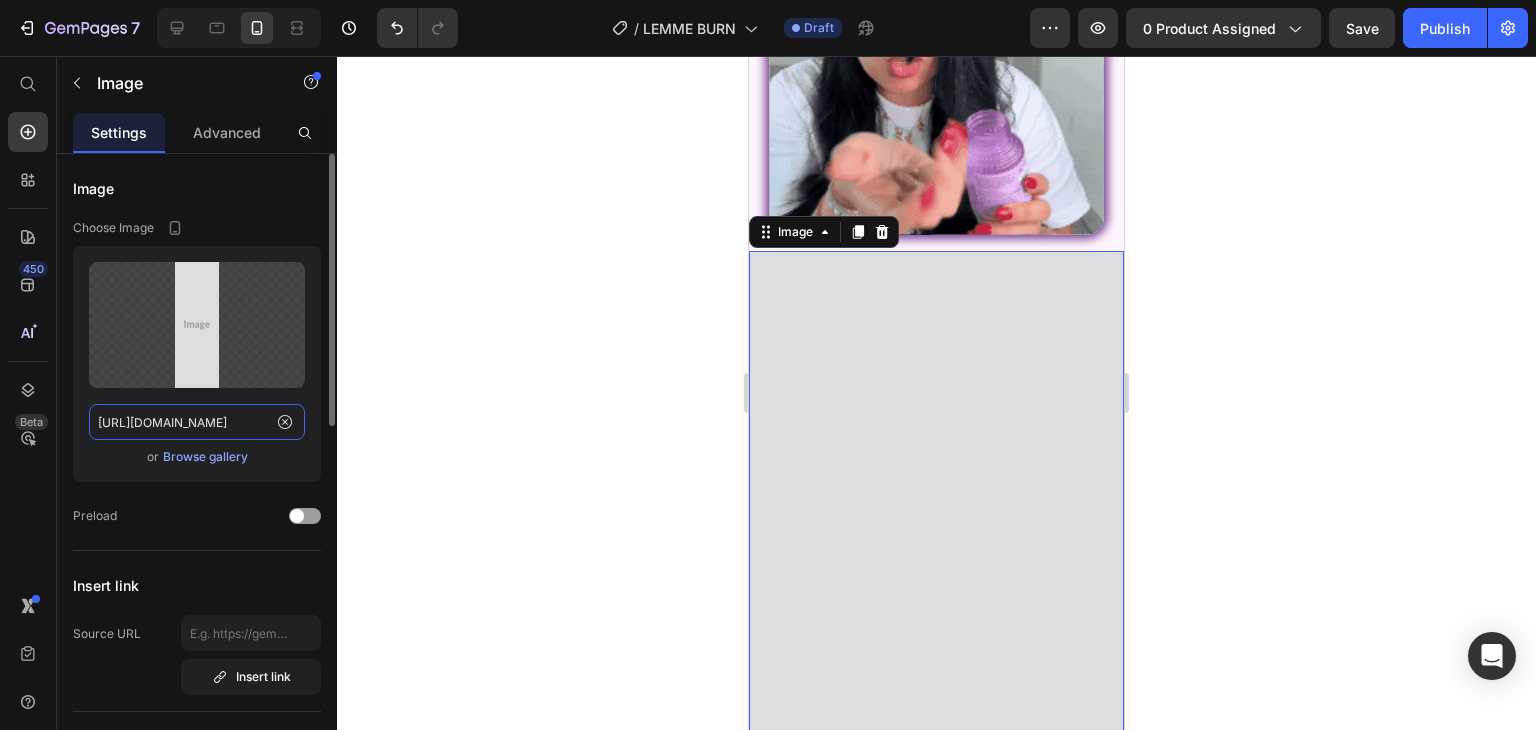 click on "[URL][DOMAIN_NAME]" 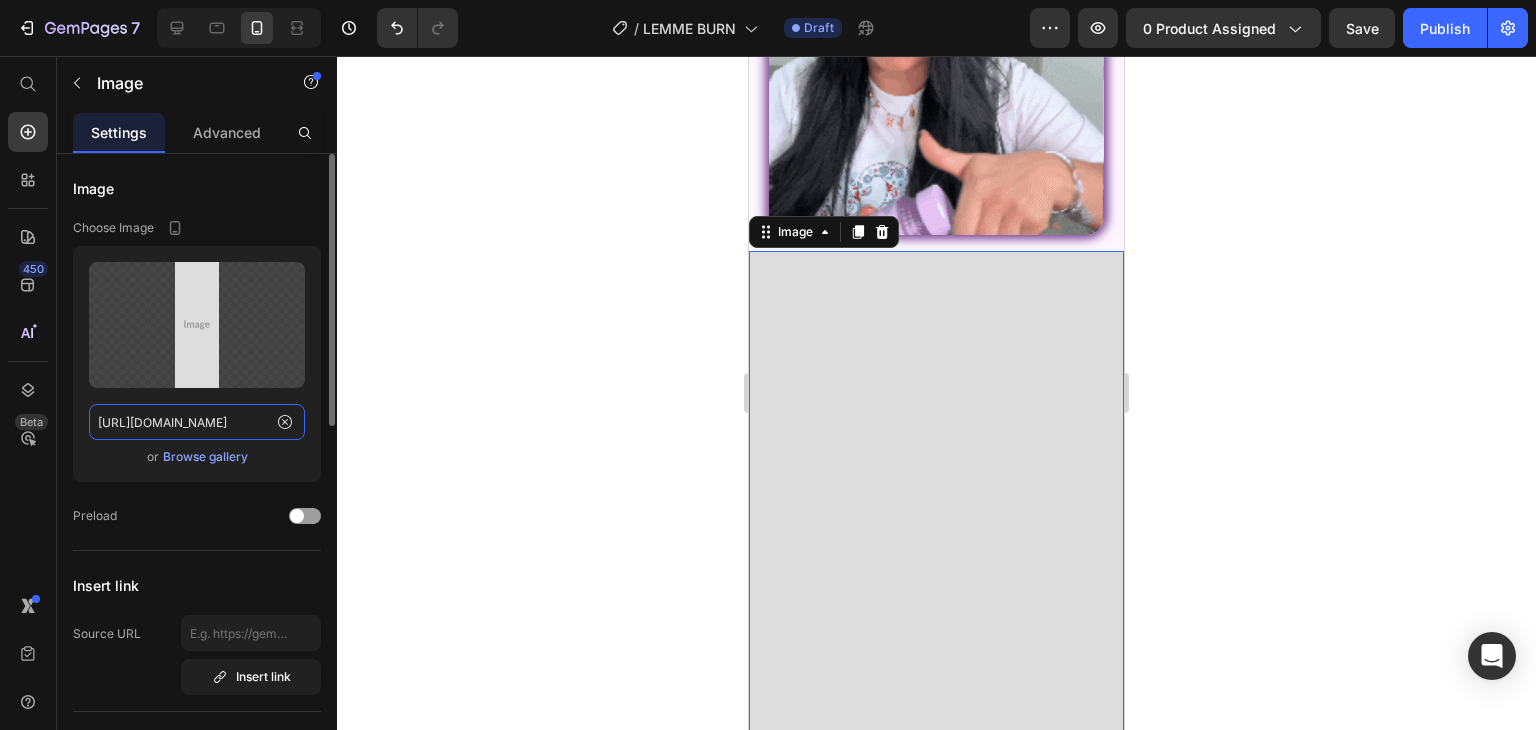 paste on "[DOMAIN_NAME][URL]" 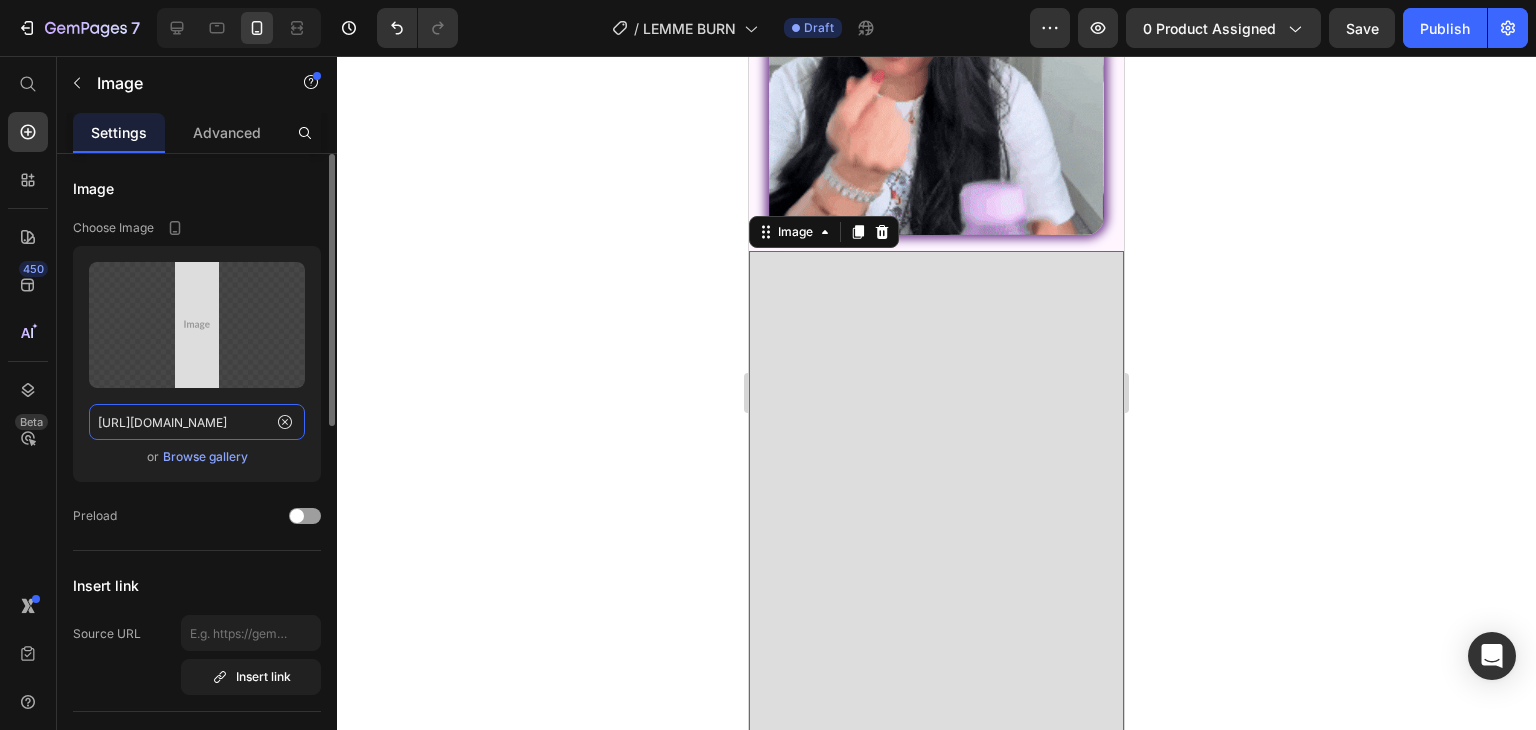 type on "[URL][DOMAIN_NAME]" 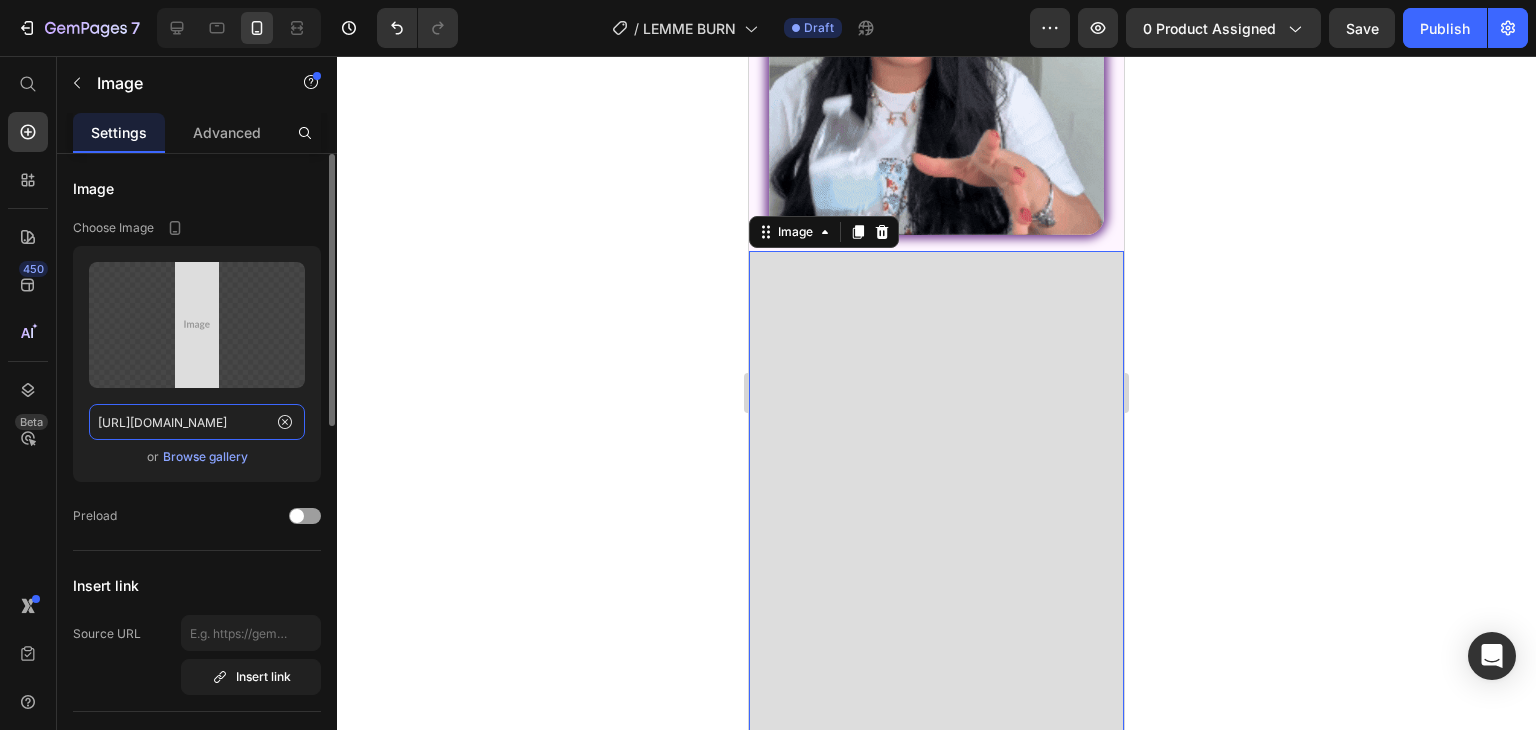 scroll, scrollTop: 0, scrollLeft: 25, axis: horizontal 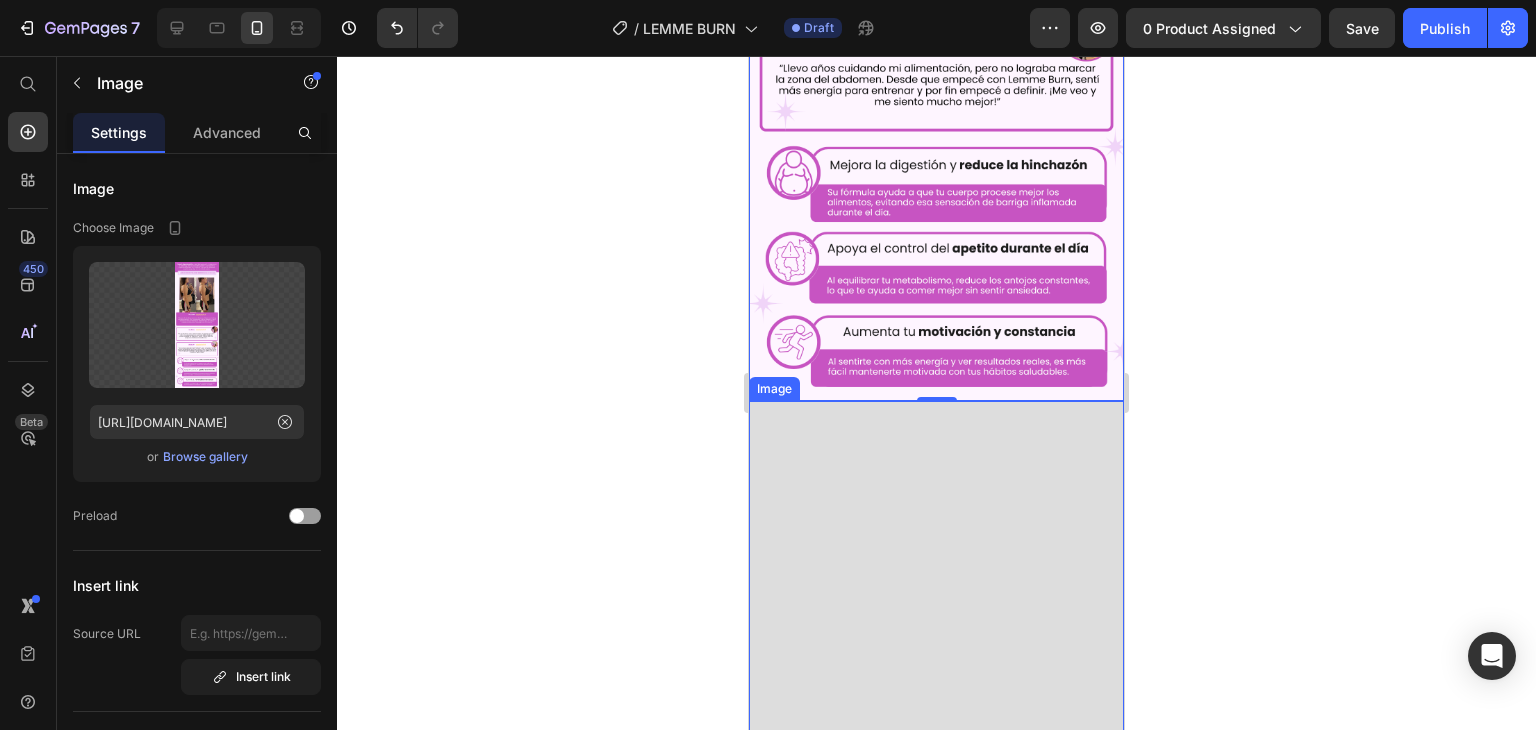 click at bounding box center [936, 1008] 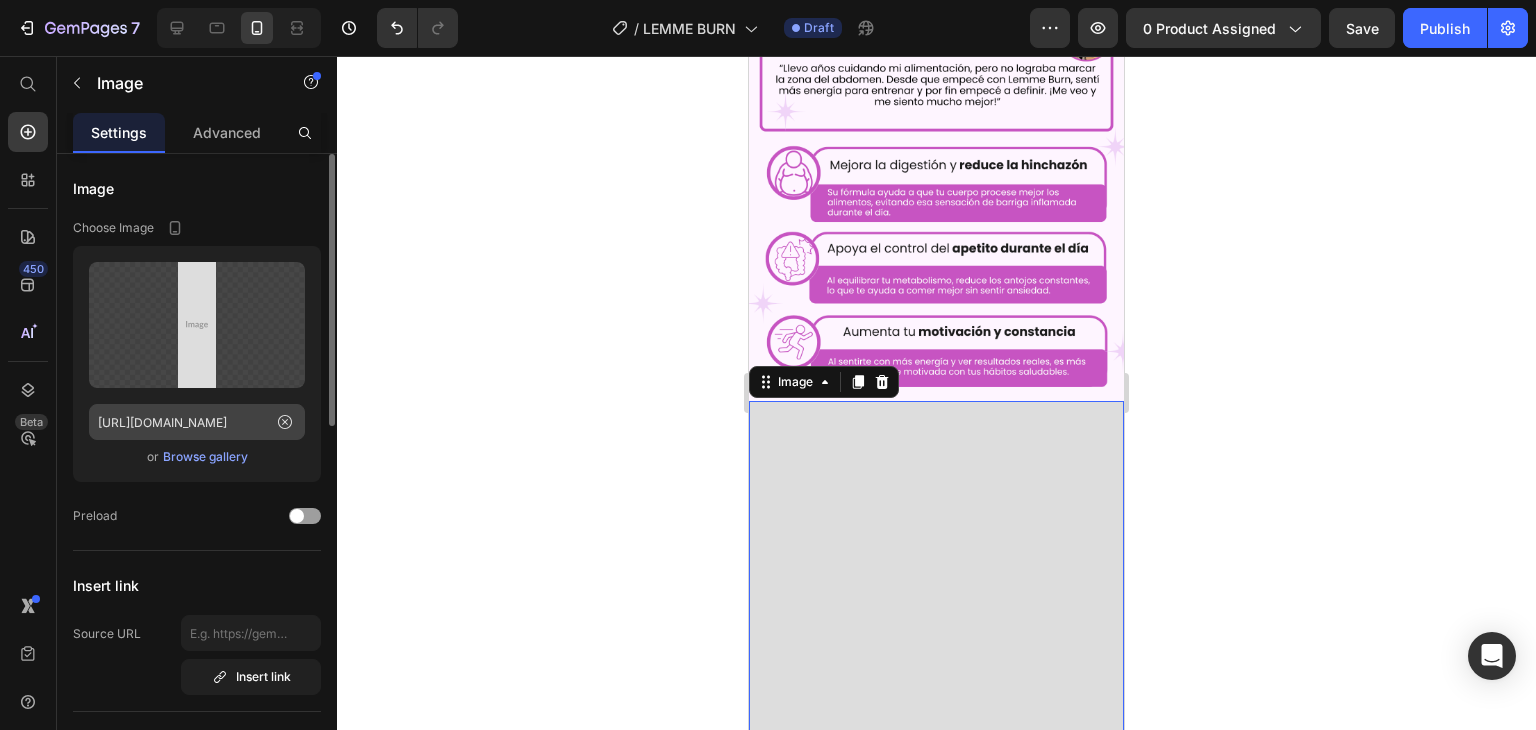 click on "Upload Image [URL][DOMAIN_NAME]  or   Browse gallery" at bounding box center (197, 364) 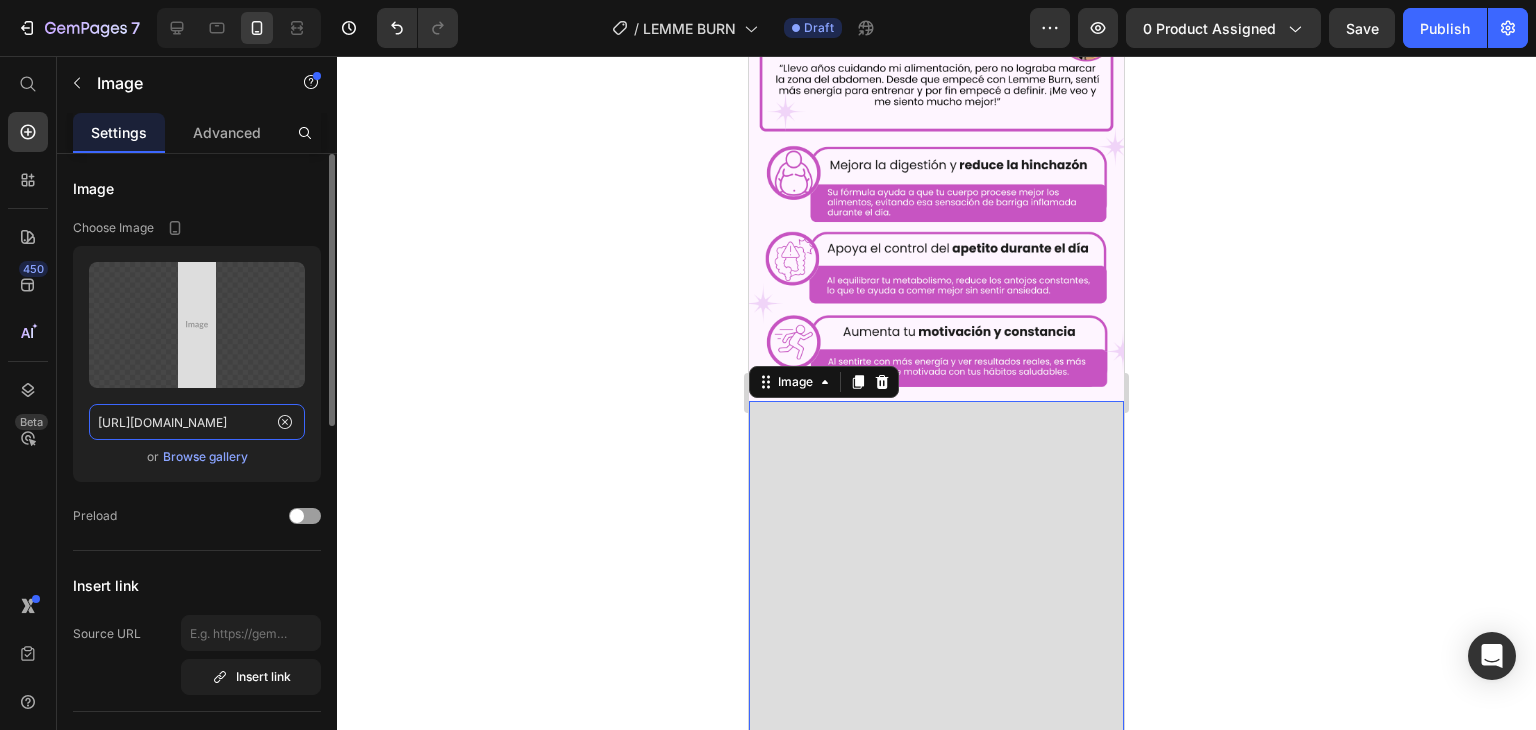 click on "[URL][DOMAIN_NAME]" 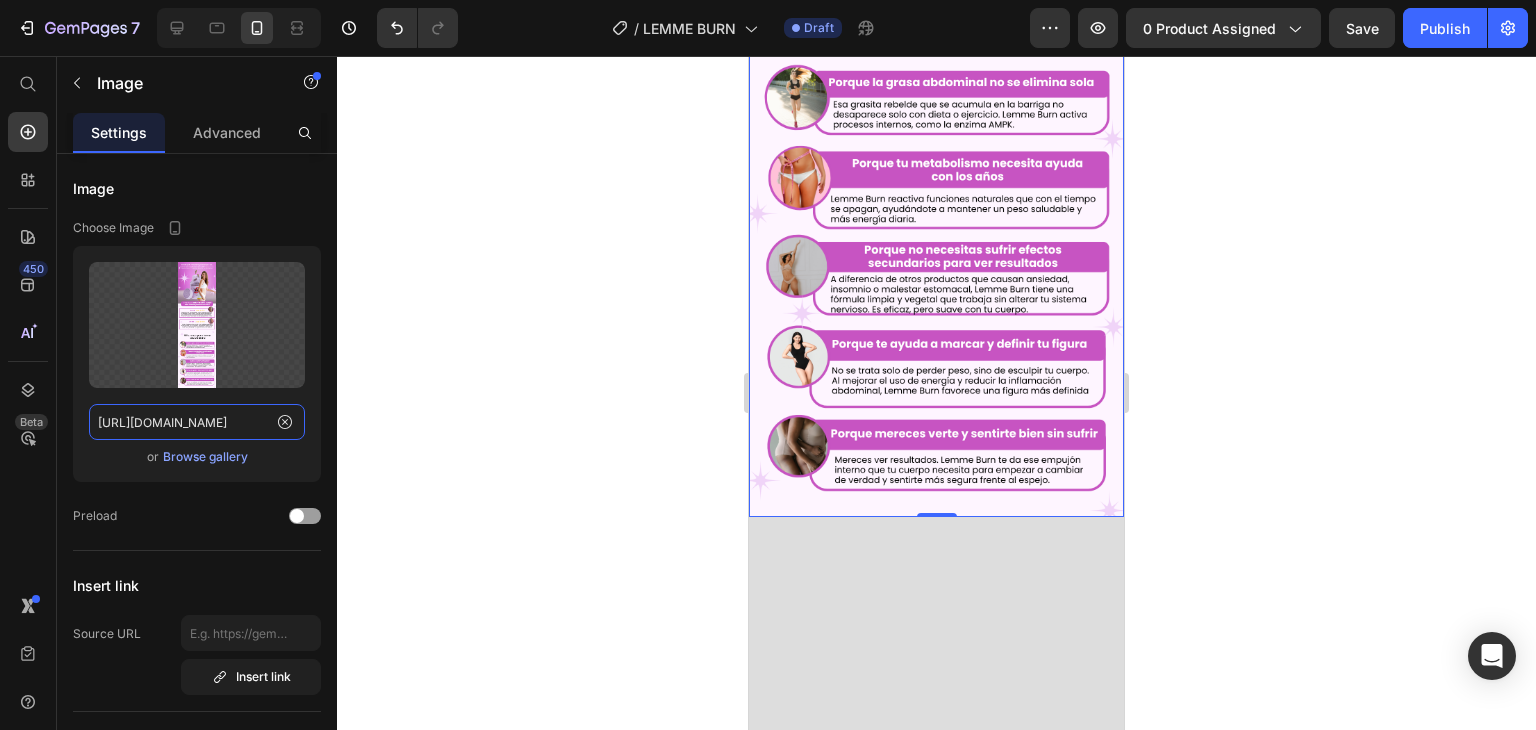 scroll, scrollTop: 6300, scrollLeft: 0, axis: vertical 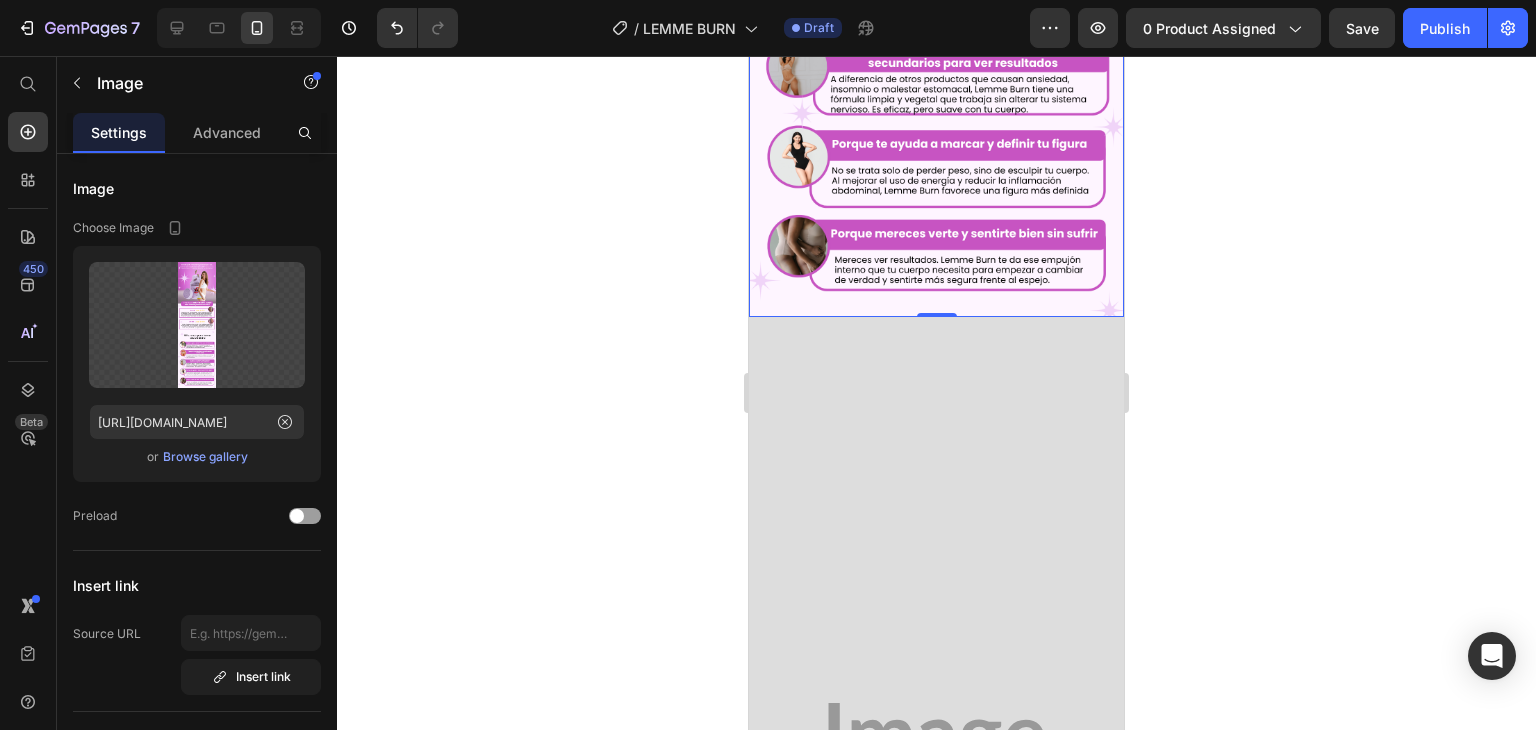 click at bounding box center [936, 741] 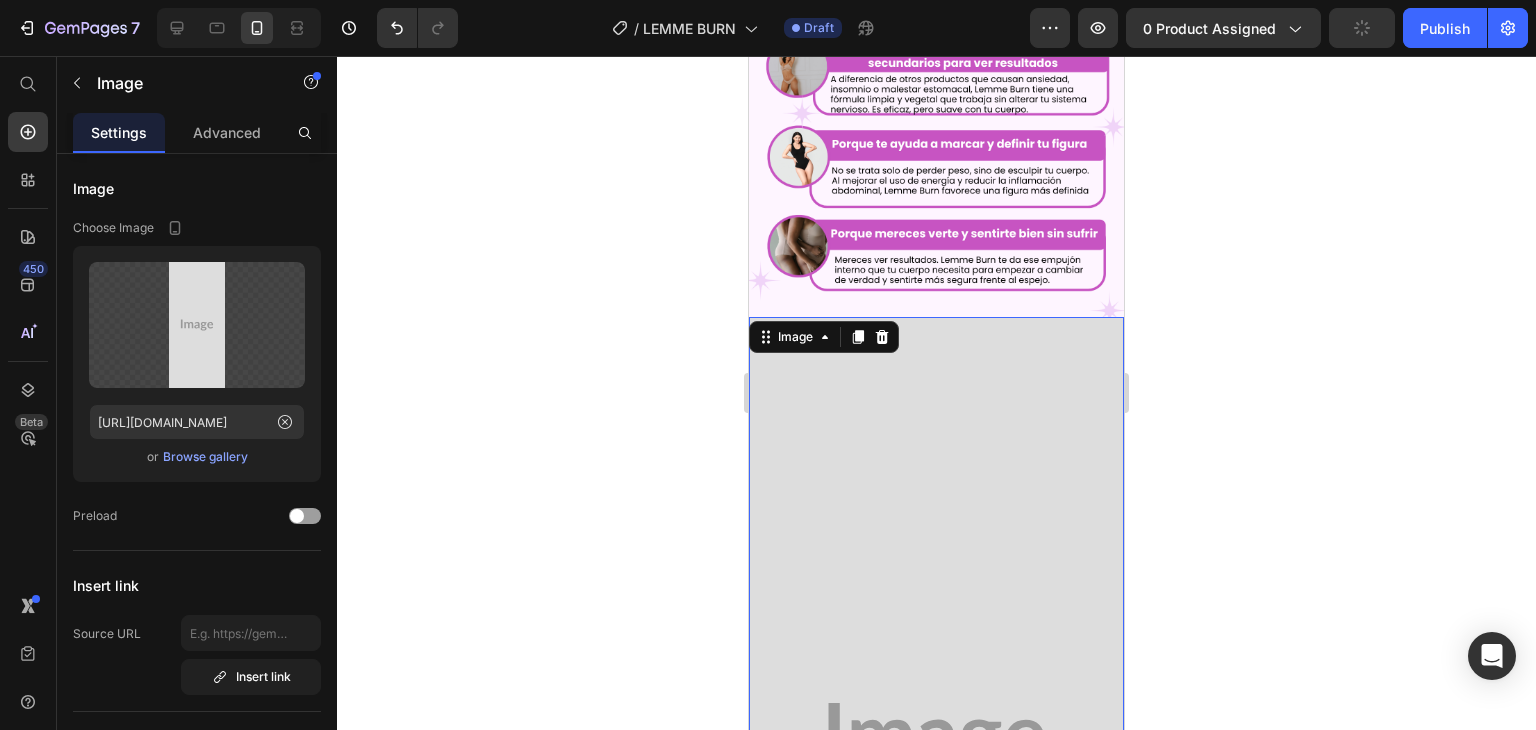 click at bounding box center (936, 741) 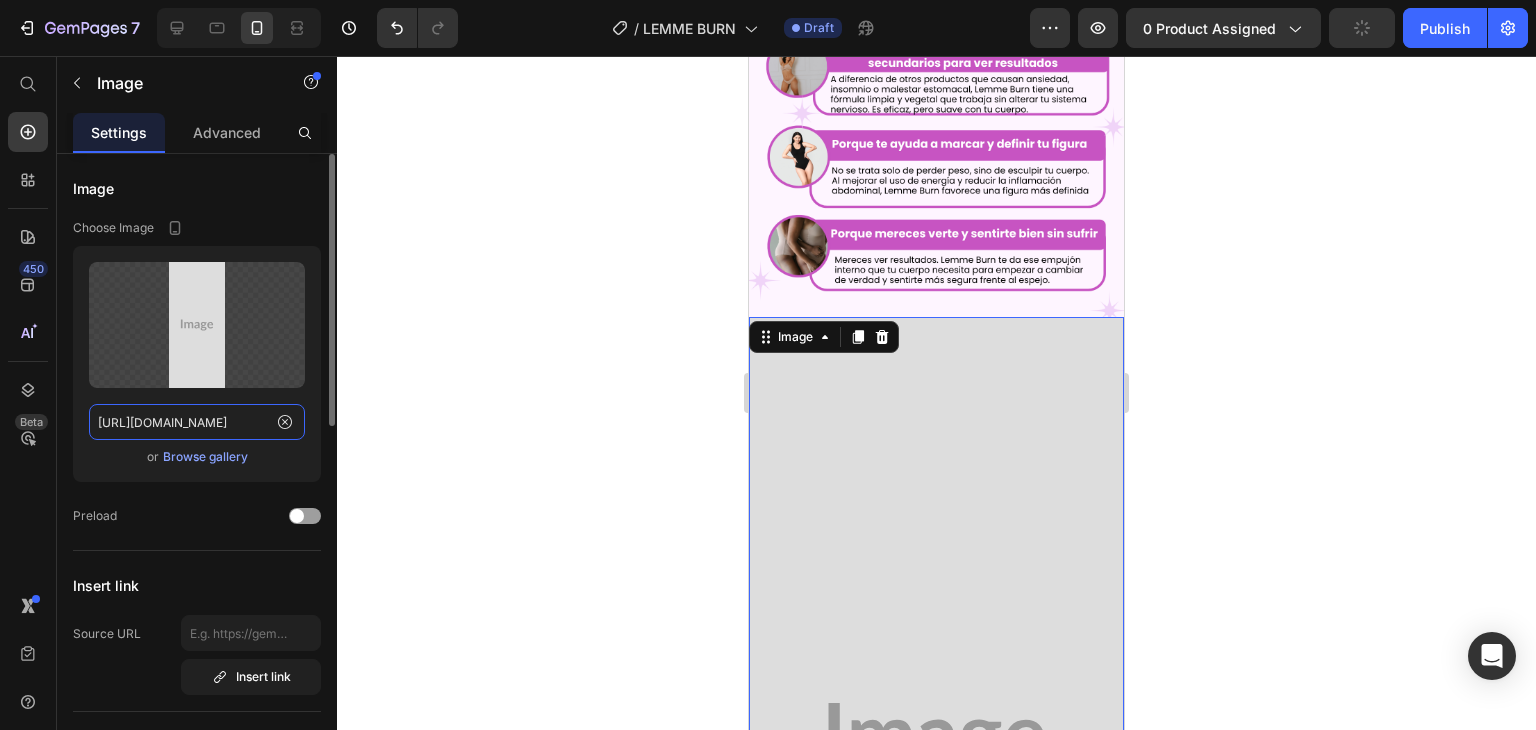 click on "[URL][DOMAIN_NAME]" 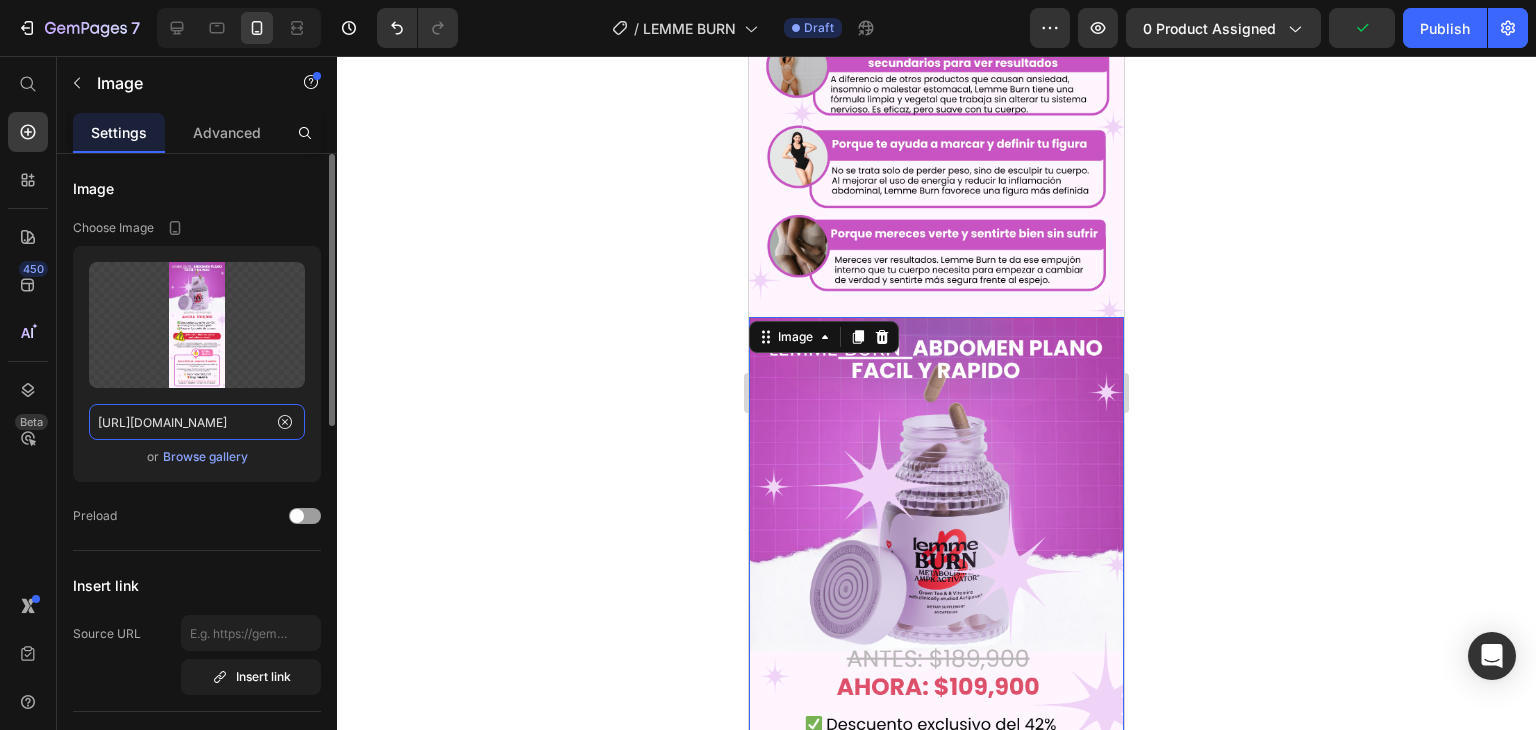 scroll, scrollTop: 0, scrollLeft: 22, axis: horizontal 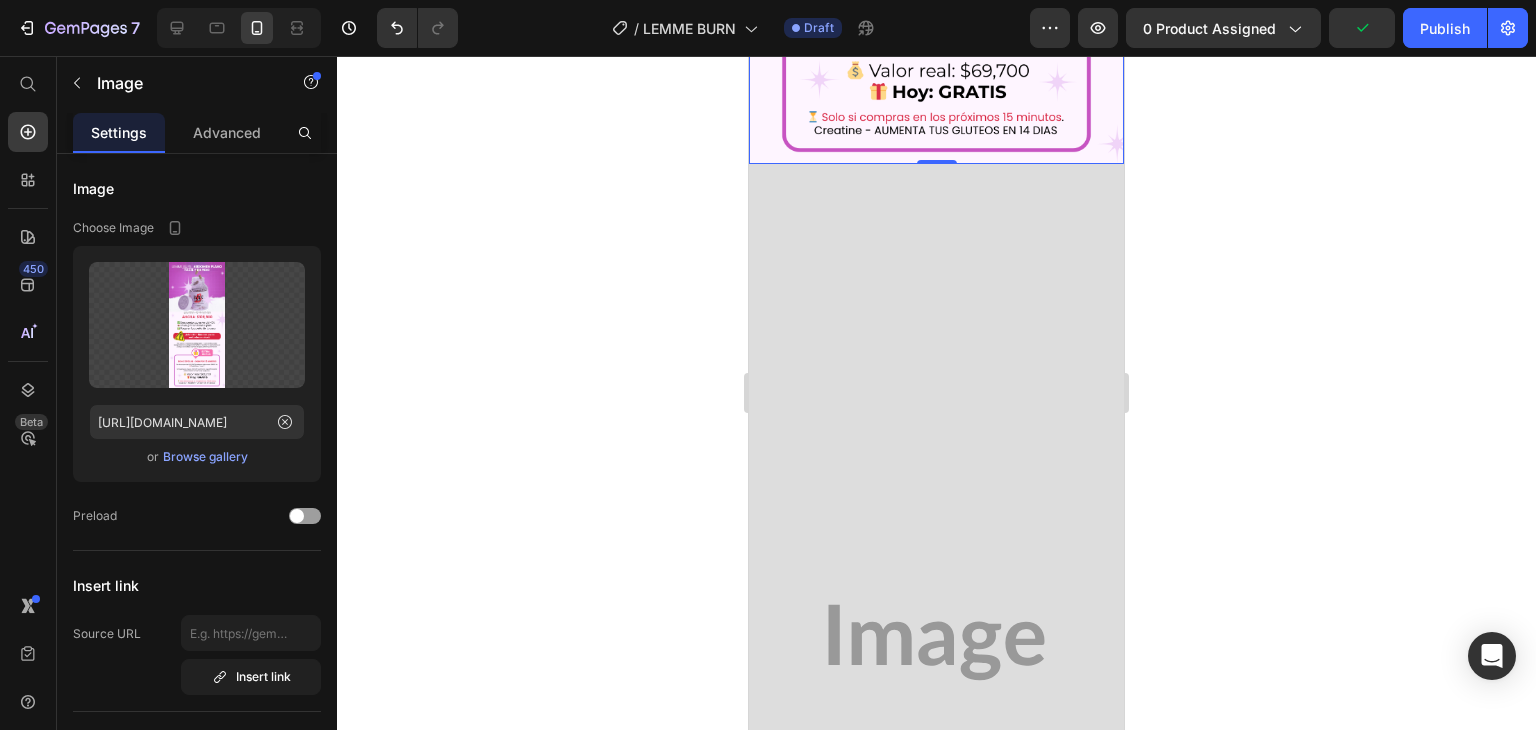 click at bounding box center [936, 642] 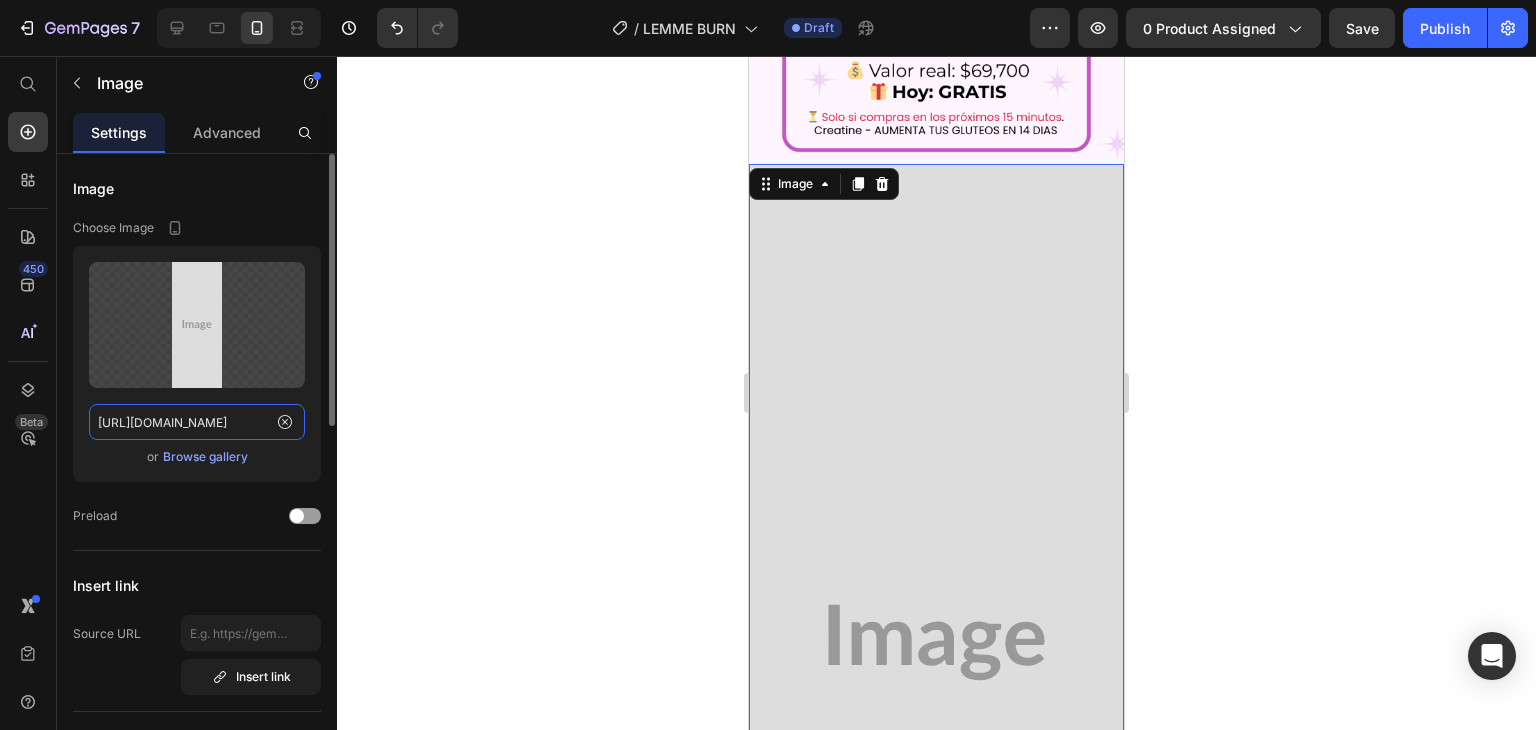 click on "[URL][DOMAIN_NAME]" 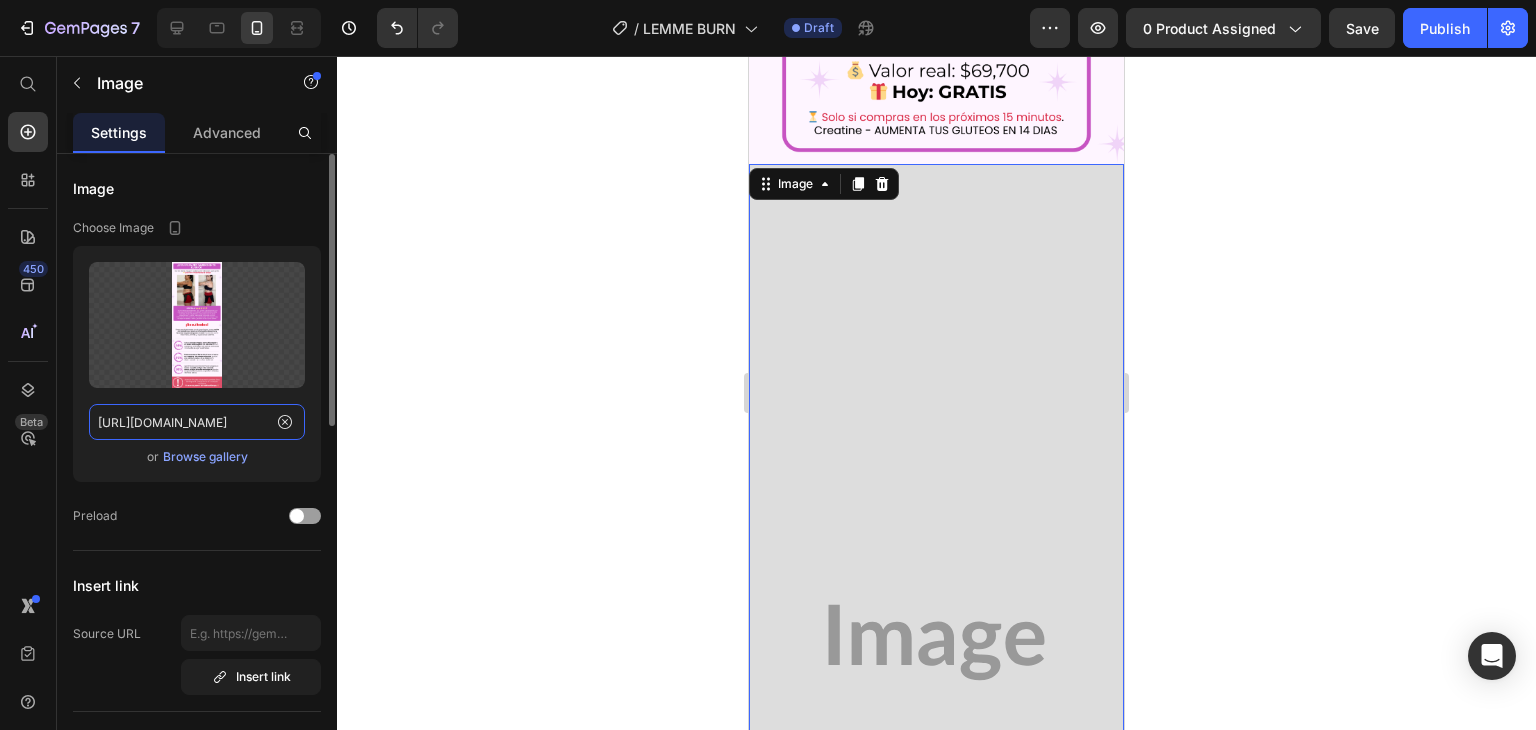 scroll, scrollTop: 0, scrollLeft: 19, axis: horizontal 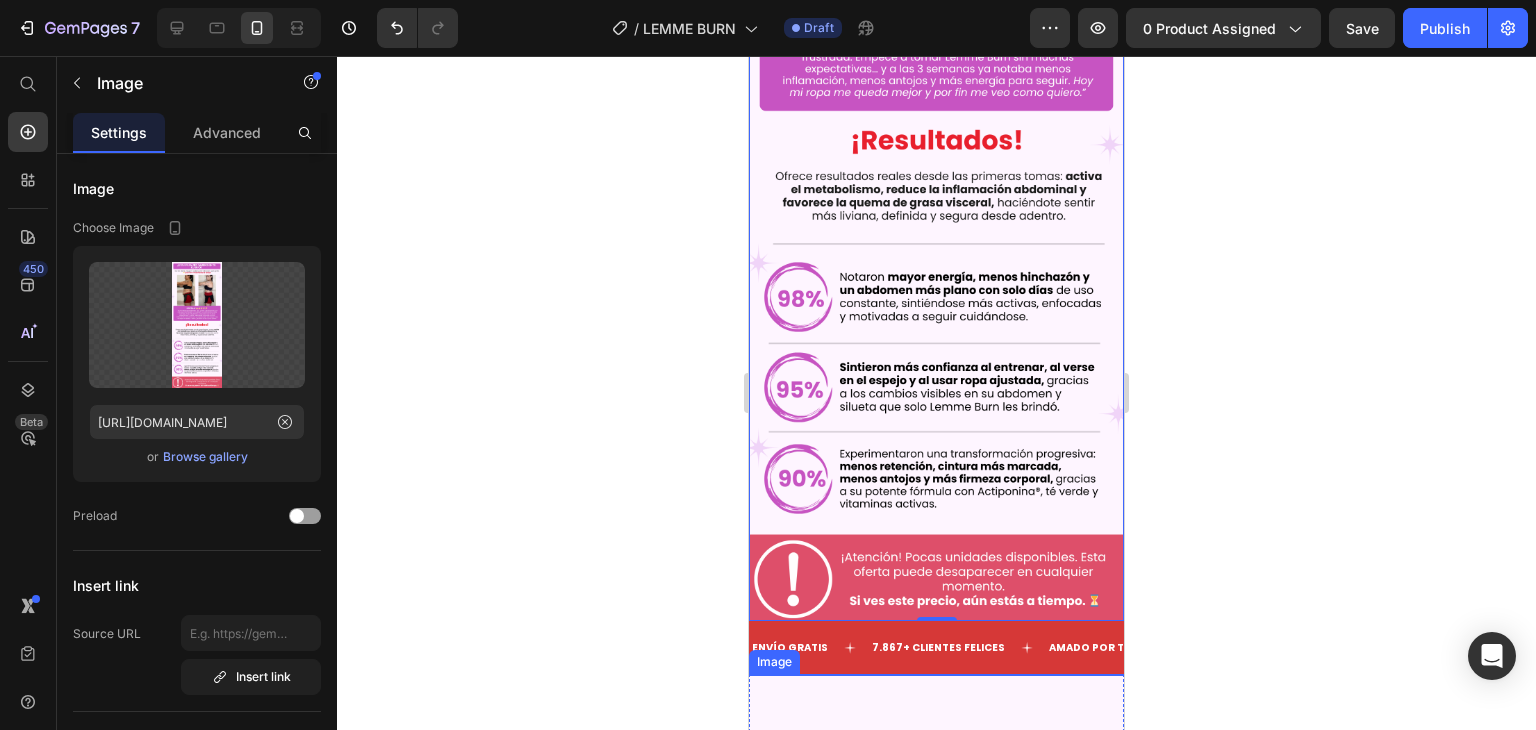 click at bounding box center (936, 860) 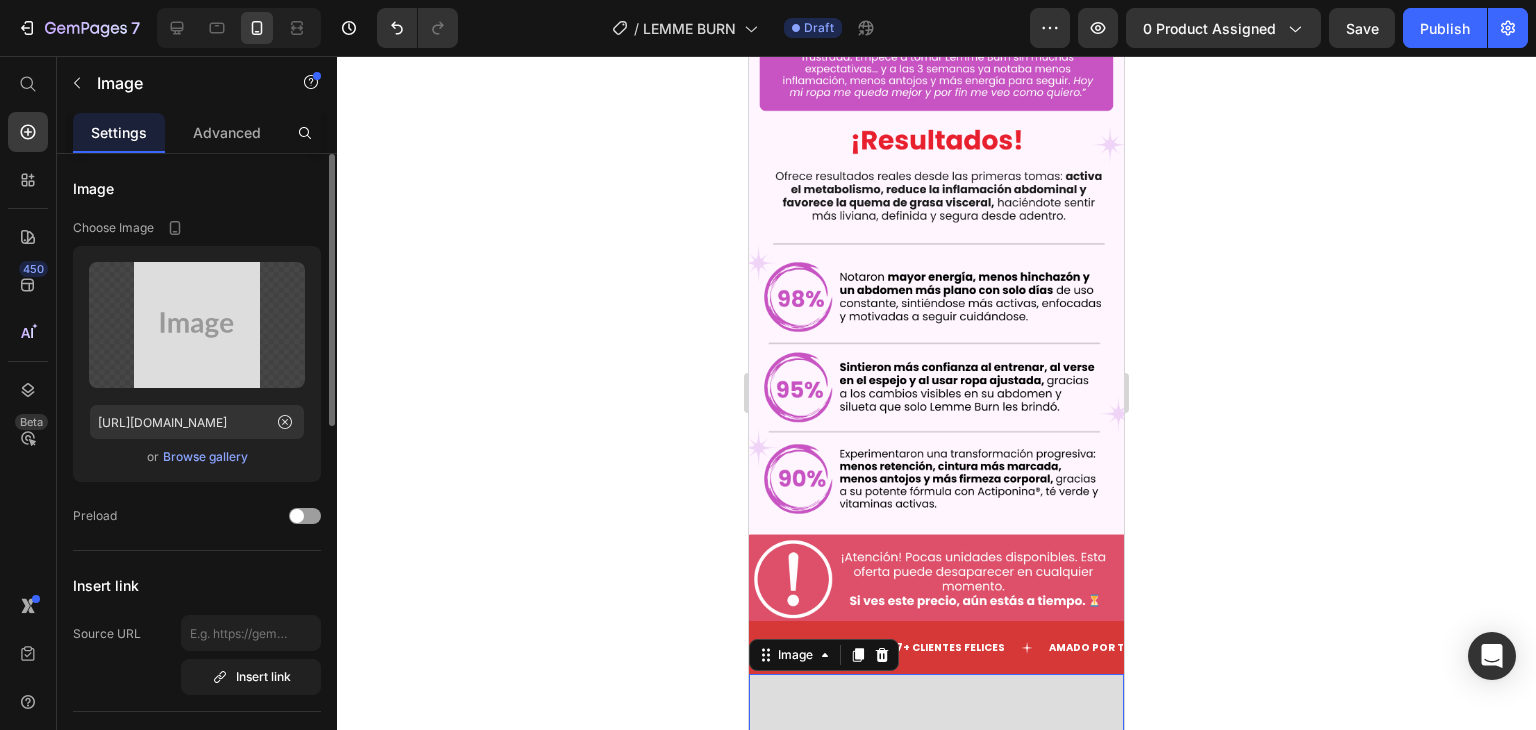 click on "Upload Image [URL][DOMAIN_NAME]  or   Browse gallery" at bounding box center (197, 364) 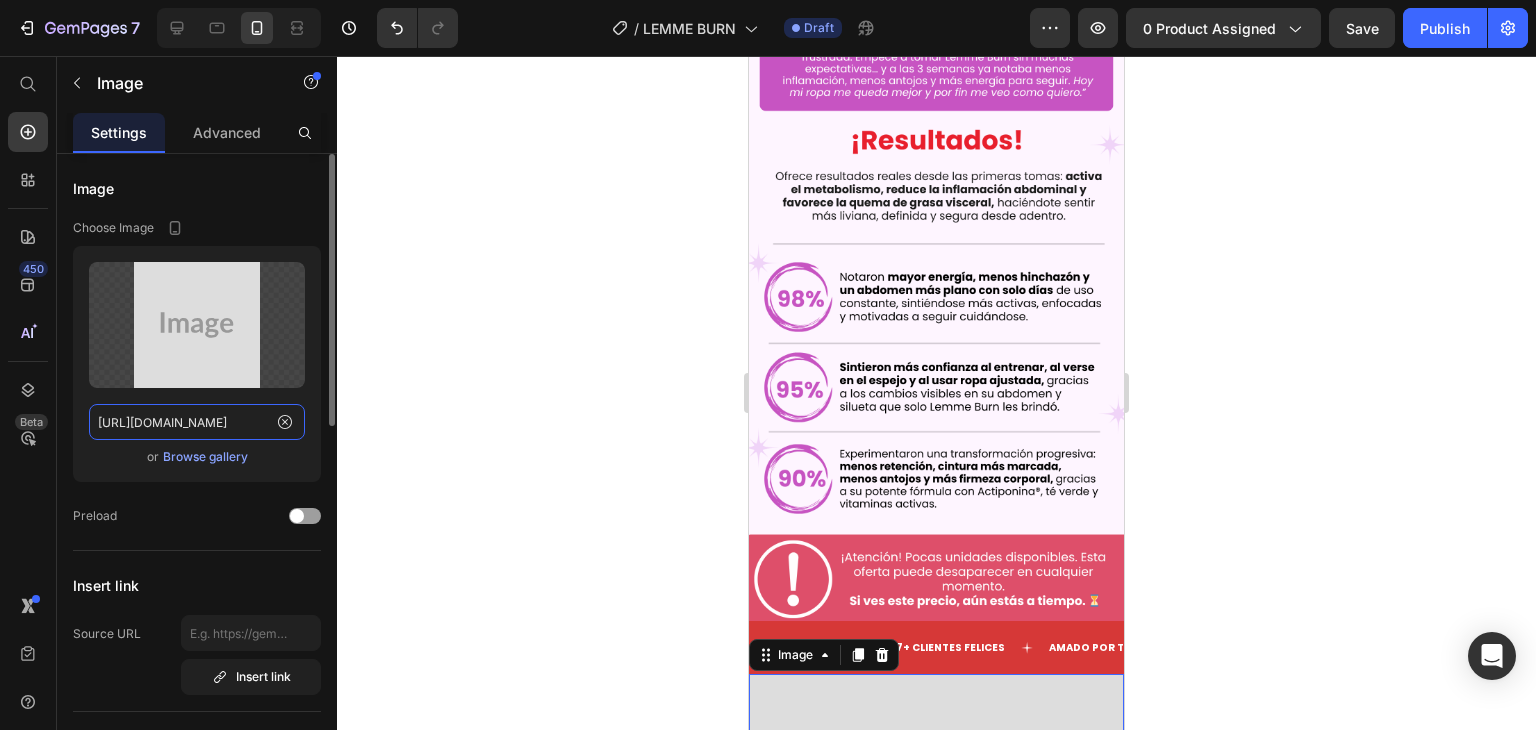 click on "[URL][DOMAIN_NAME]" 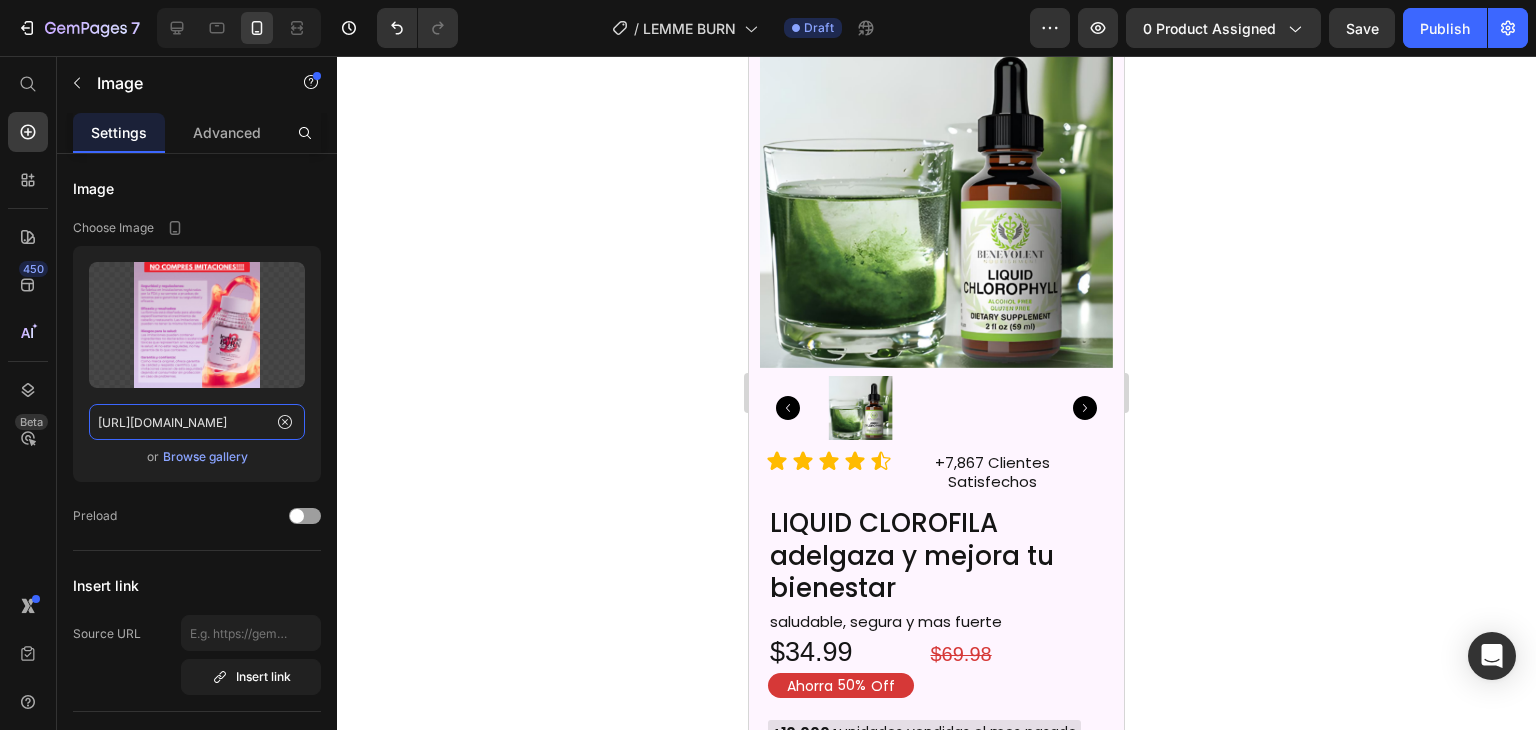 scroll, scrollTop: 8600, scrollLeft: 0, axis: vertical 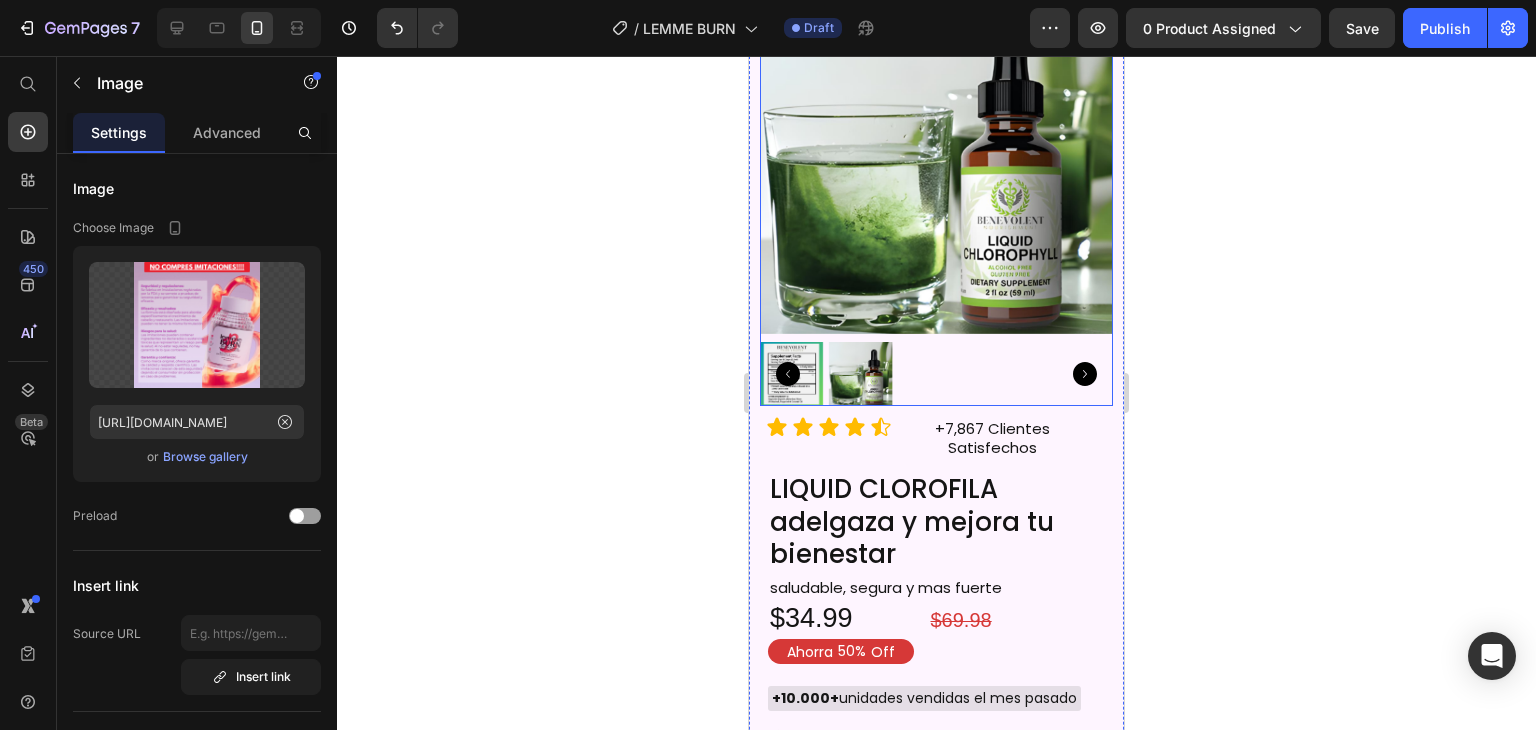 click at bounding box center (936, 157) 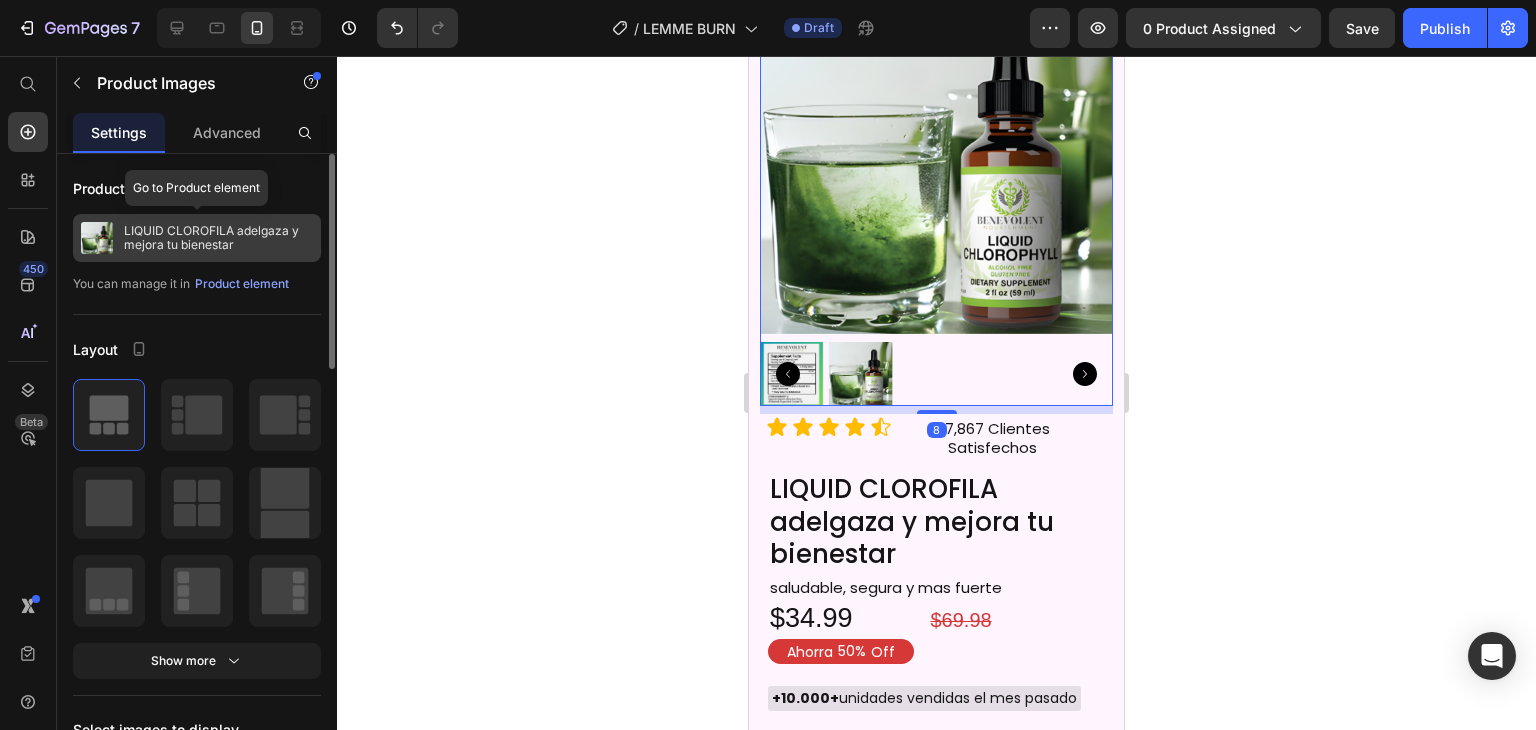 click on "LIQUID CLOROFILA adelgaza y mejora tu bienestar" at bounding box center (218, 238) 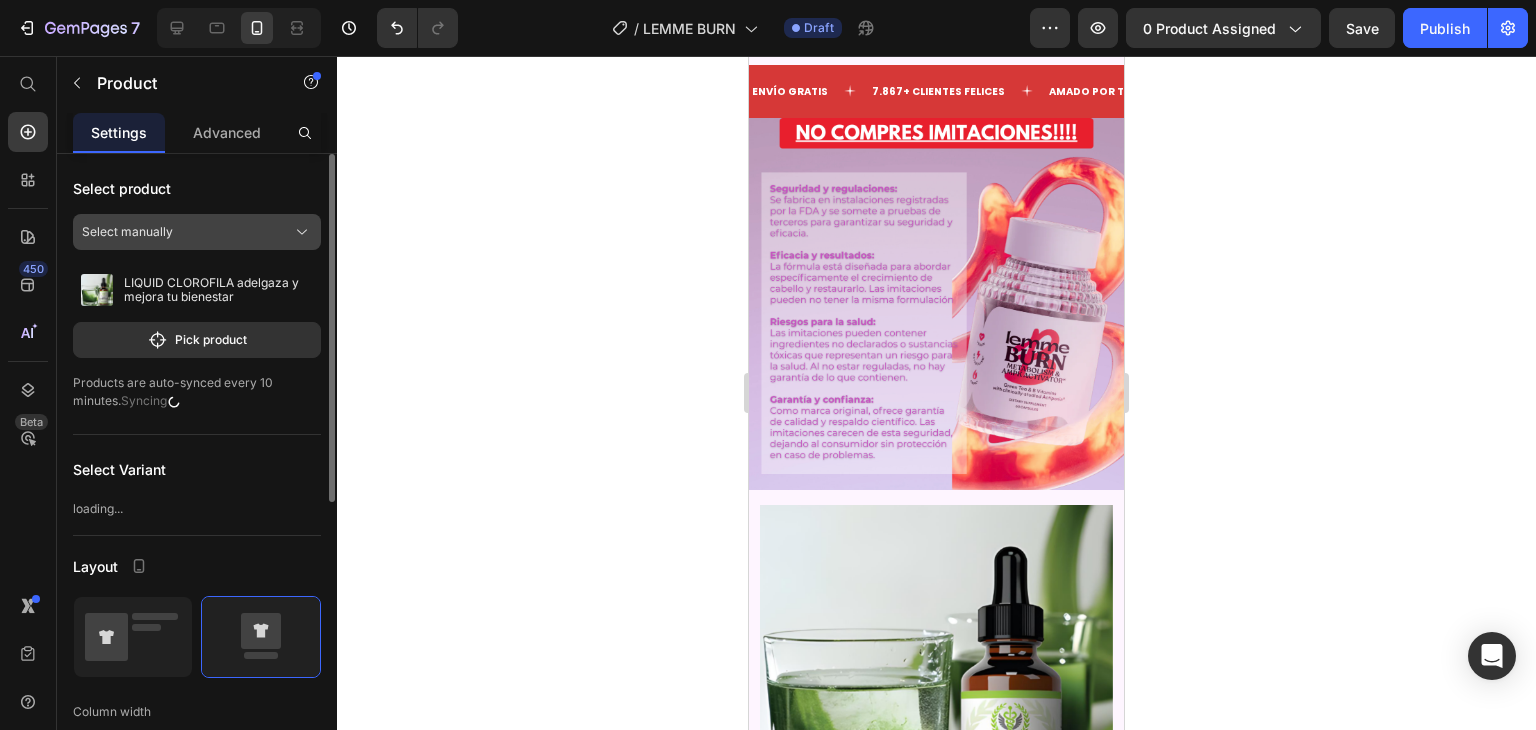 scroll, scrollTop: 8600, scrollLeft: 0, axis: vertical 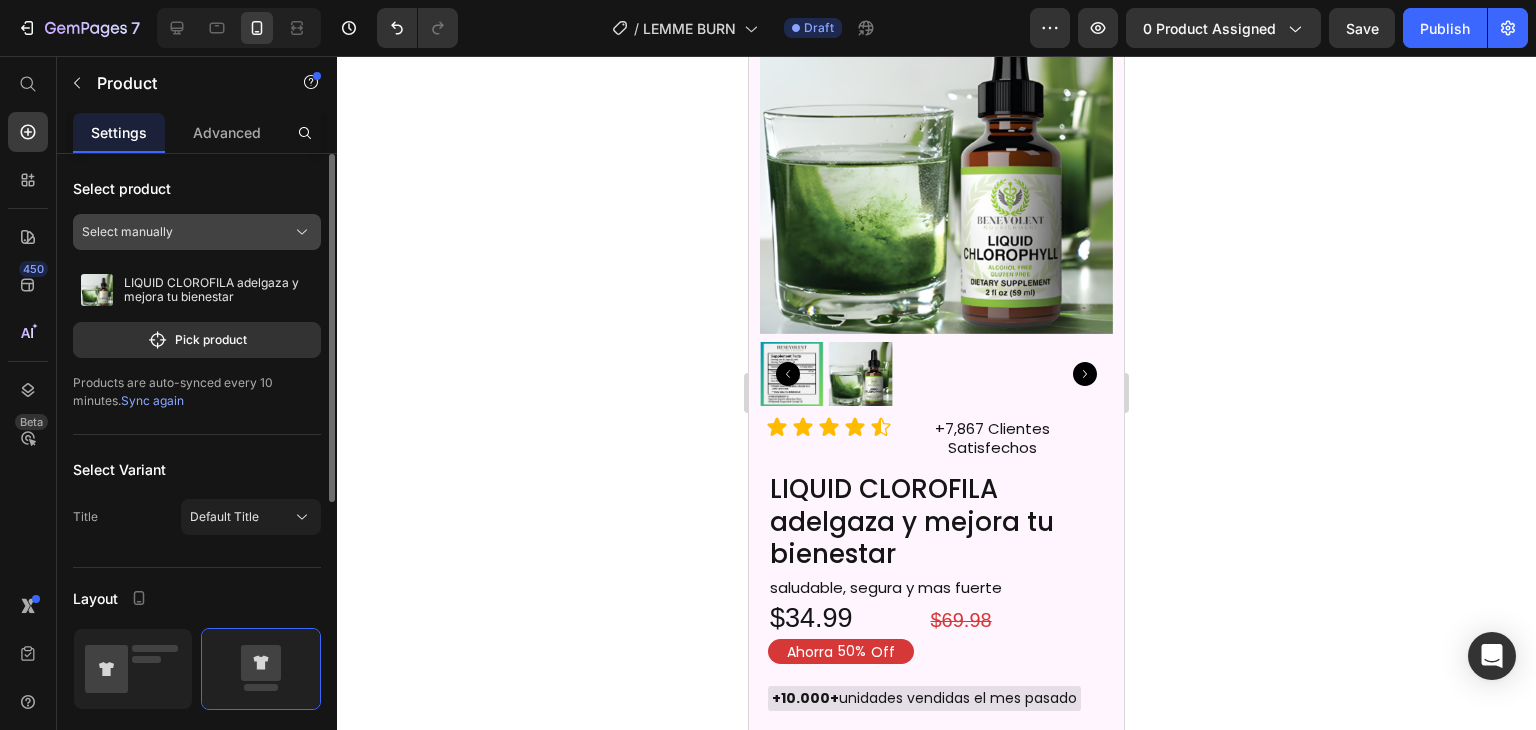click on "Select manually" at bounding box center (197, 232) 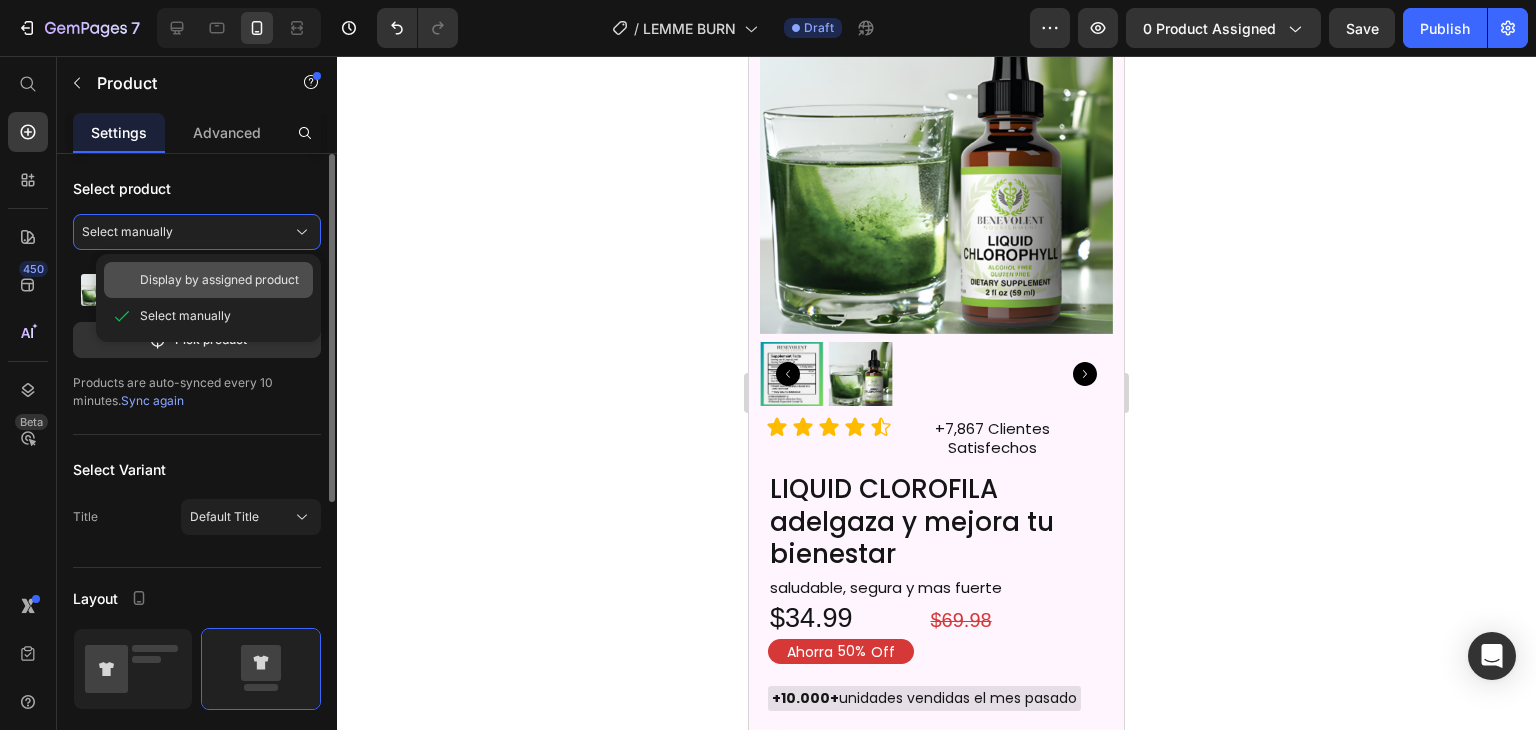 click on "Display by assigned product" at bounding box center (219, 280) 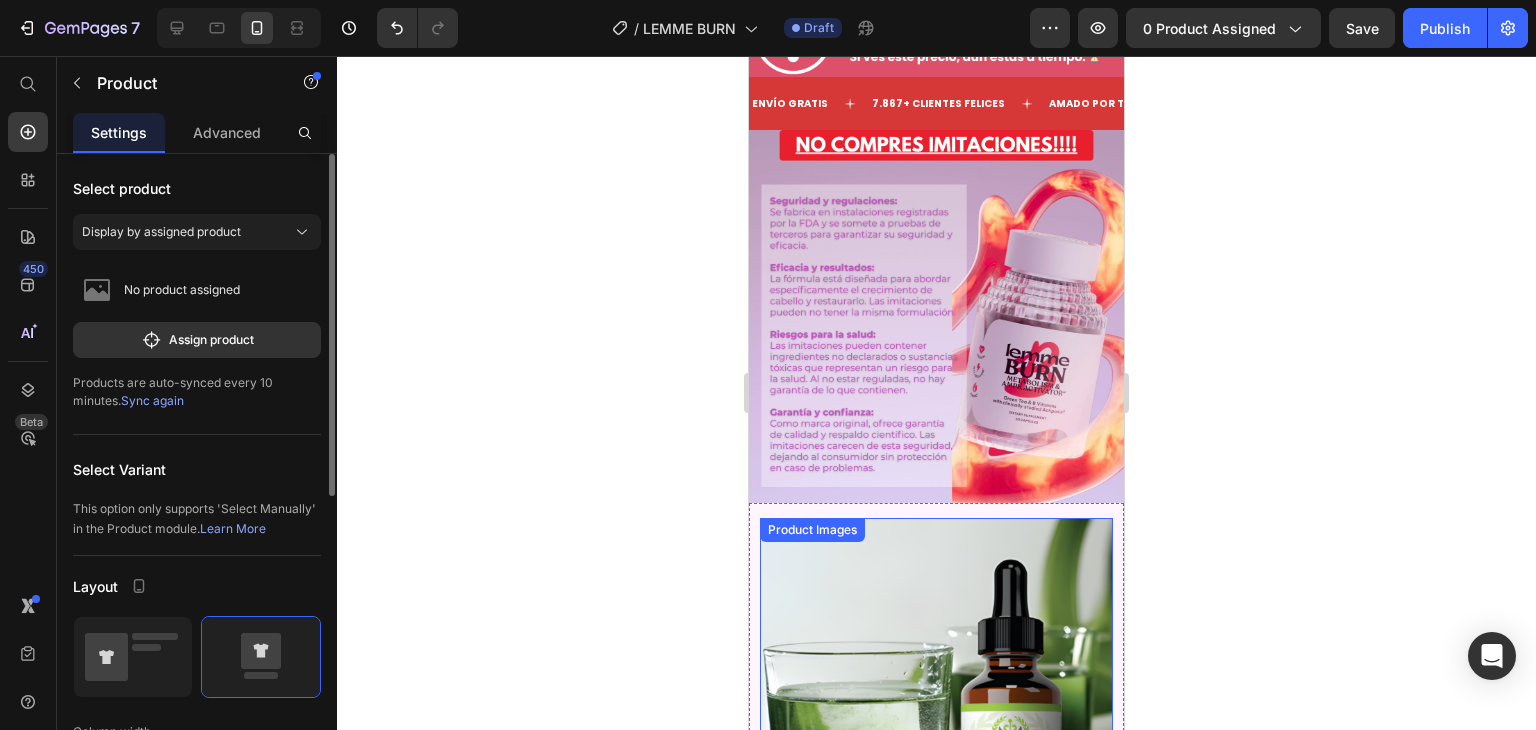 scroll, scrollTop: 8300, scrollLeft: 0, axis: vertical 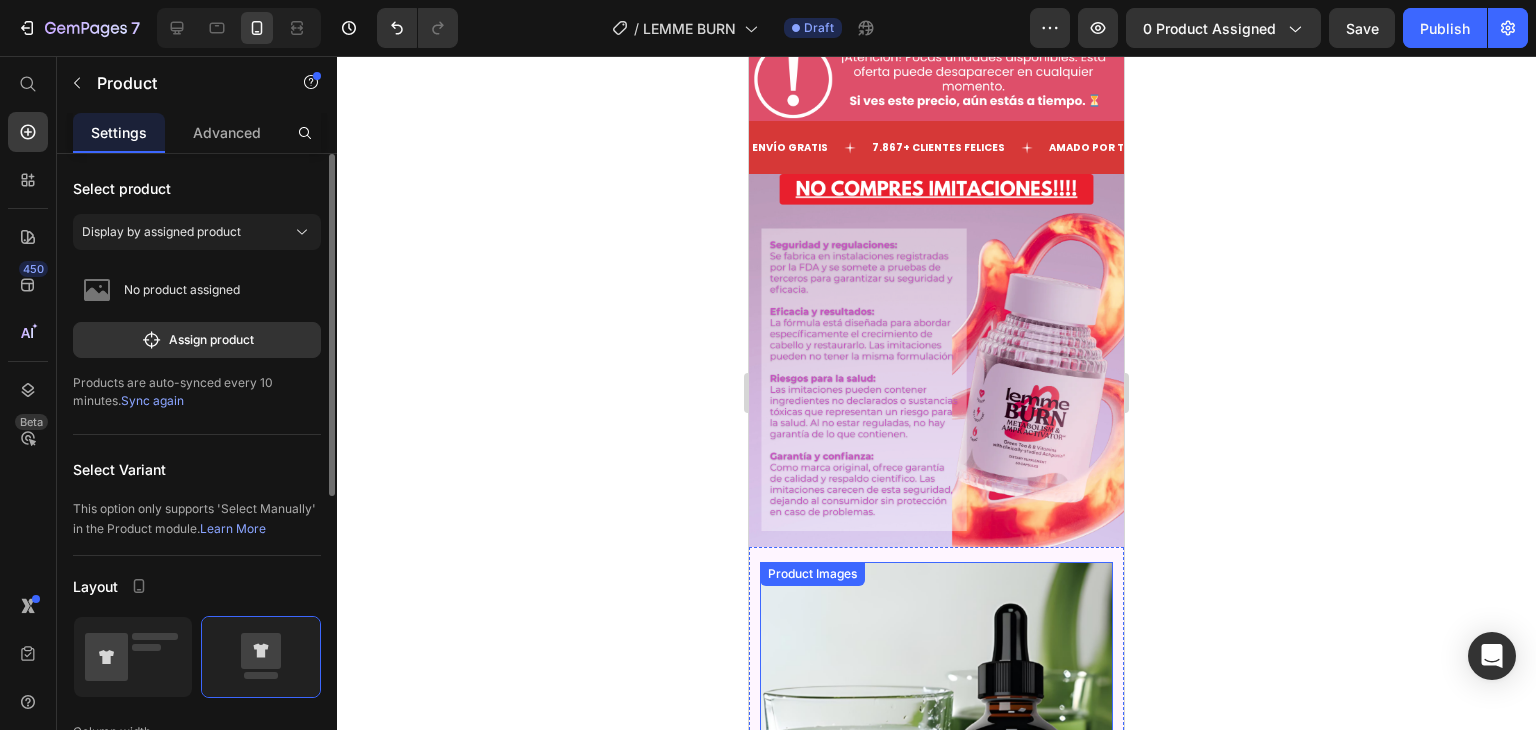 click at bounding box center (936, 738) 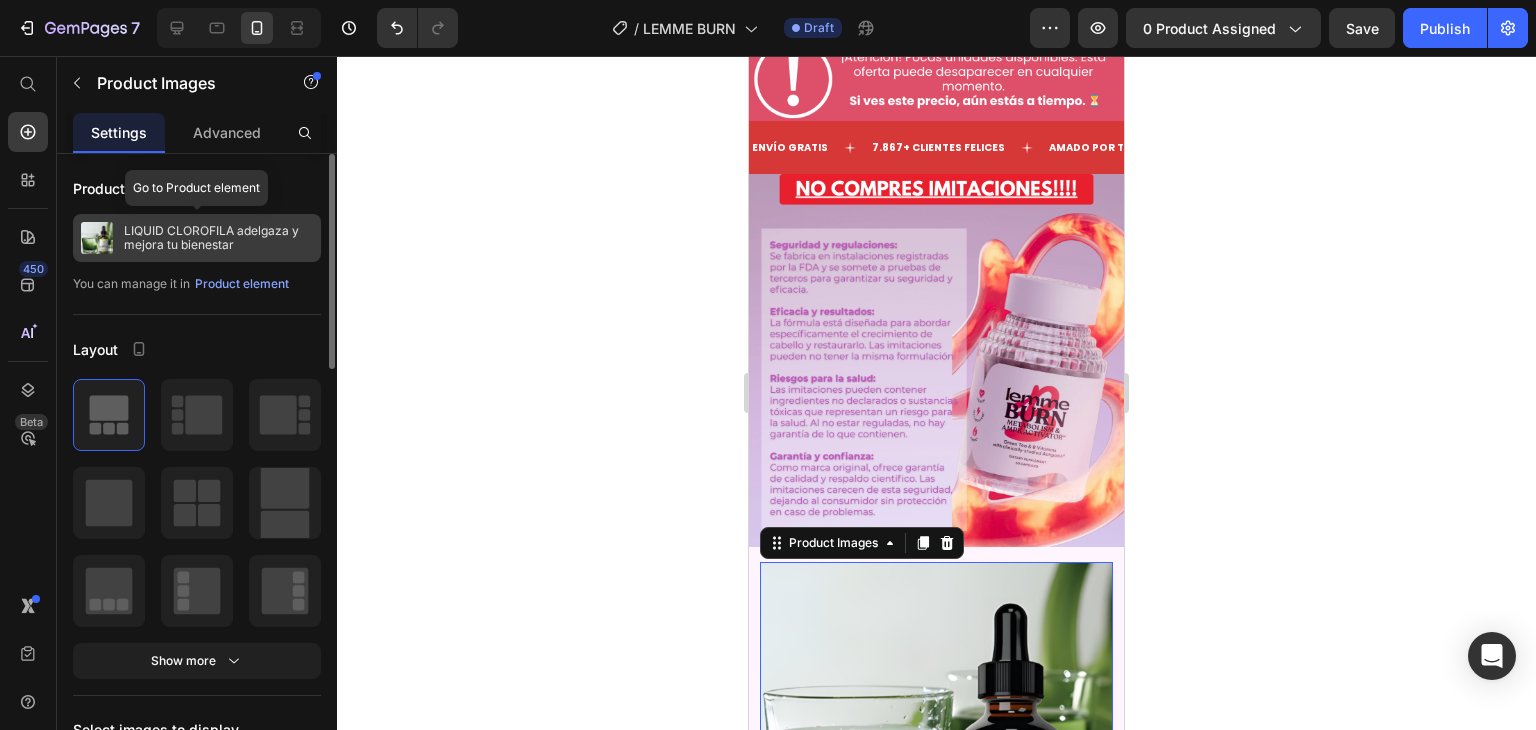click on "LIQUID CLOROFILA adelgaza y mejora tu bienestar" at bounding box center (218, 238) 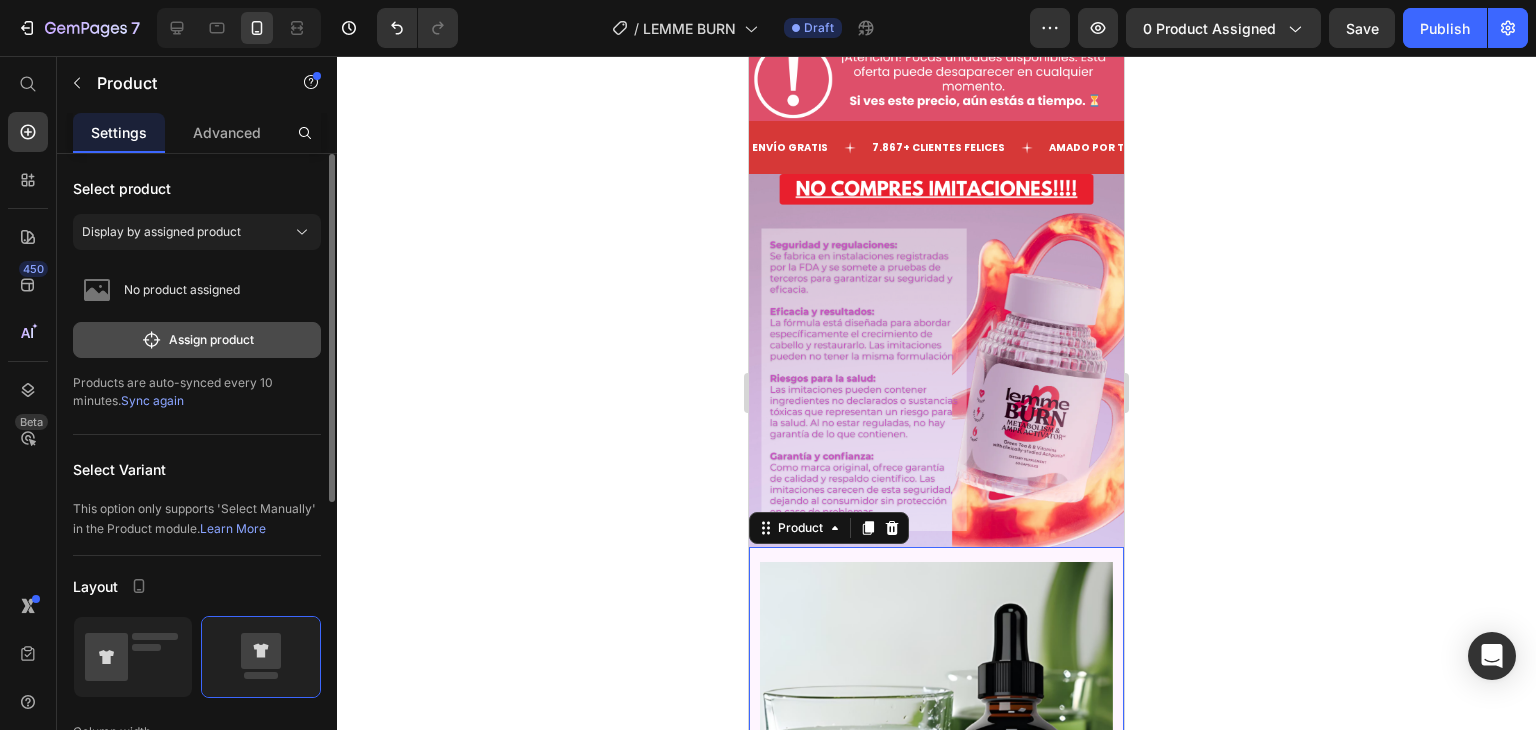 click on "Assign product" at bounding box center [197, 340] 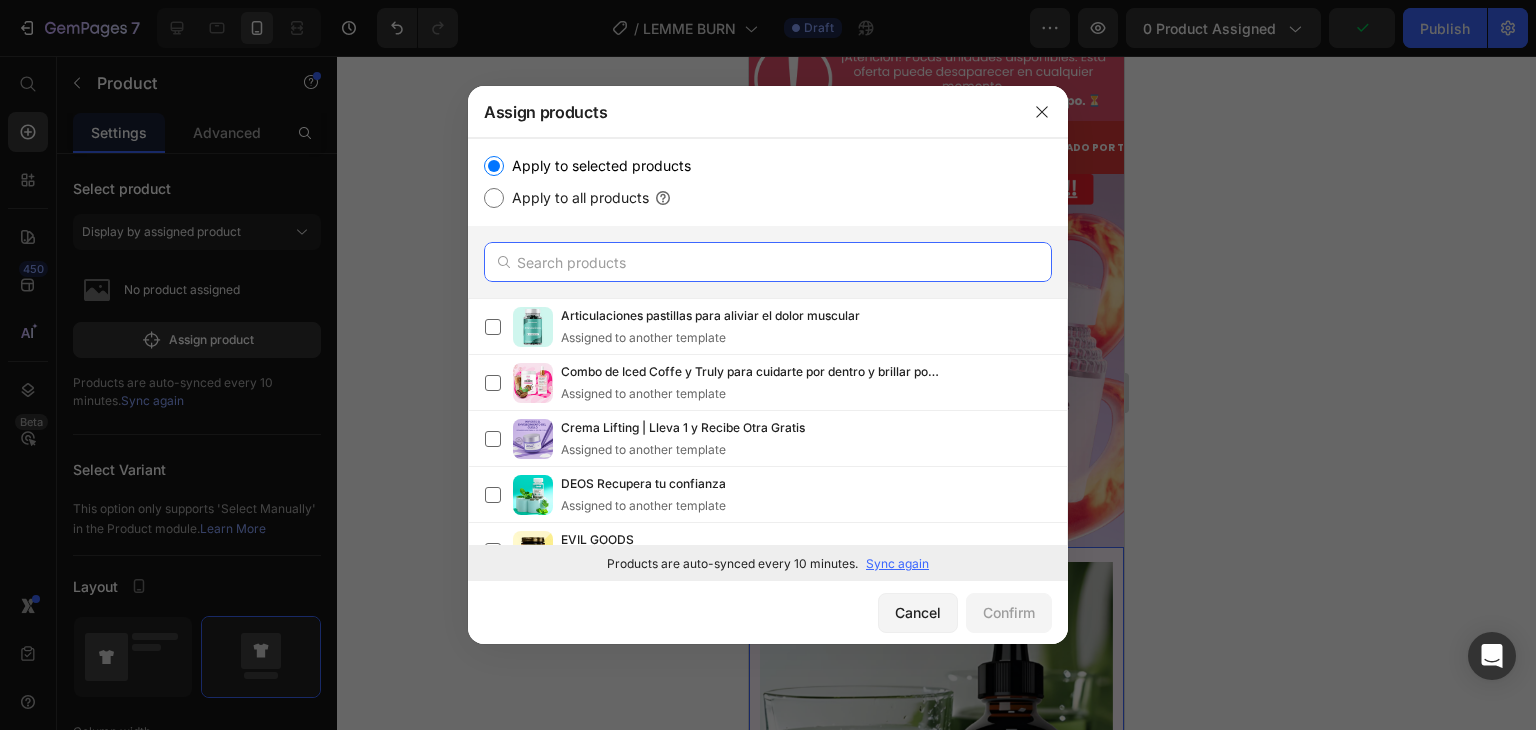 click at bounding box center (768, 262) 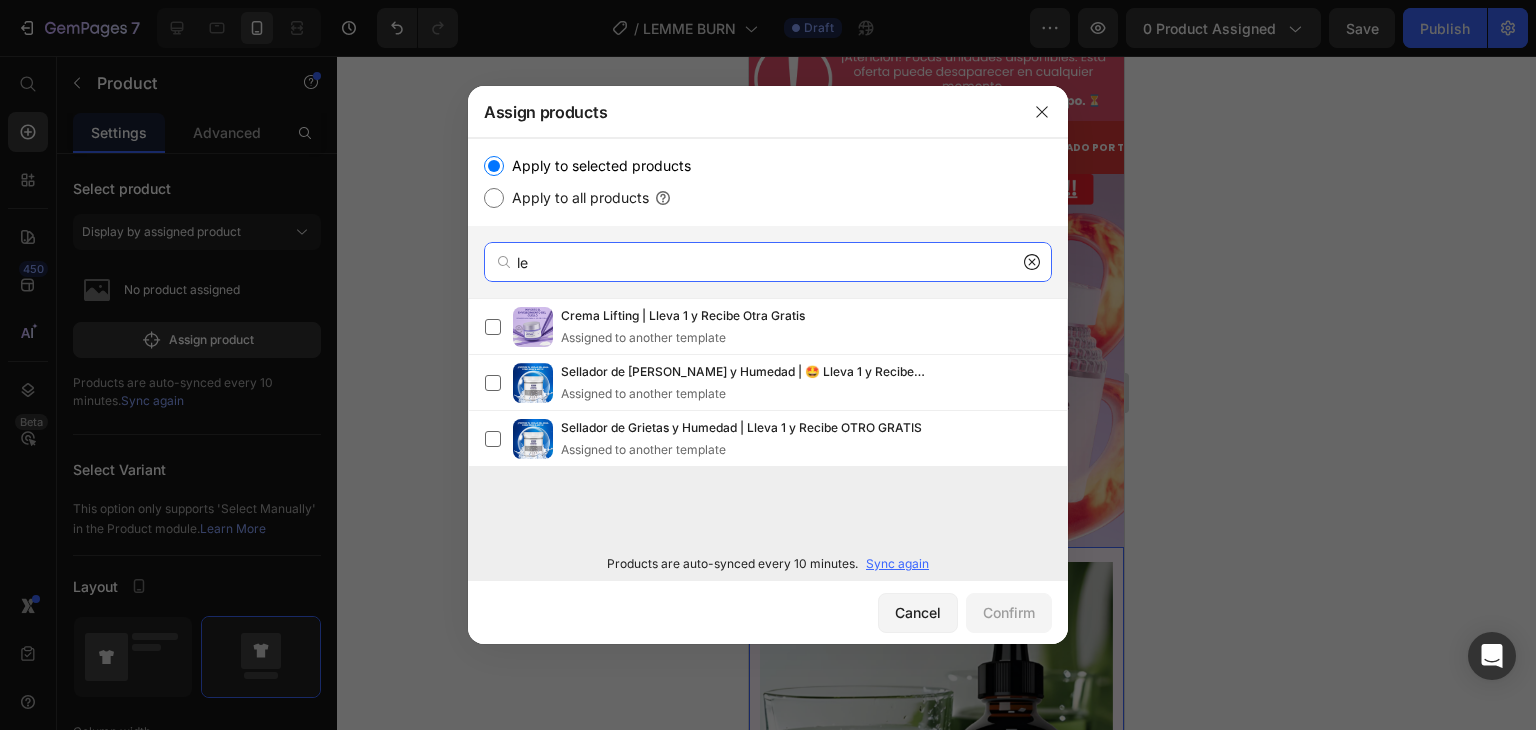 type on "le" 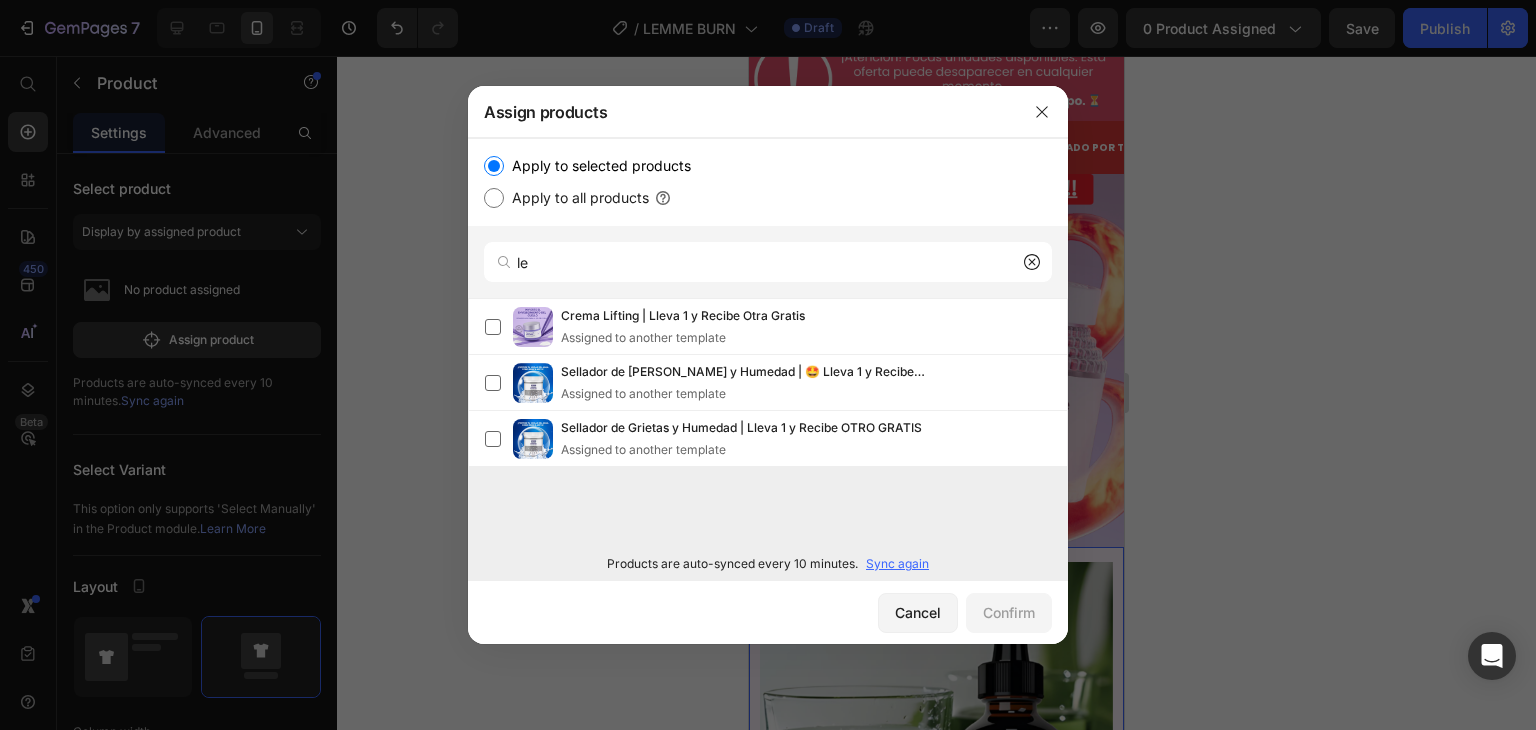 click on "Sync again" at bounding box center [897, 564] 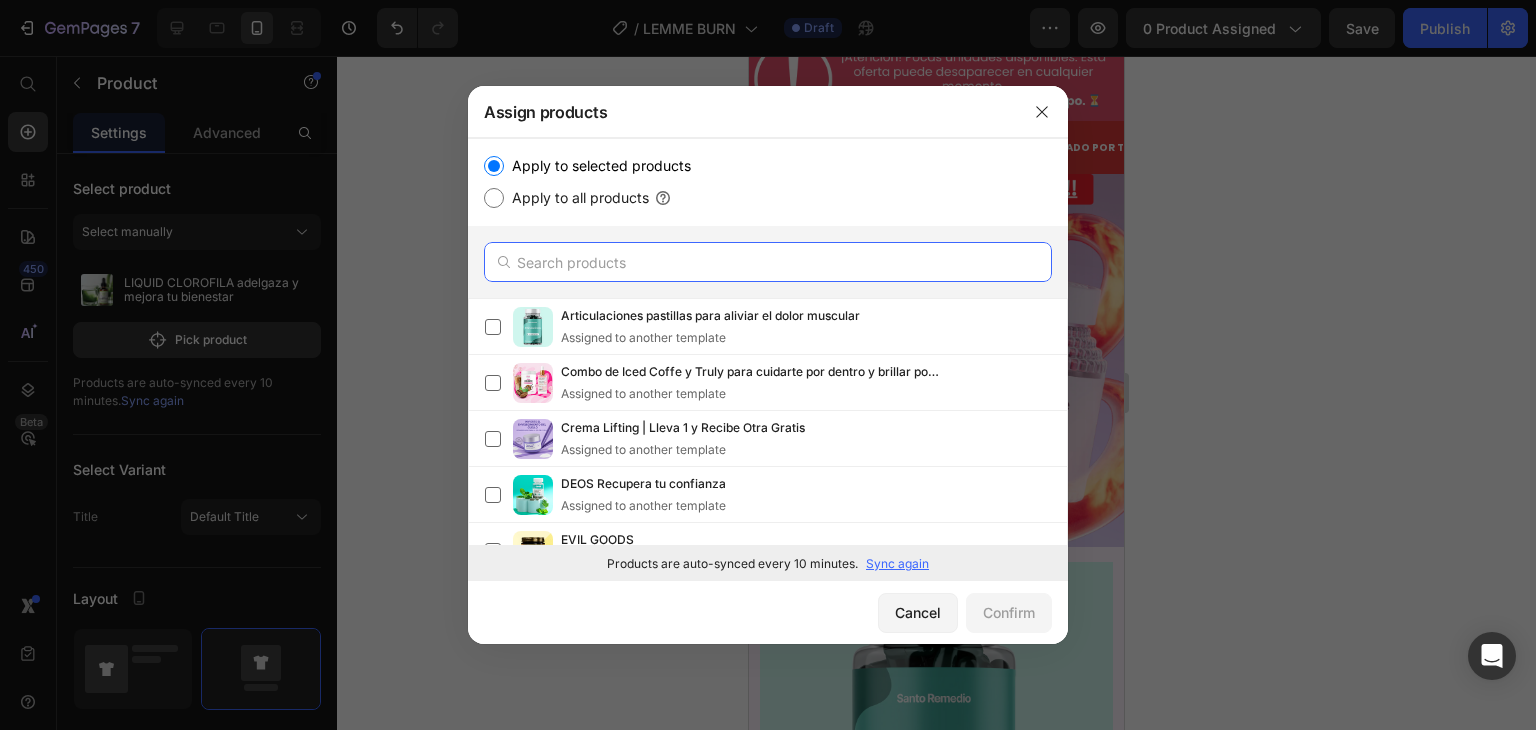 click at bounding box center (768, 262) 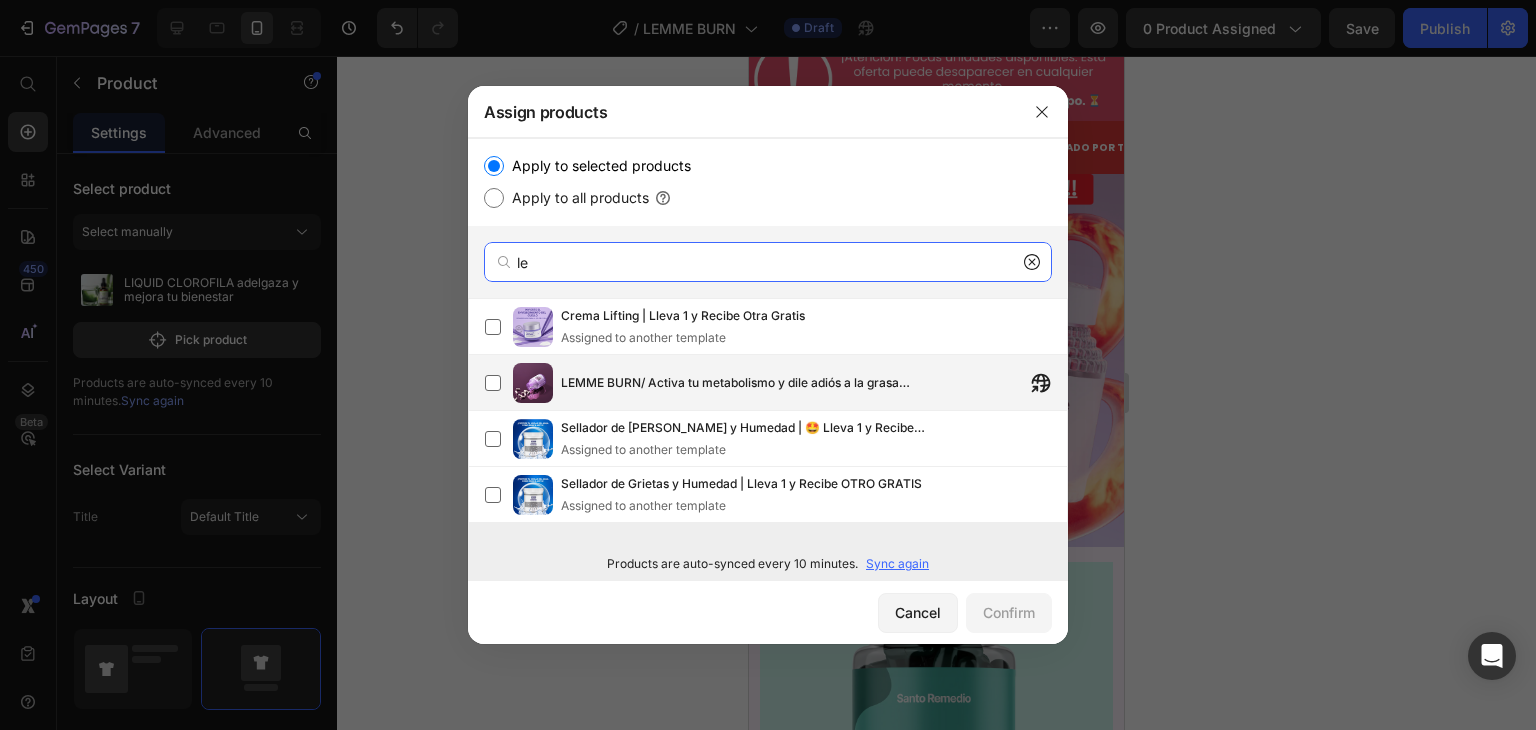 type on "le" 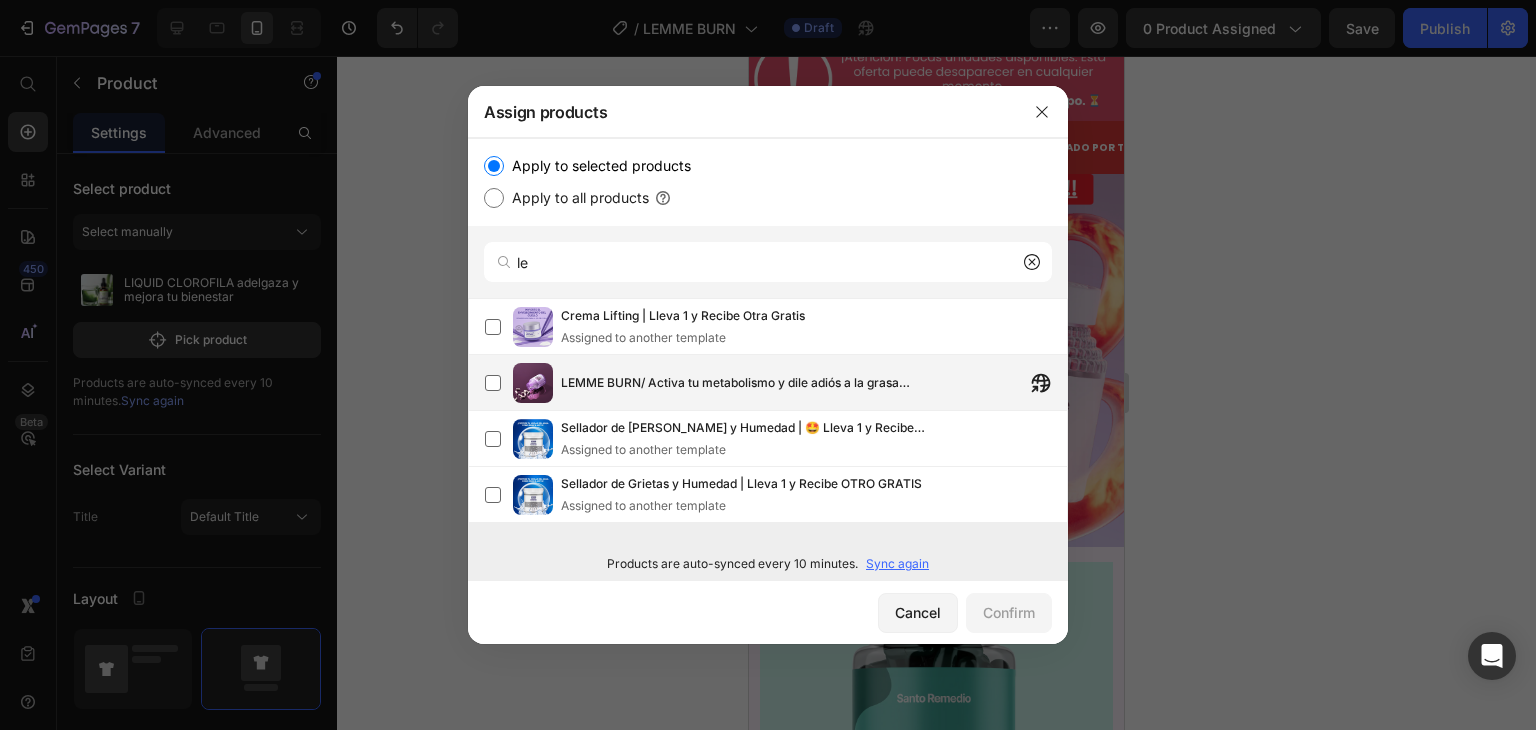 click on "LEMME BURN/  Activa tu metabolismo y dile adiós a la grasa abdominal." at bounding box center [814, 383] 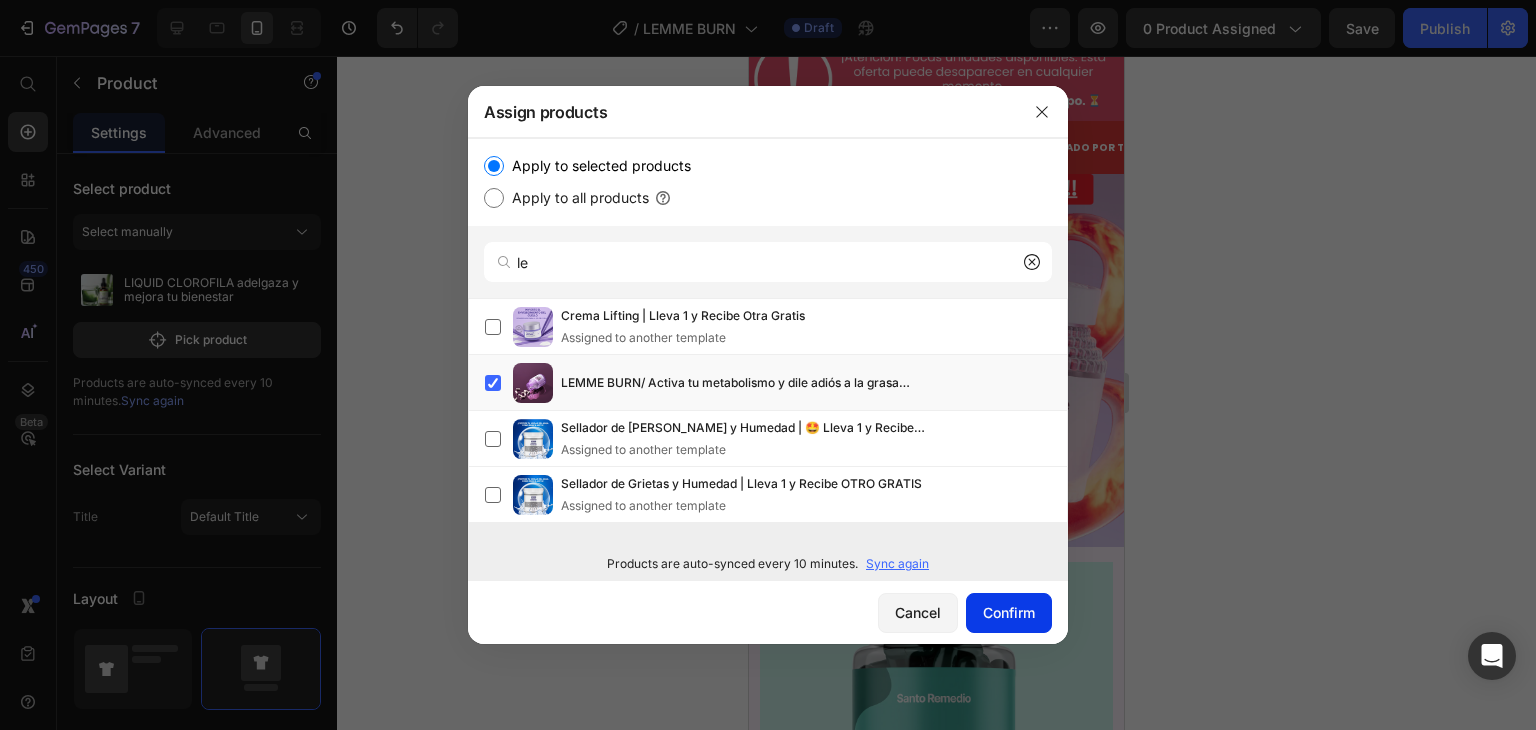 click on "Confirm" at bounding box center [1009, 612] 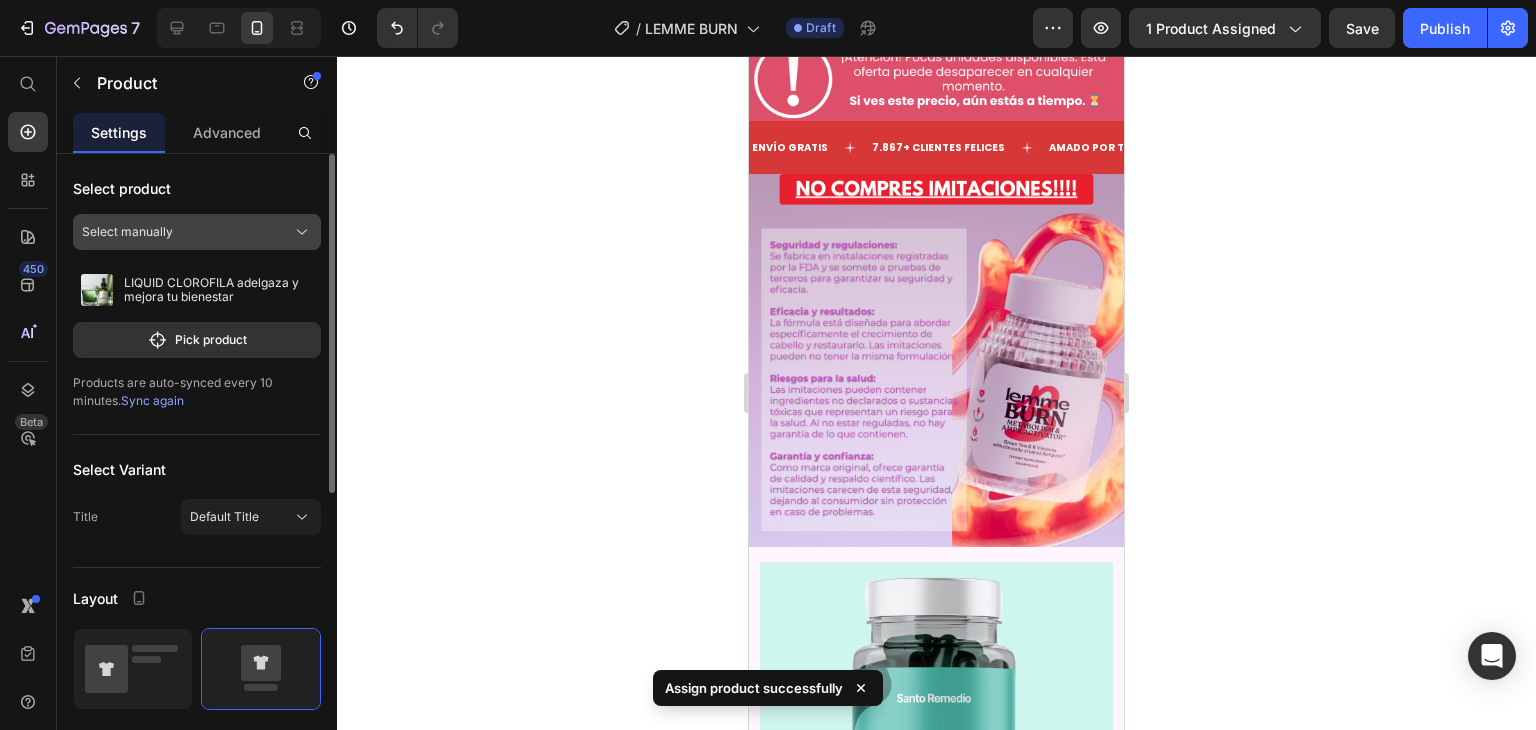 click on "Select manually" 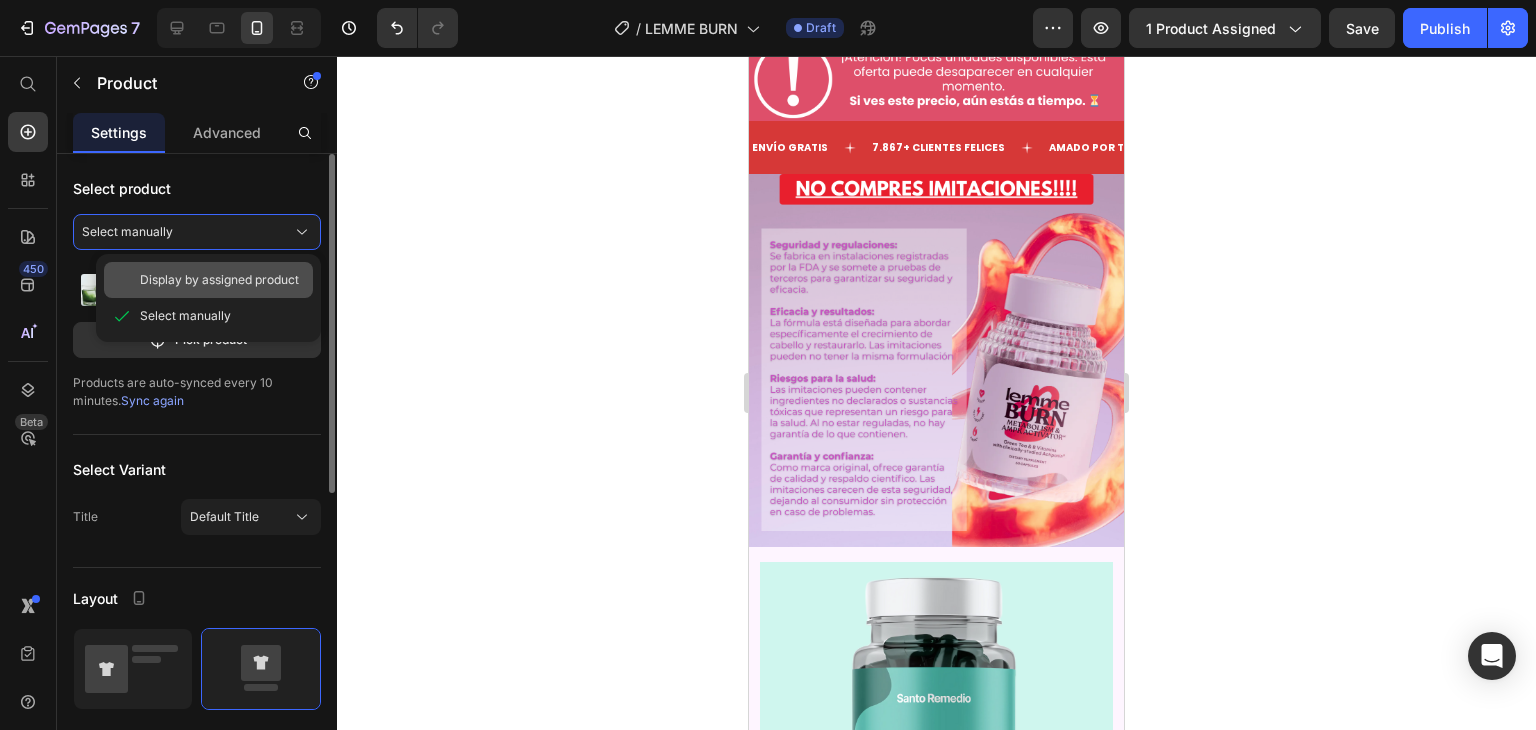 click on "Display by assigned product" at bounding box center (219, 280) 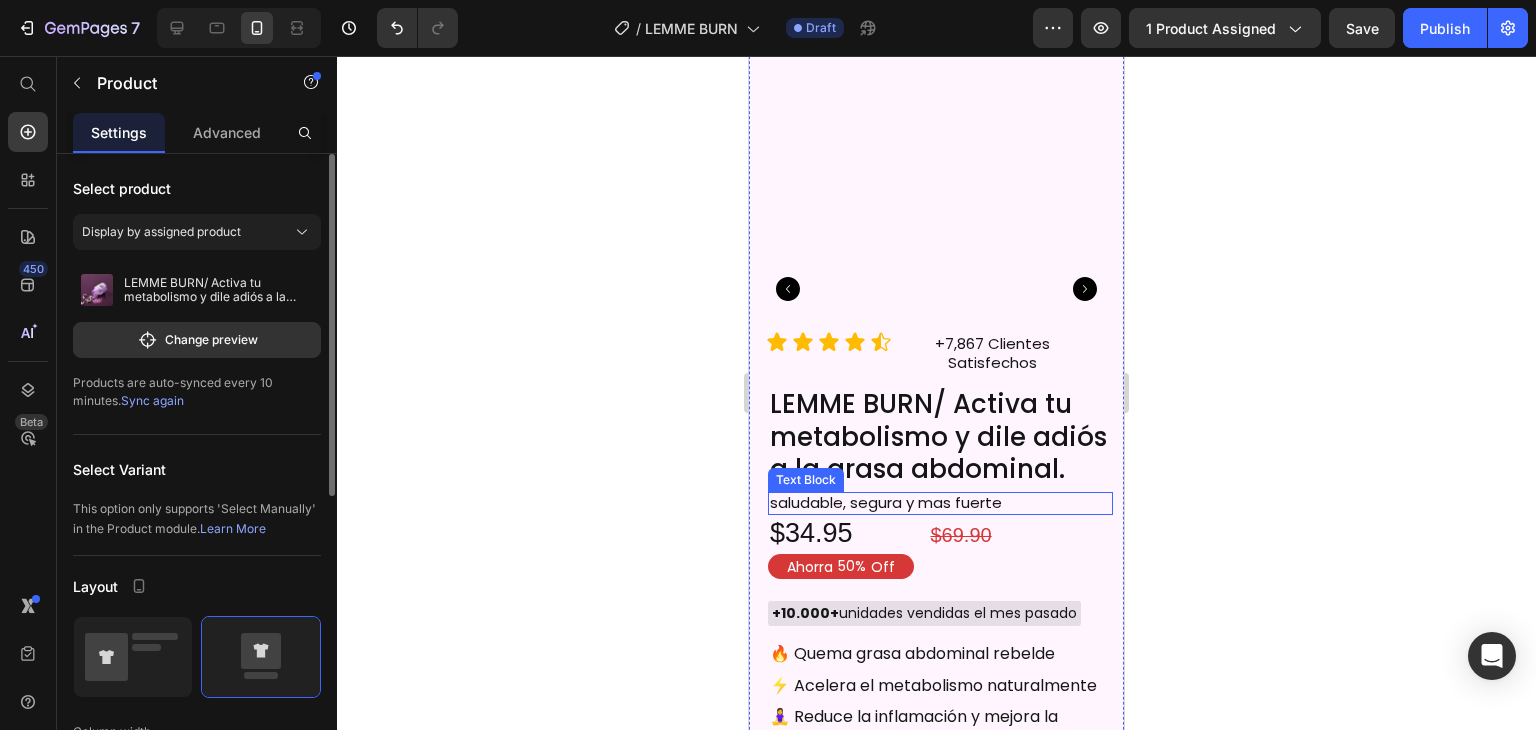 scroll, scrollTop: 8800, scrollLeft: 0, axis: vertical 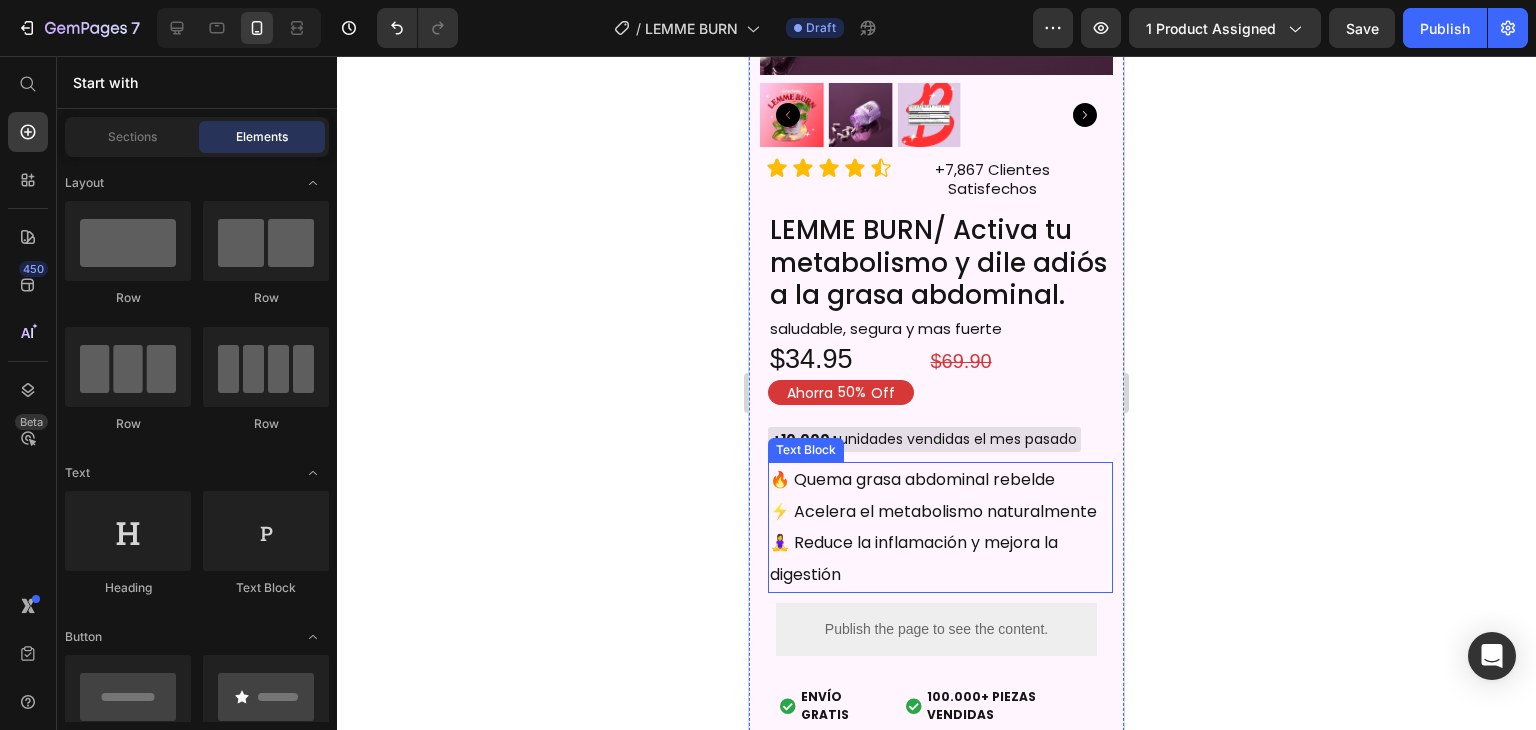 click on "⚡ Acelera el metabolismo naturalmente" at bounding box center [940, 512] 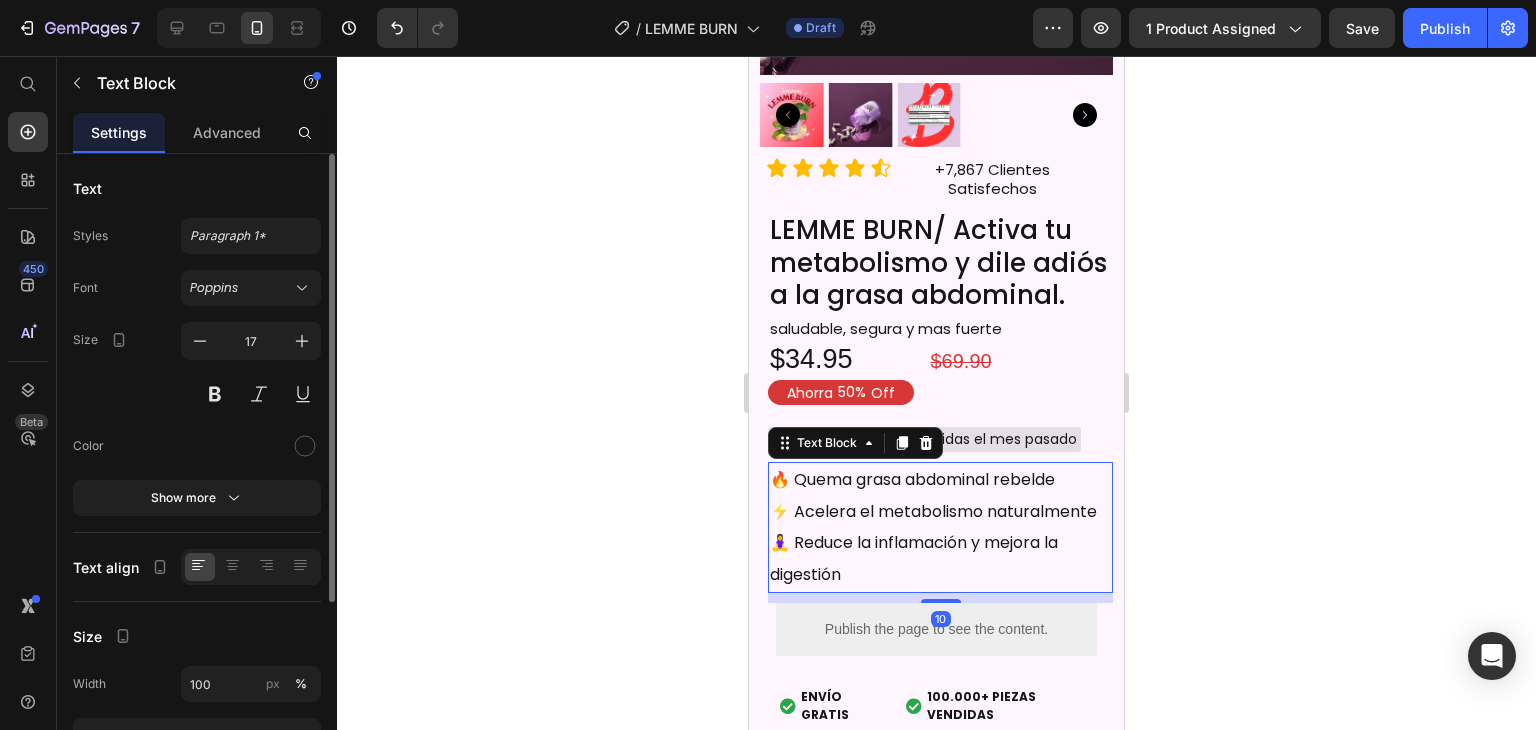 click on "⚡ Acelera el metabolismo naturalmente" at bounding box center (933, 511) 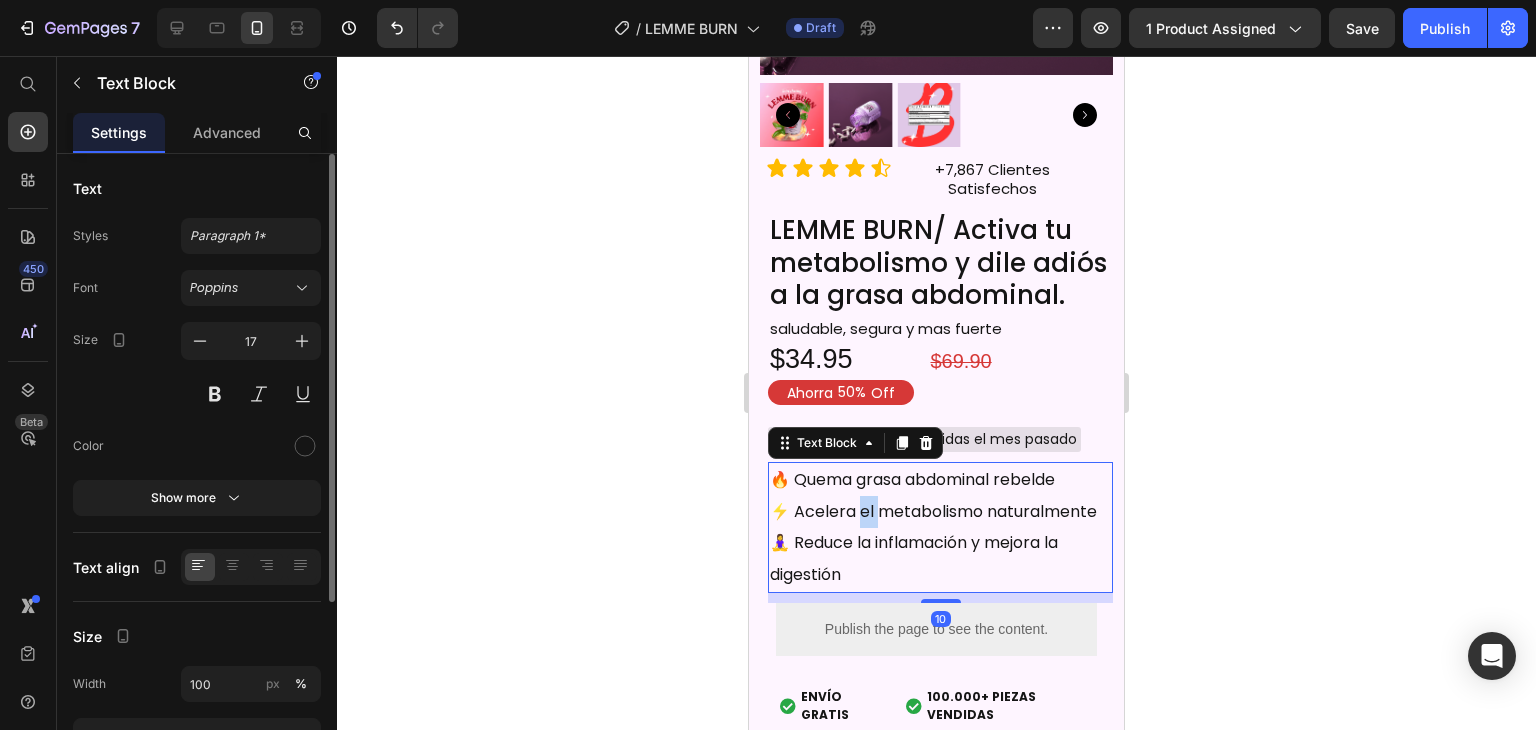 click on "⚡ Acelera el metabolismo naturalmente" at bounding box center [933, 511] 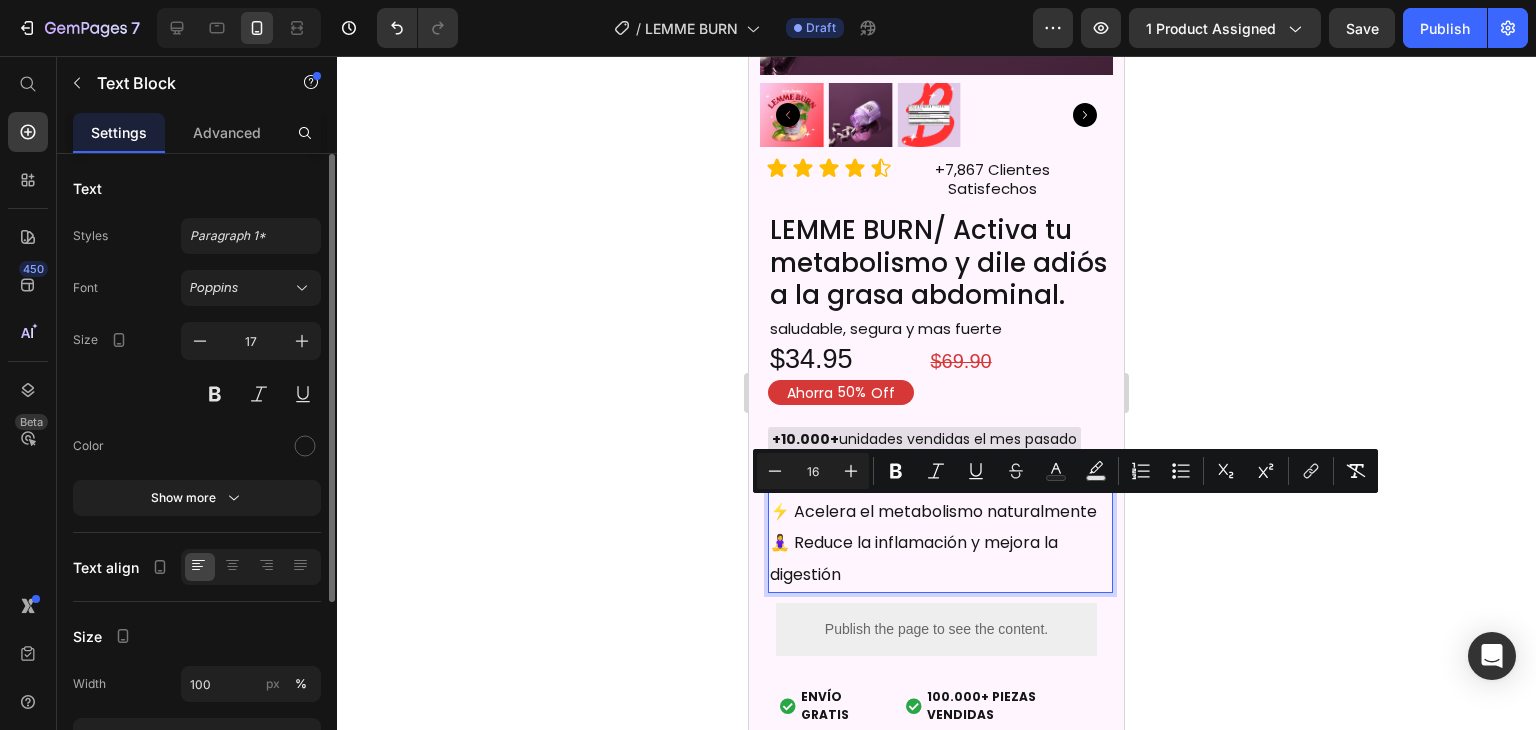 click on "🧘‍♀️ Reduce la inflamación y mejora la digestión" at bounding box center (914, 558) 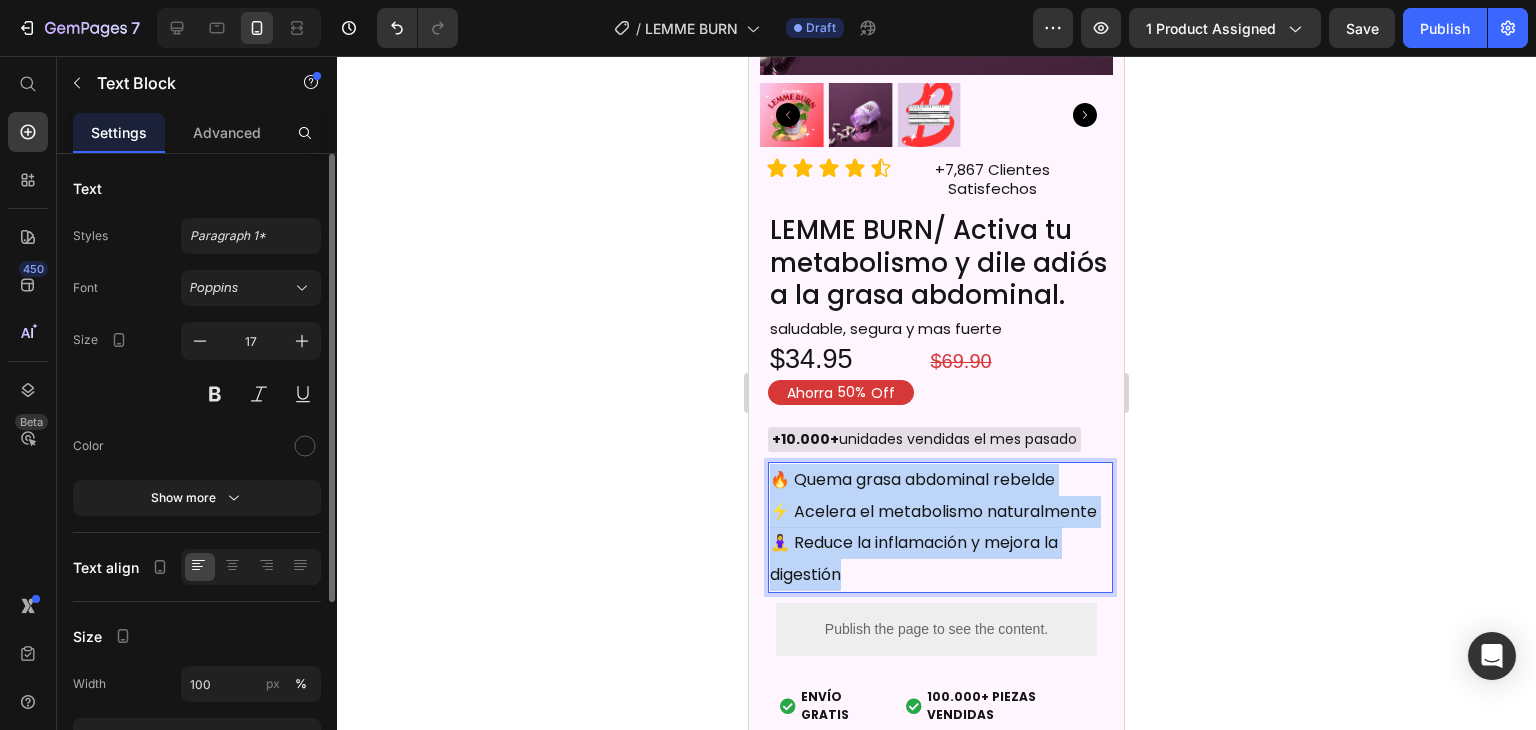 drag, startPoint x: 861, startPoint y: 608, endPoint x: 772, endPoint y: 477, distance: 158.37297 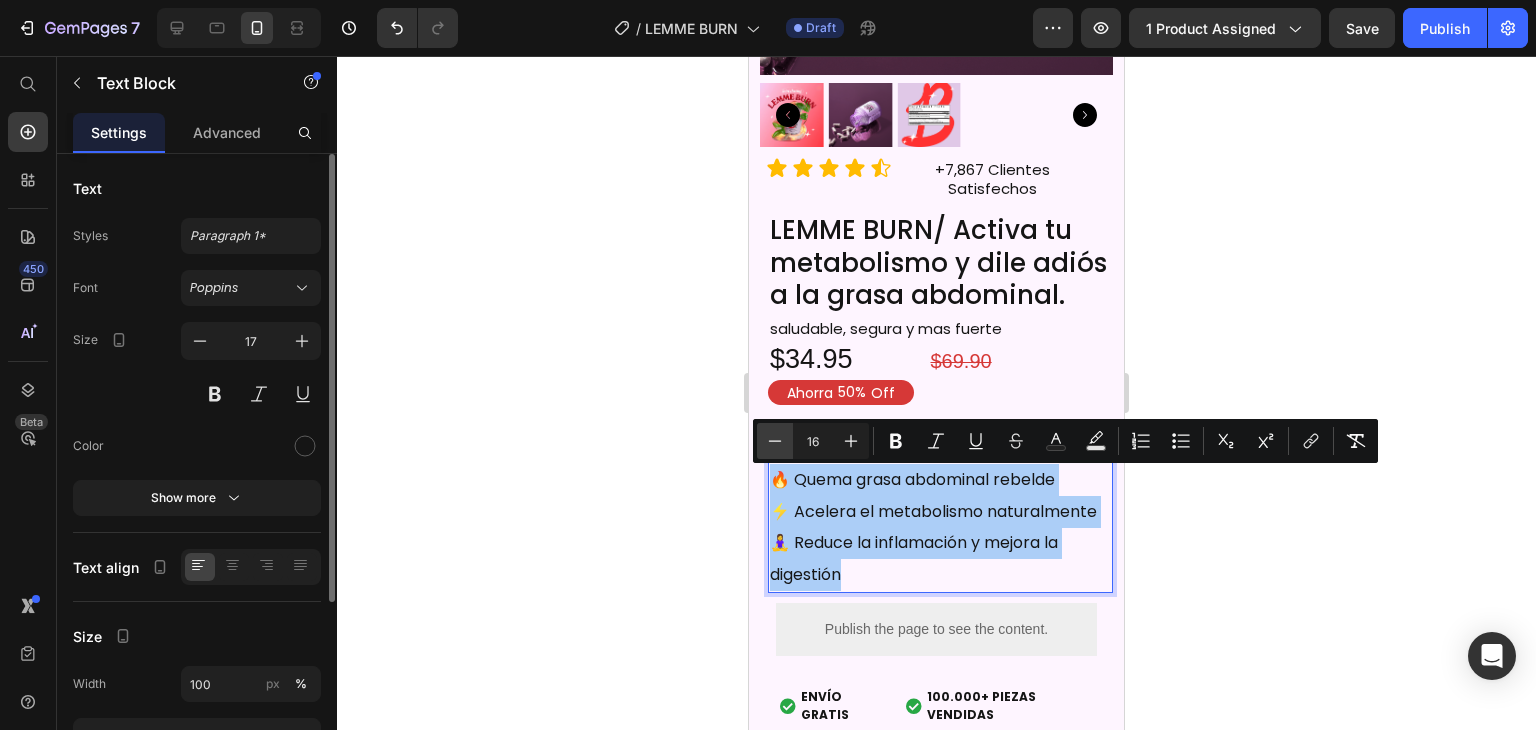 click on "Minus" at bounding box center [775, 441] 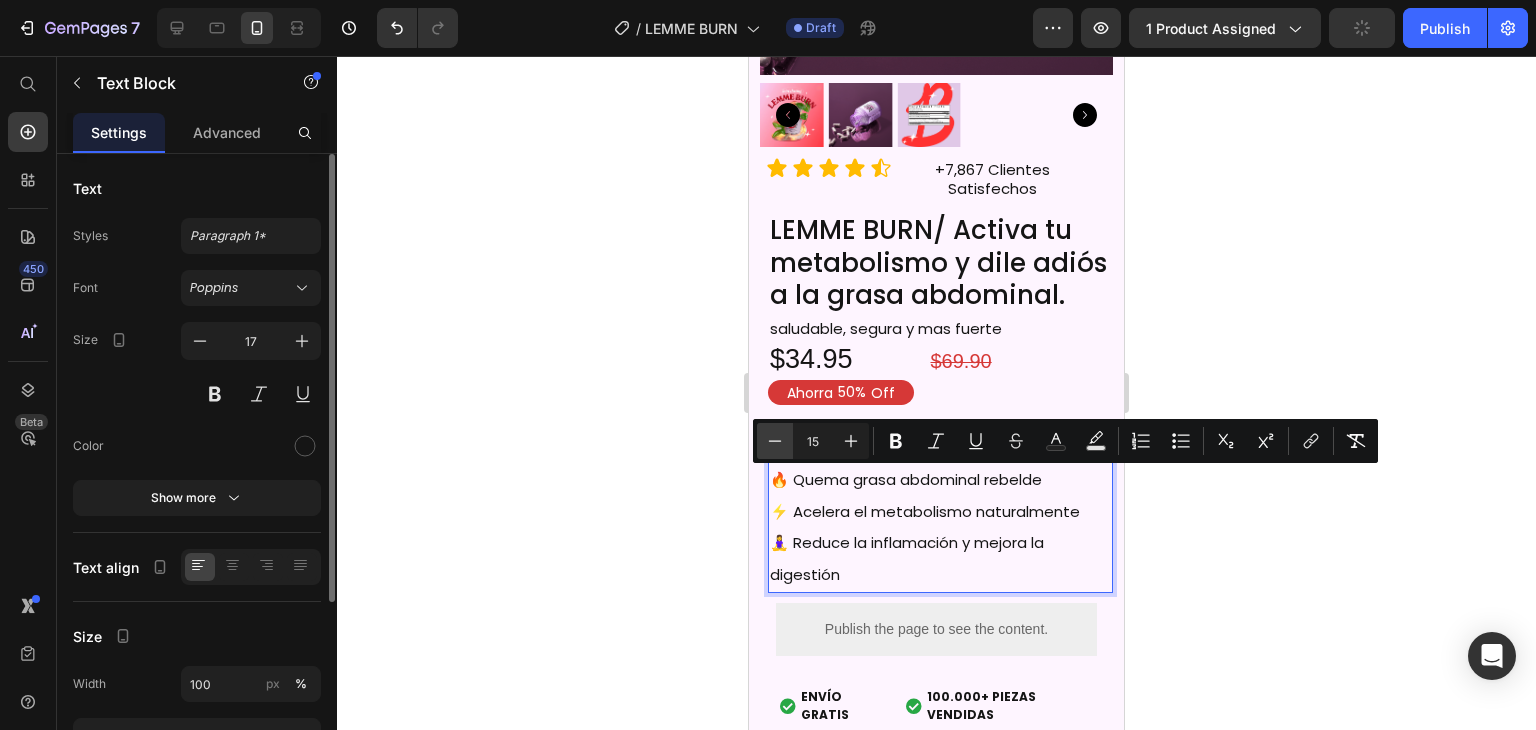 click 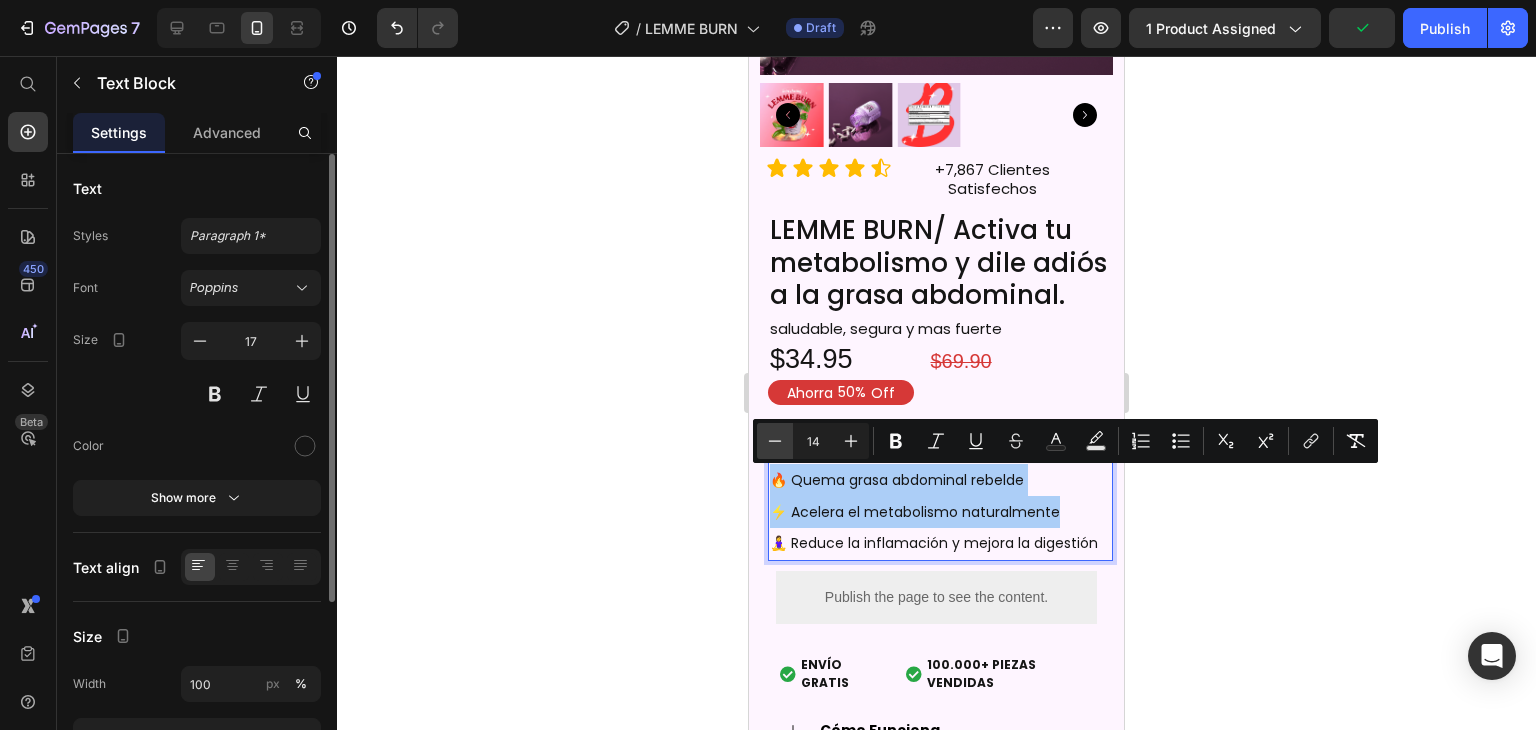 click 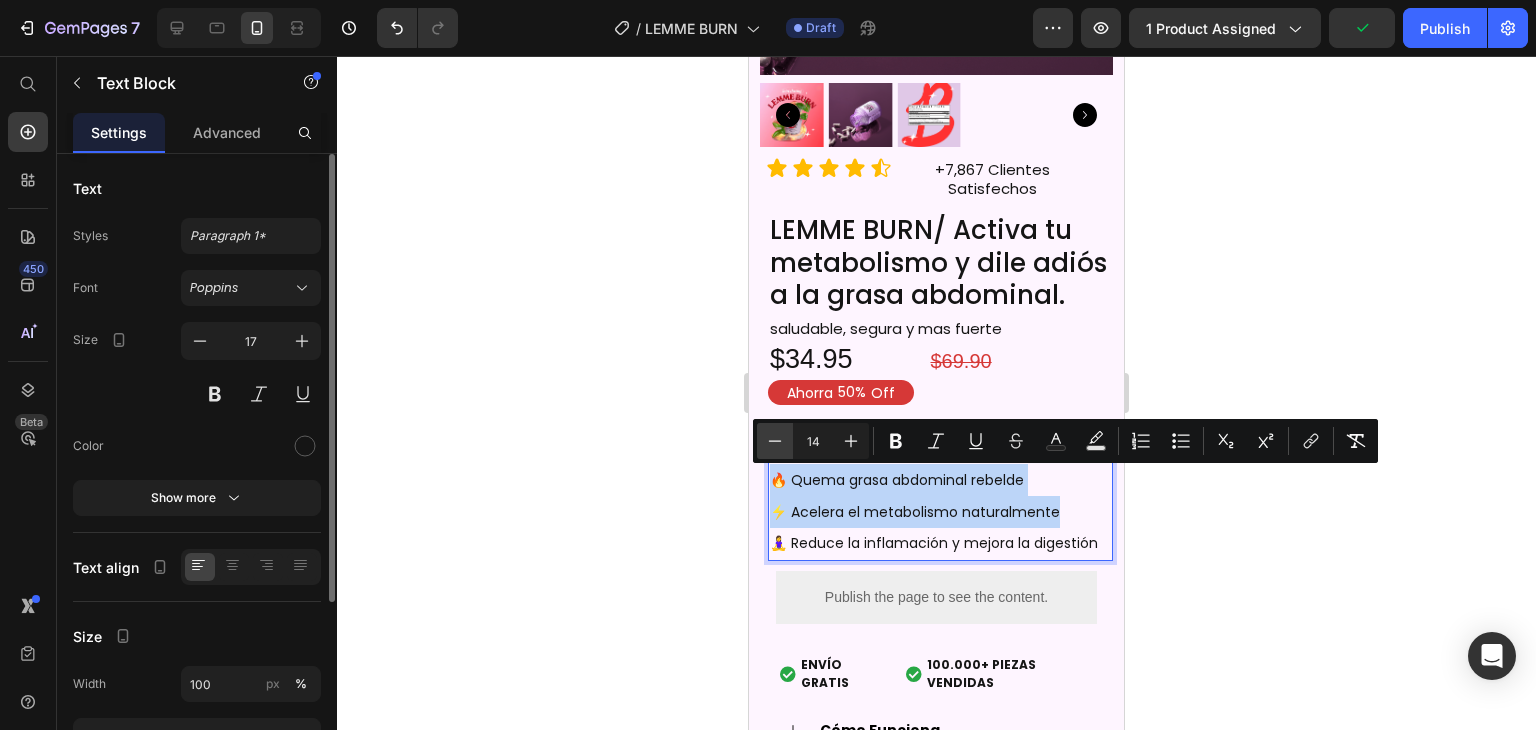 type on "13" 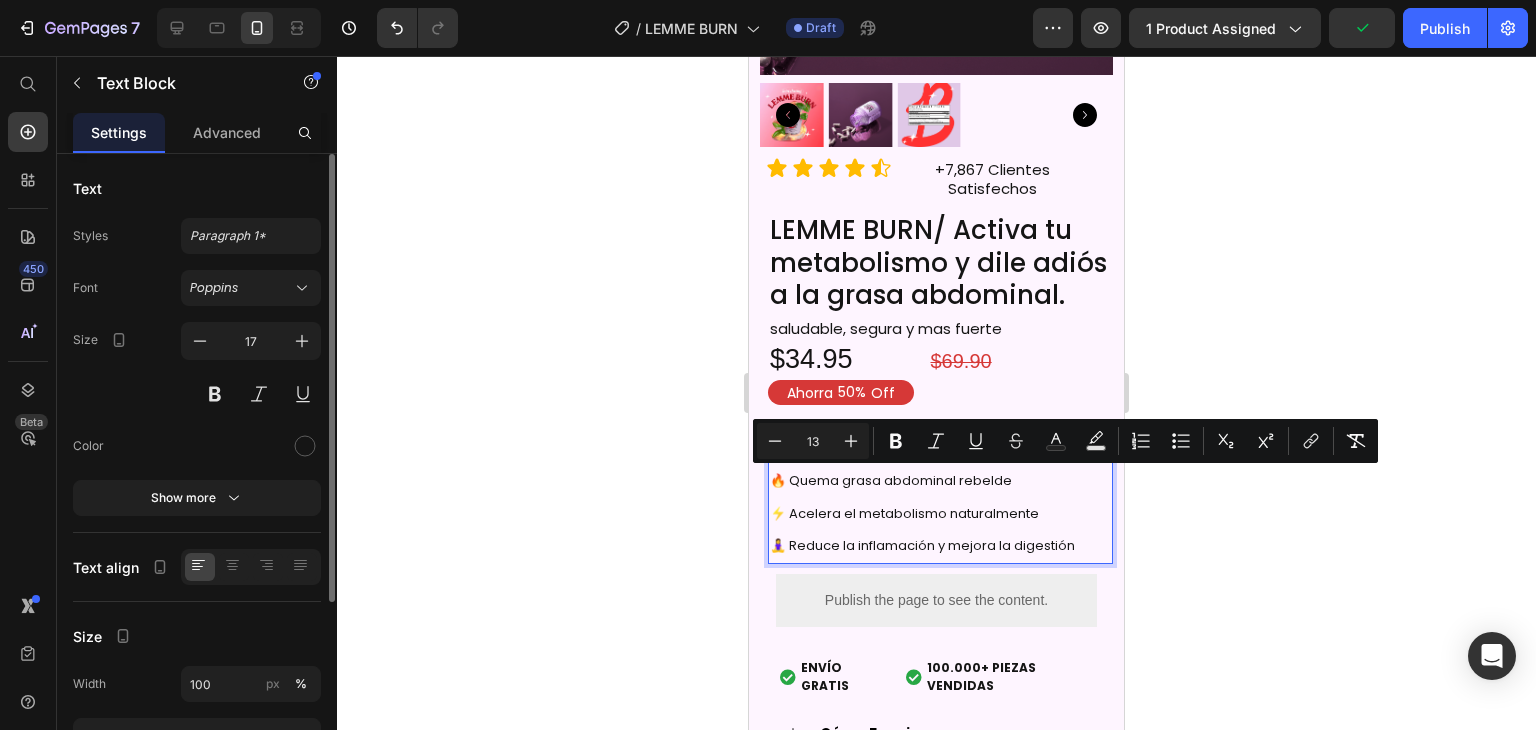 click 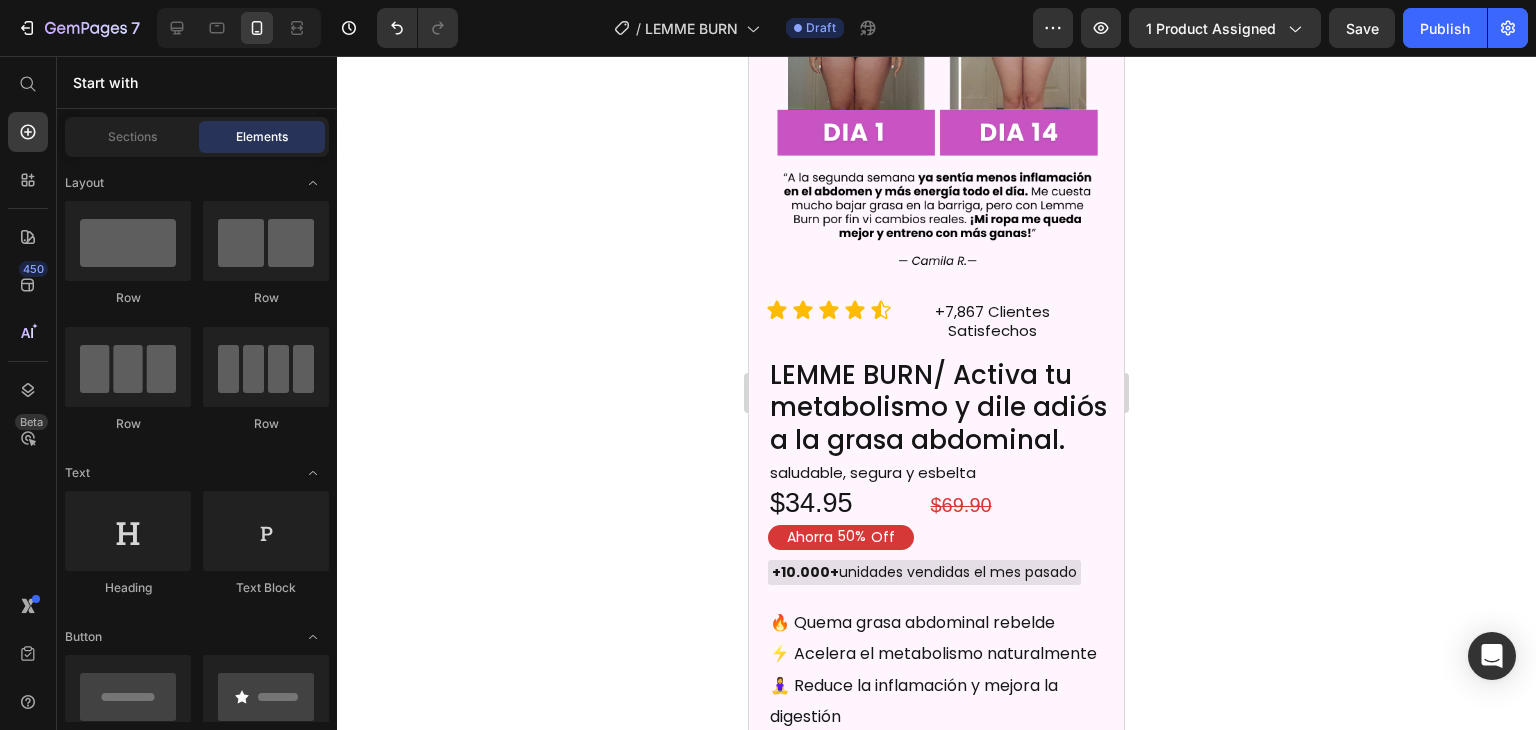 scroll, scrollTop: 1082, scrollLeft: 0, axis: vertical 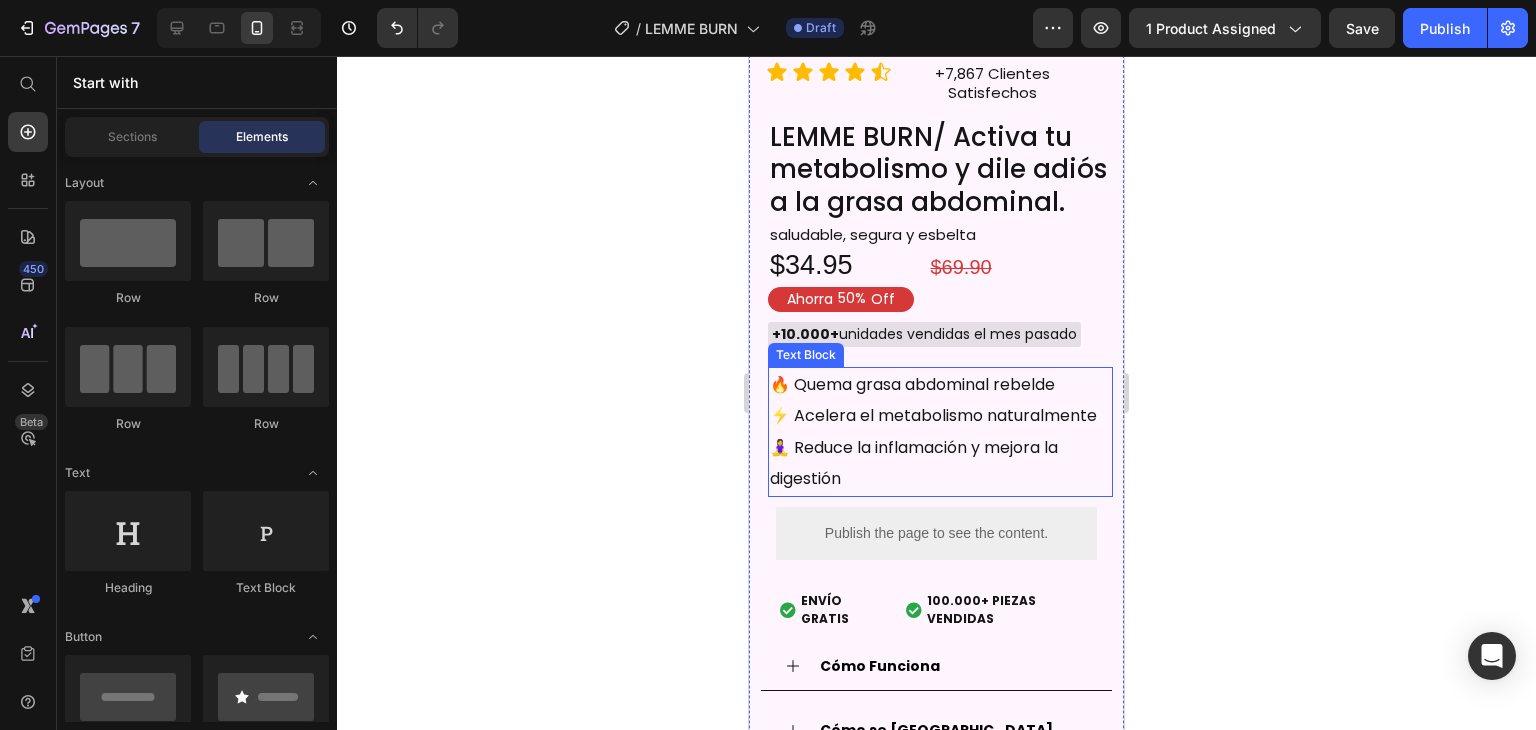 click on "⚡ Acelera el metabolismo naturalmente" at bounding box center [940, 416] 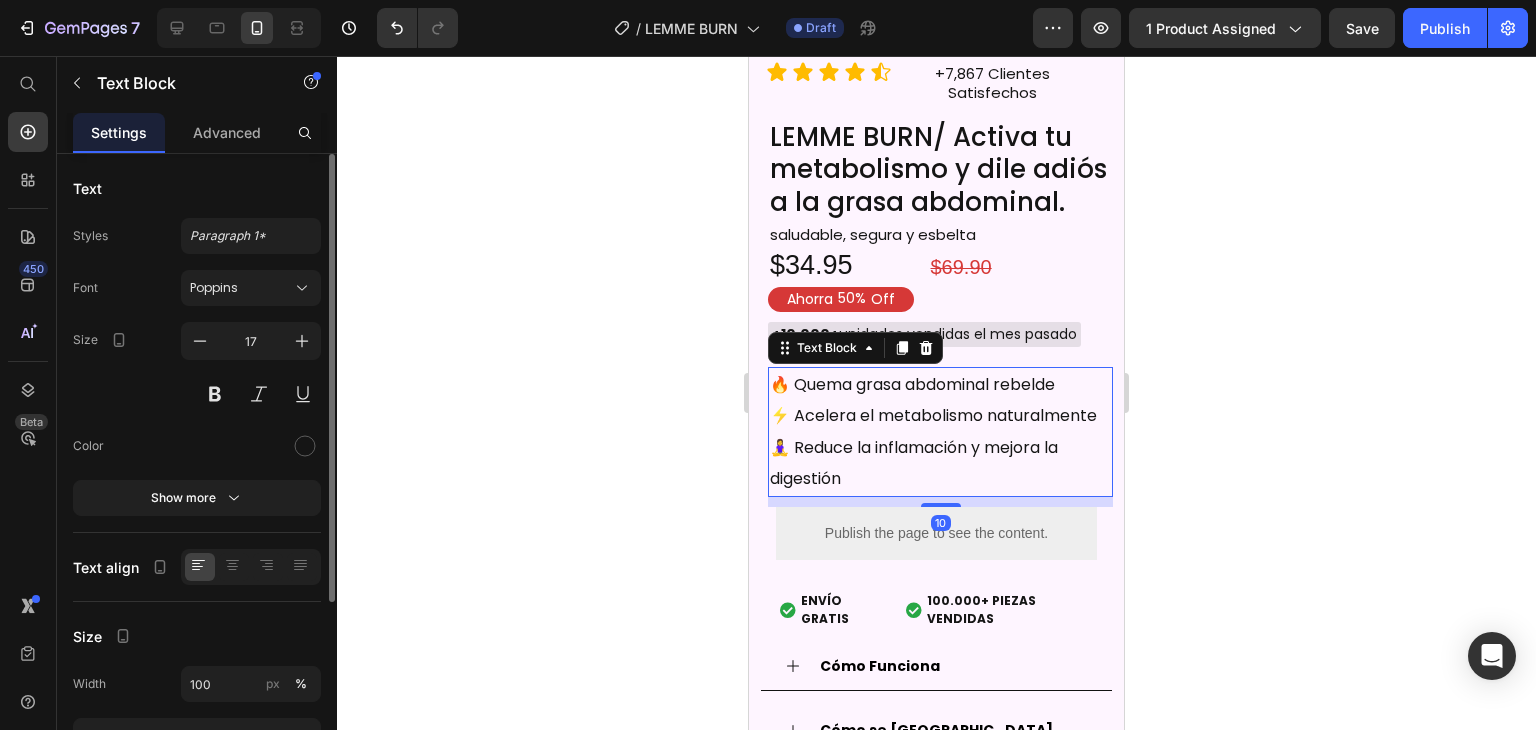 click on "⚡ Acelera el metabolismo naturalmente" at bounding box center (940, 416) 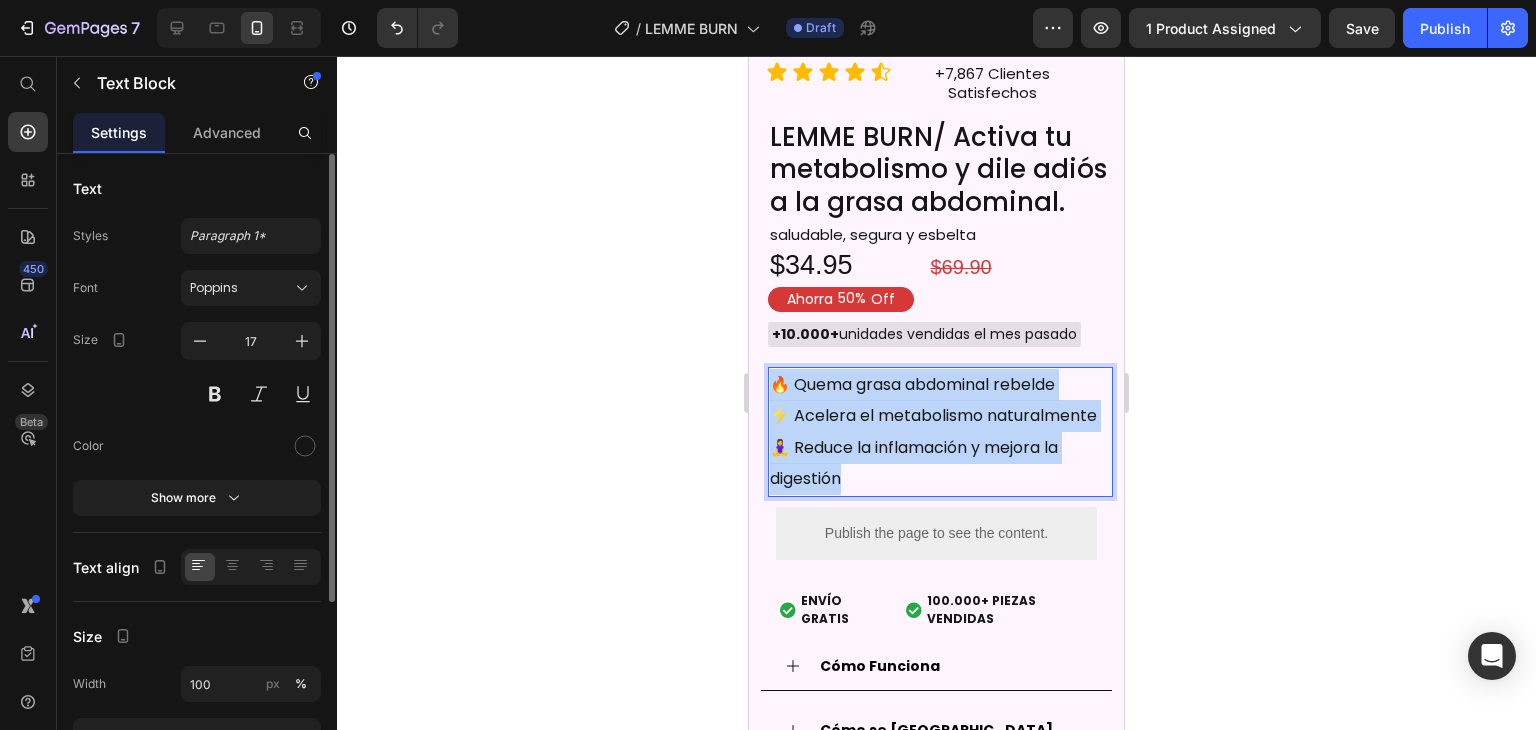 drag, startPoint x: 854, startPoint y: 503, endPoint x: 774, endPoint y: 360, distance: 163.85664 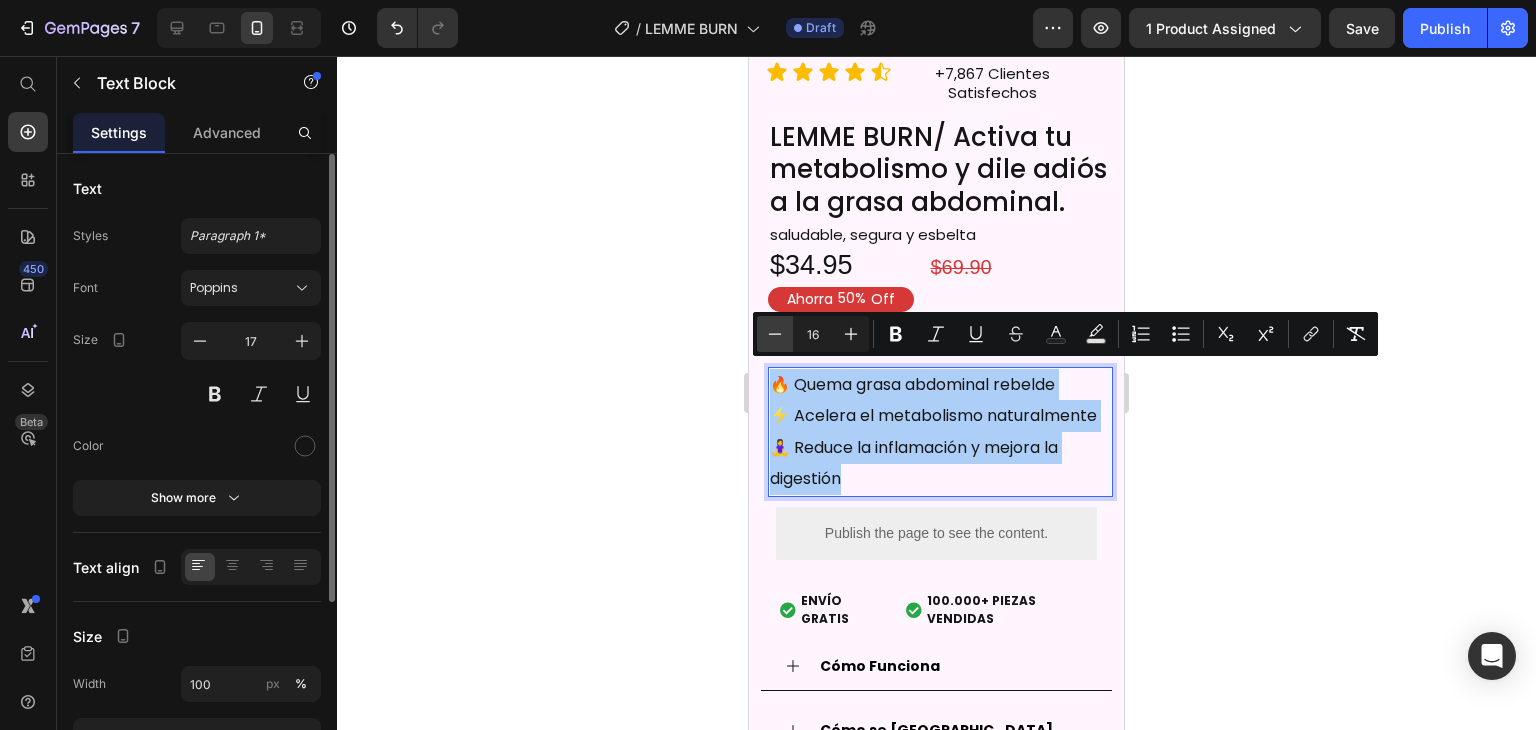 click 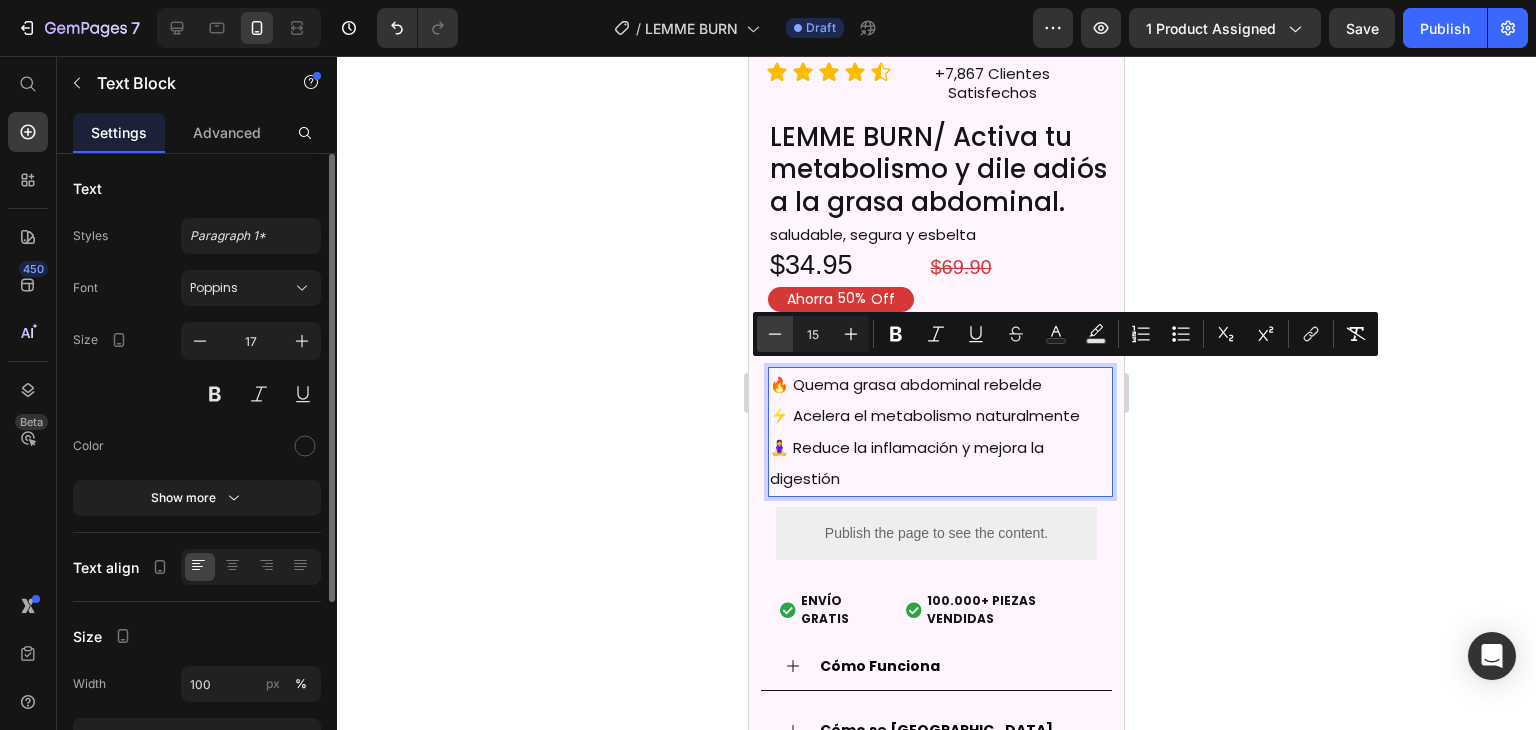 click 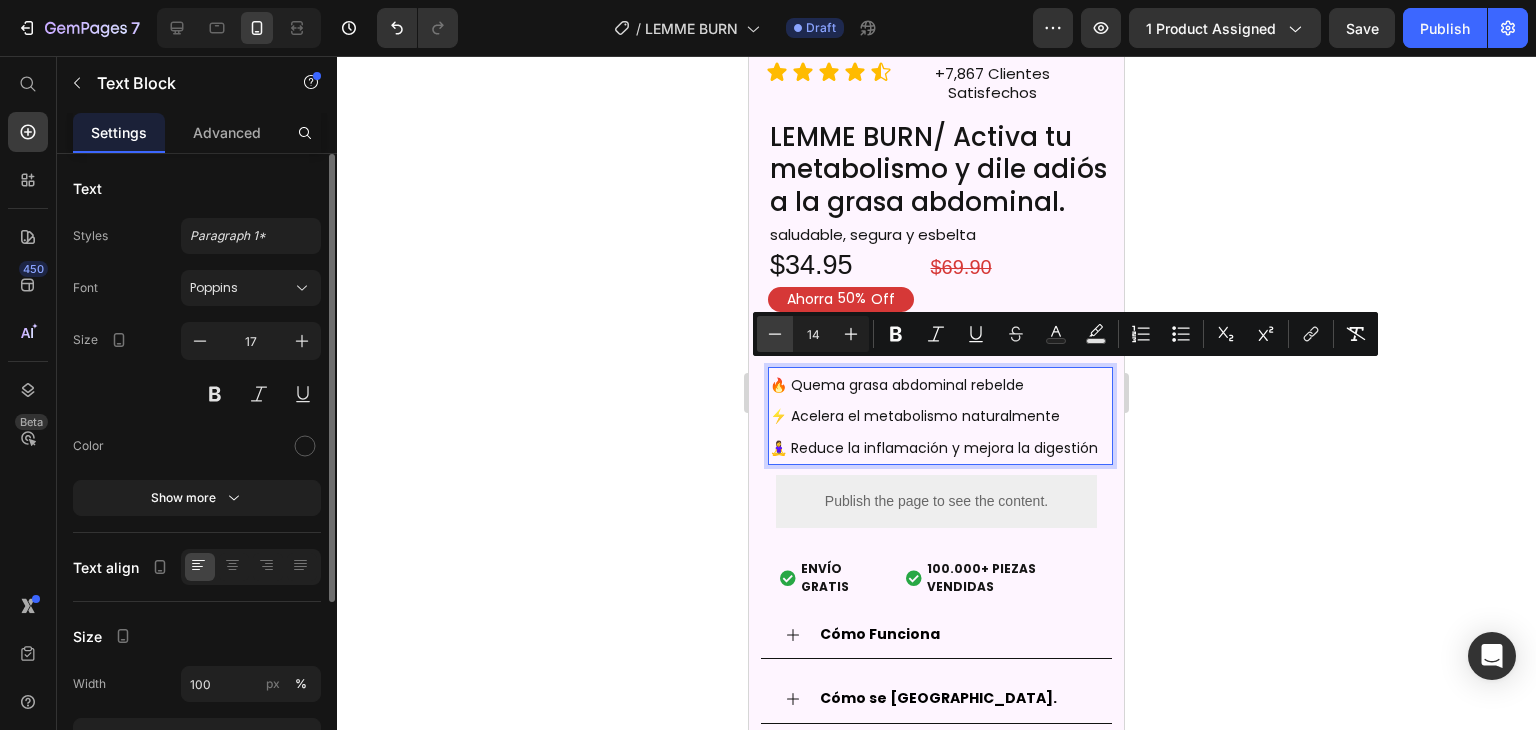 click 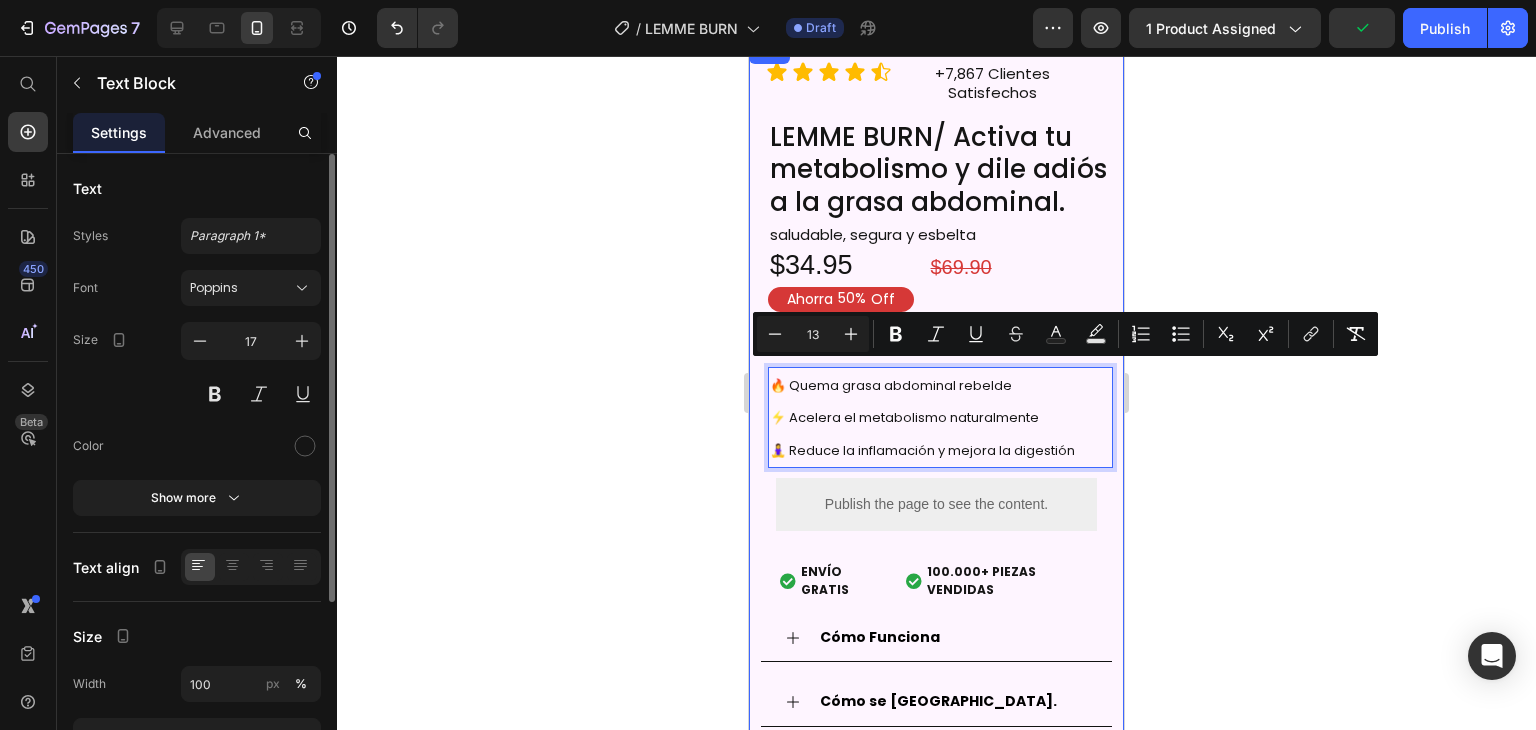 click on "Icon Icon Icon Icon Icon Icon List +7,867 Clientes Satisfechos Text Block Row LEMME BURN/  Activa tu metabolismo y dile adiós a la grasa abdominal. Product Title saludable, [PERSON_NAME] y esbelta Text Block Row $34.95 Product Price Ahorra 50% Off Discount Tag $69.90 Product Price Row
+10.000+  unidades vendidas el mes pasado
Custom Code 🔥 Quema grasa abdominal rebelde ⚡ Acelera el metabolismo naturalmente 🧘‍♀️ Reduce la inflamación y mejora la digestión Text Block   10
Publish the page to see the content.
Custom Code
Envio Gratis y Piezas Vendidas
ENVÍO GRATIS
100.000+ PIEZAS VENDIDAS
Custom Code
Cómo Funciona
Cómo se usa. Accordion Image Row" at bounding box center [936, 752] 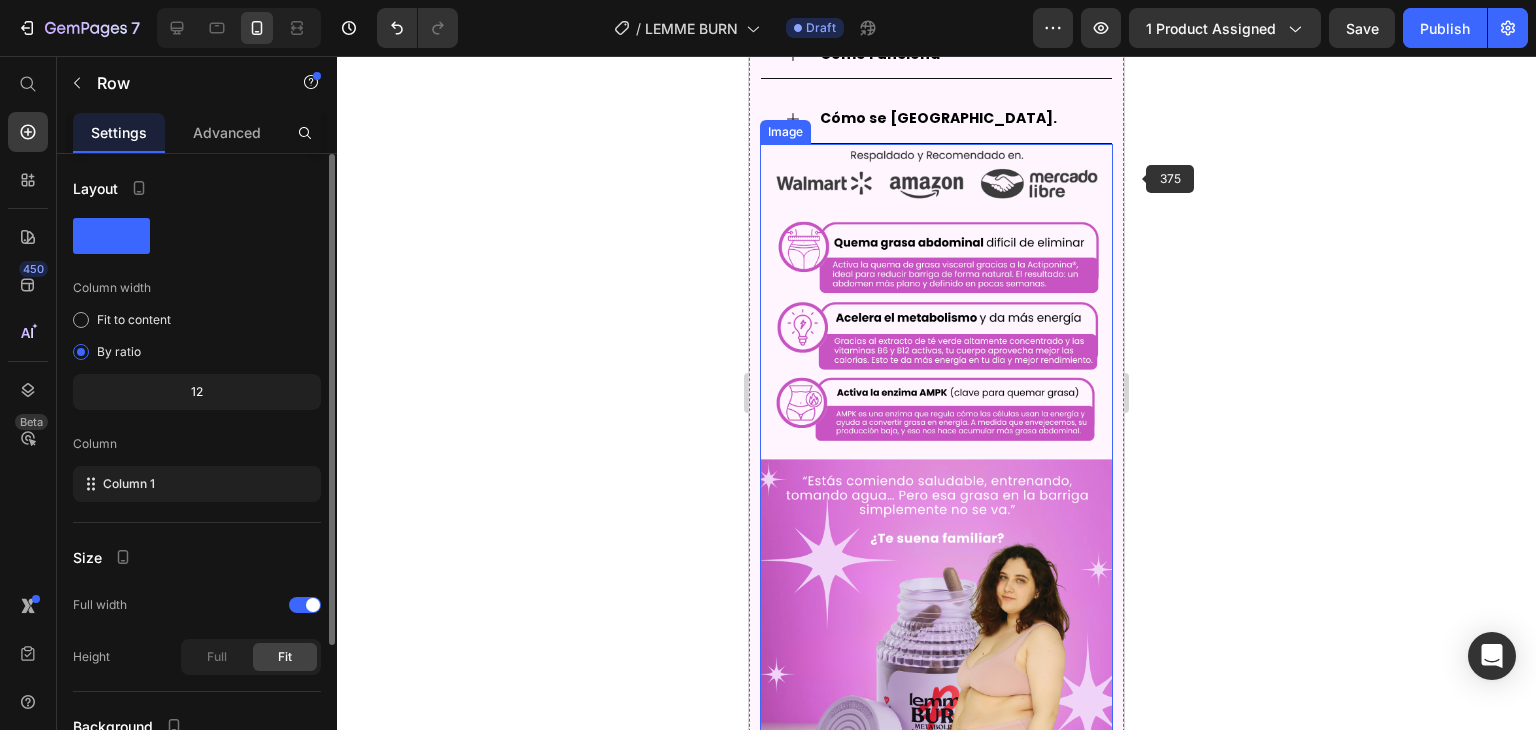 scroll, scrollTop: 1700, scrollLeft: 0, axis: vertical 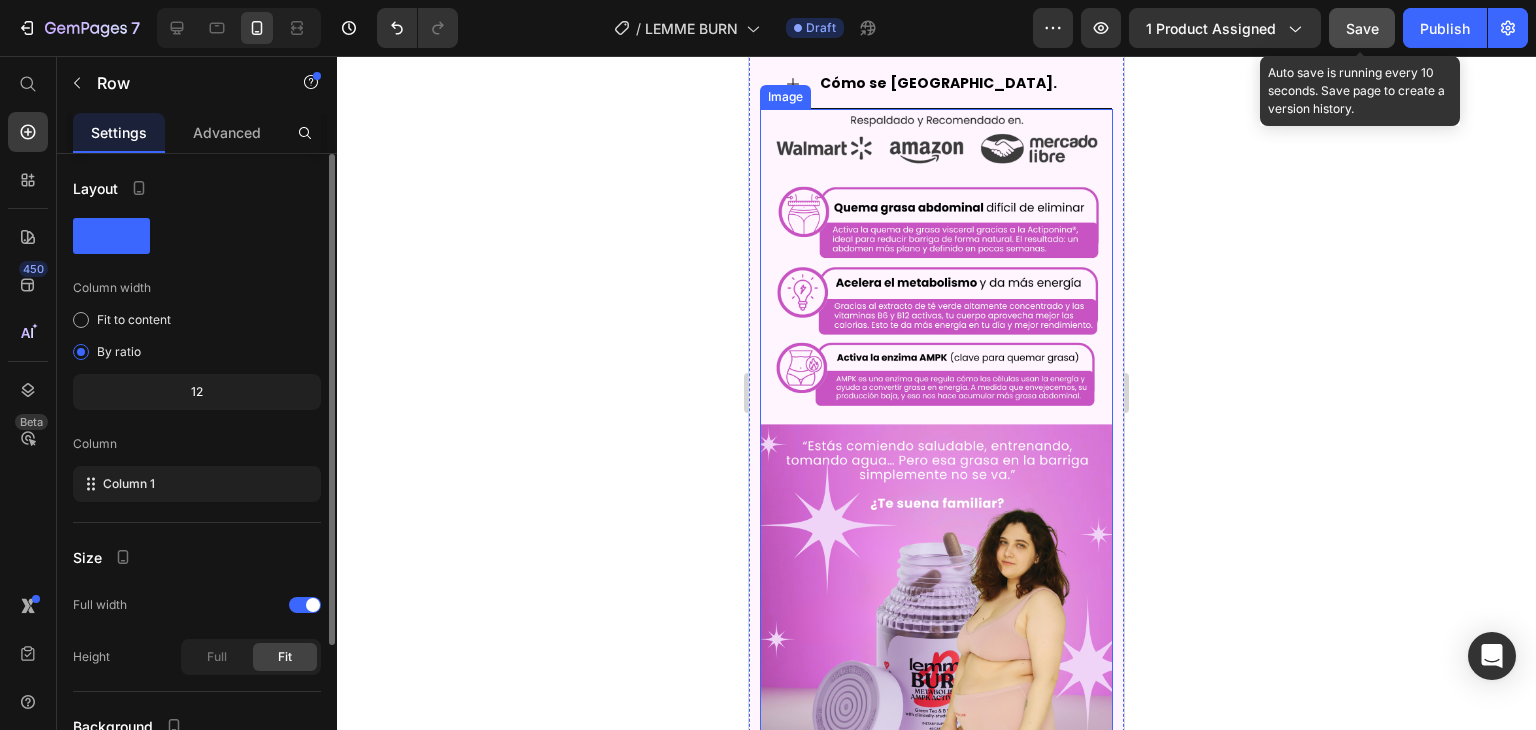click on "Save" at bounding box center (1362, 28) 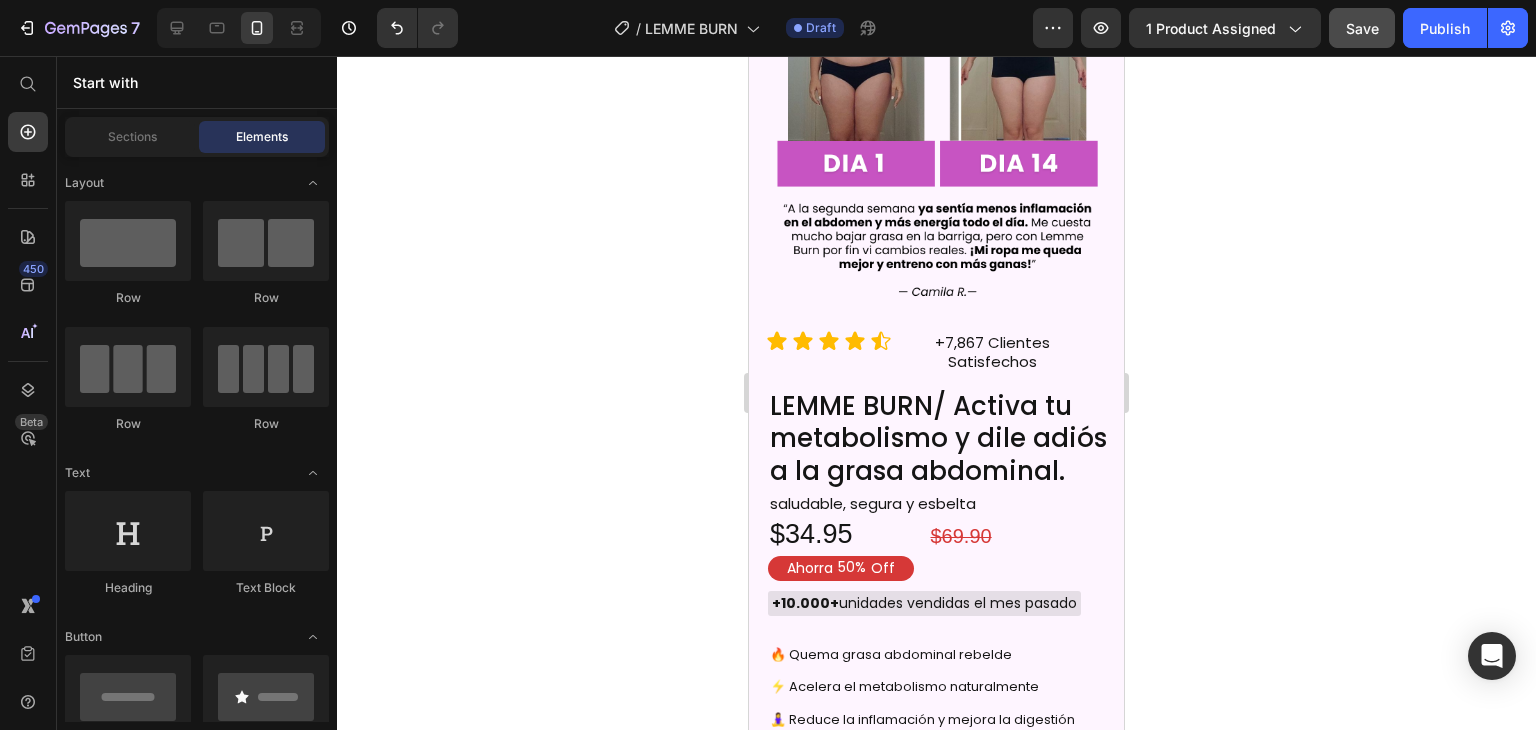 scroll, scrollTop: 838, scrollLeft: 0, axis: vertical 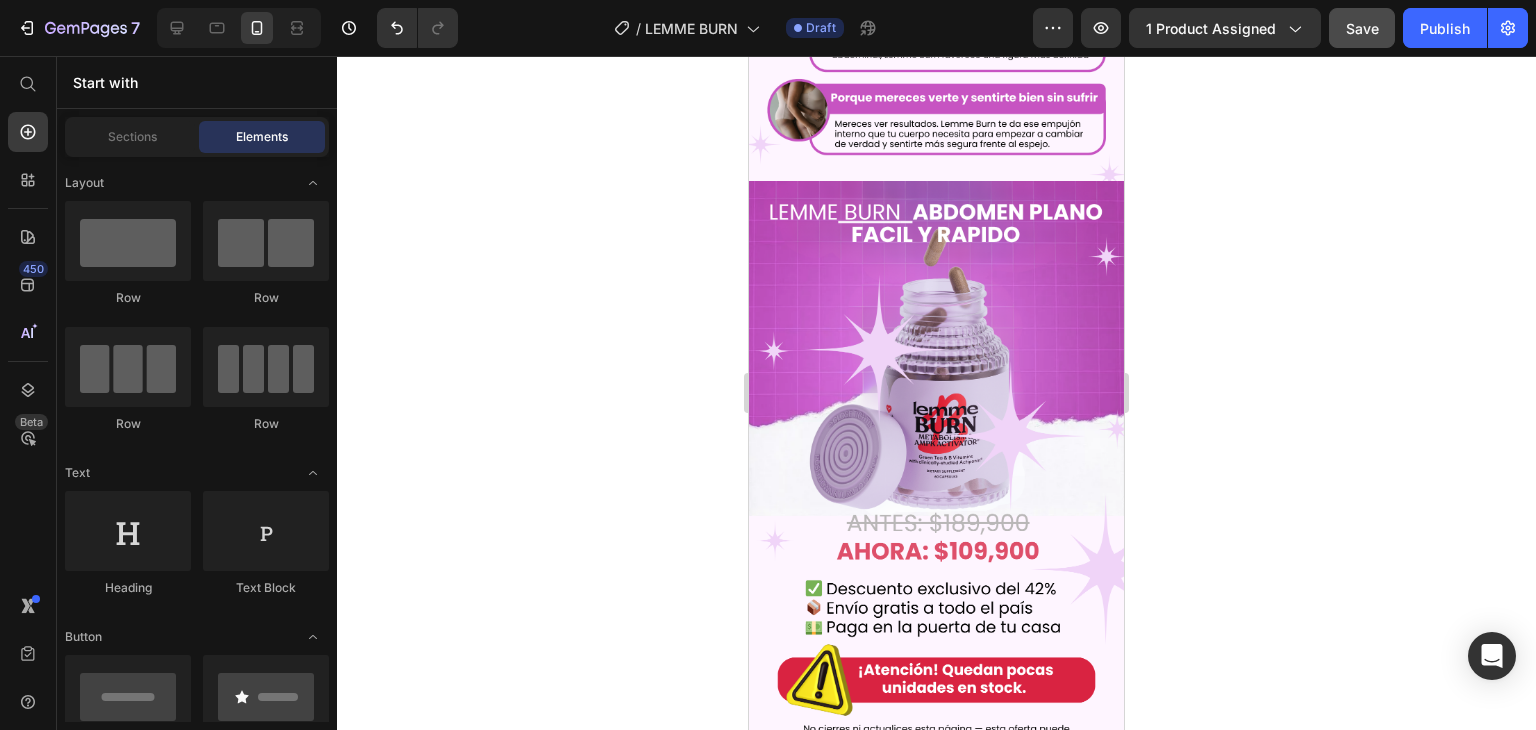 drag, startPoint x: 1116, startPoint y: 140, endPoint x: 1876, endPoint y: 538, distance: 857.90674 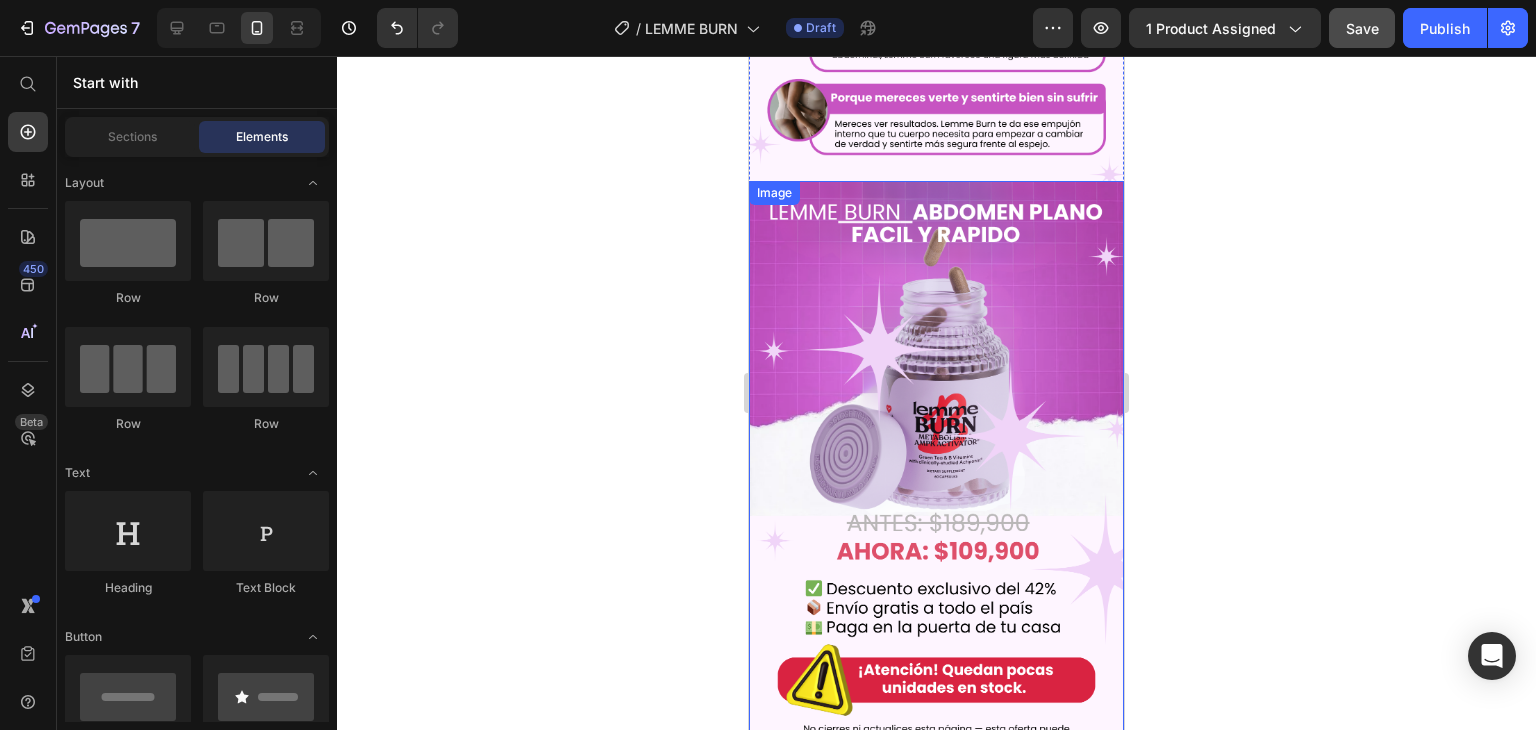 click at bounding box center [936, 605] 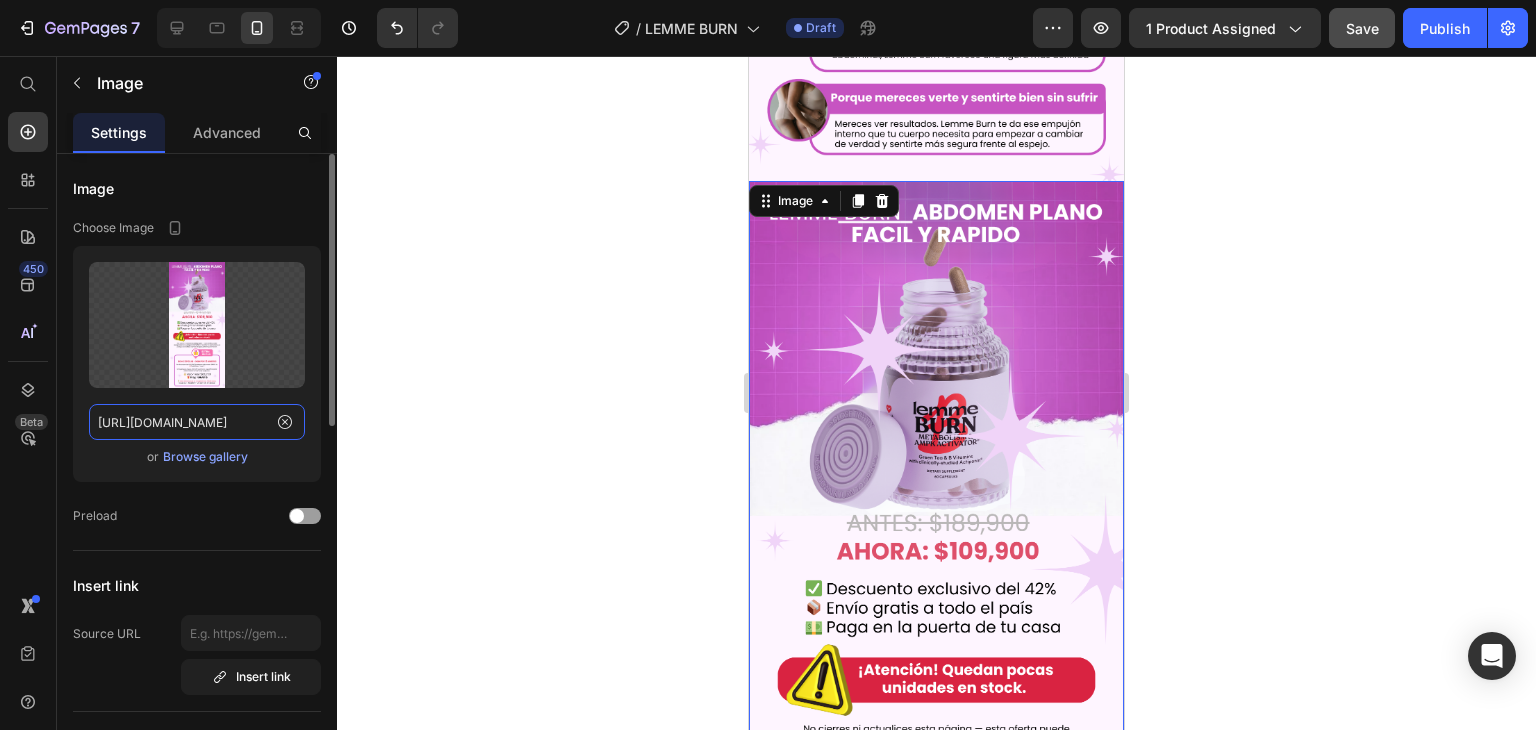 click on "[URL][DOMAIN_NAME]" 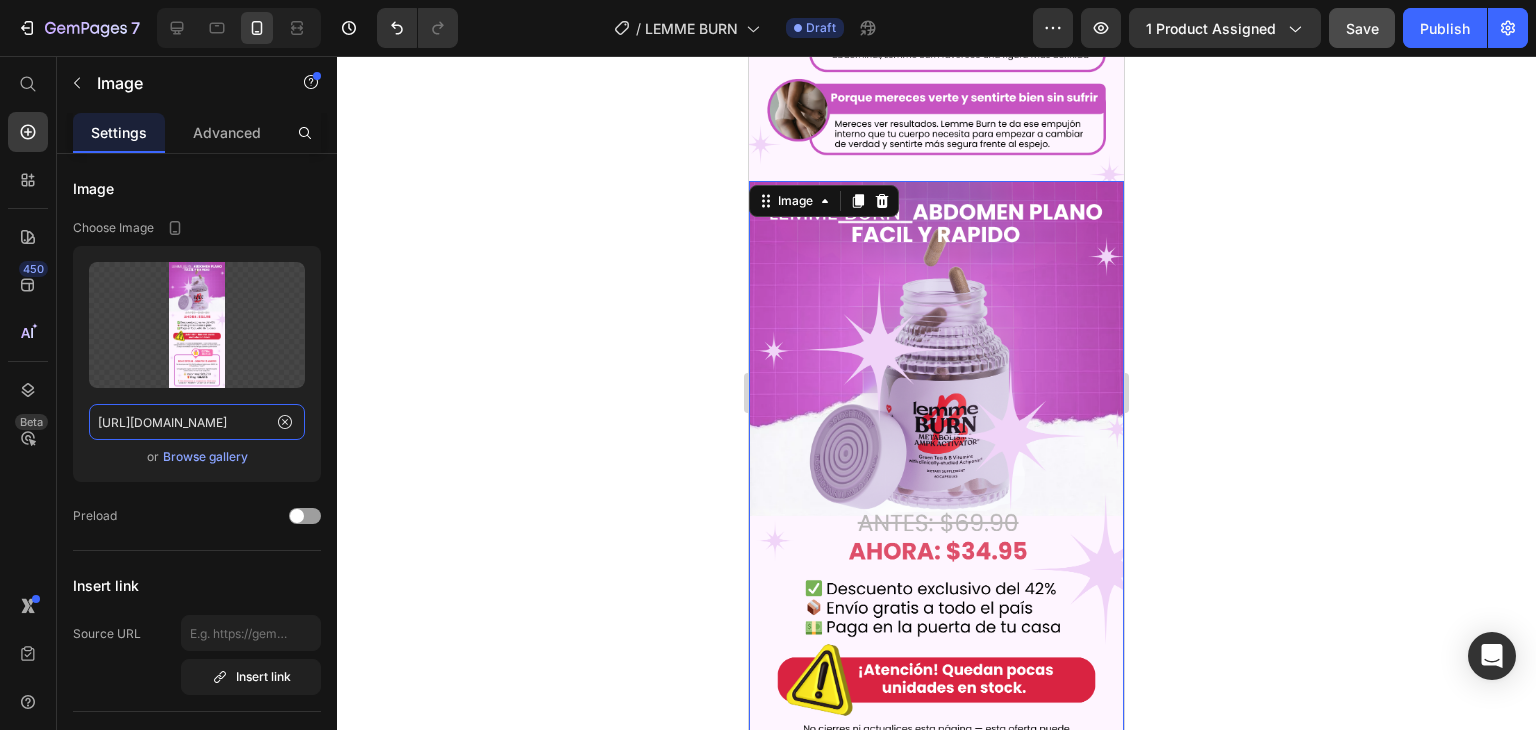 type on "[URL][DOMAIN_NAME]" 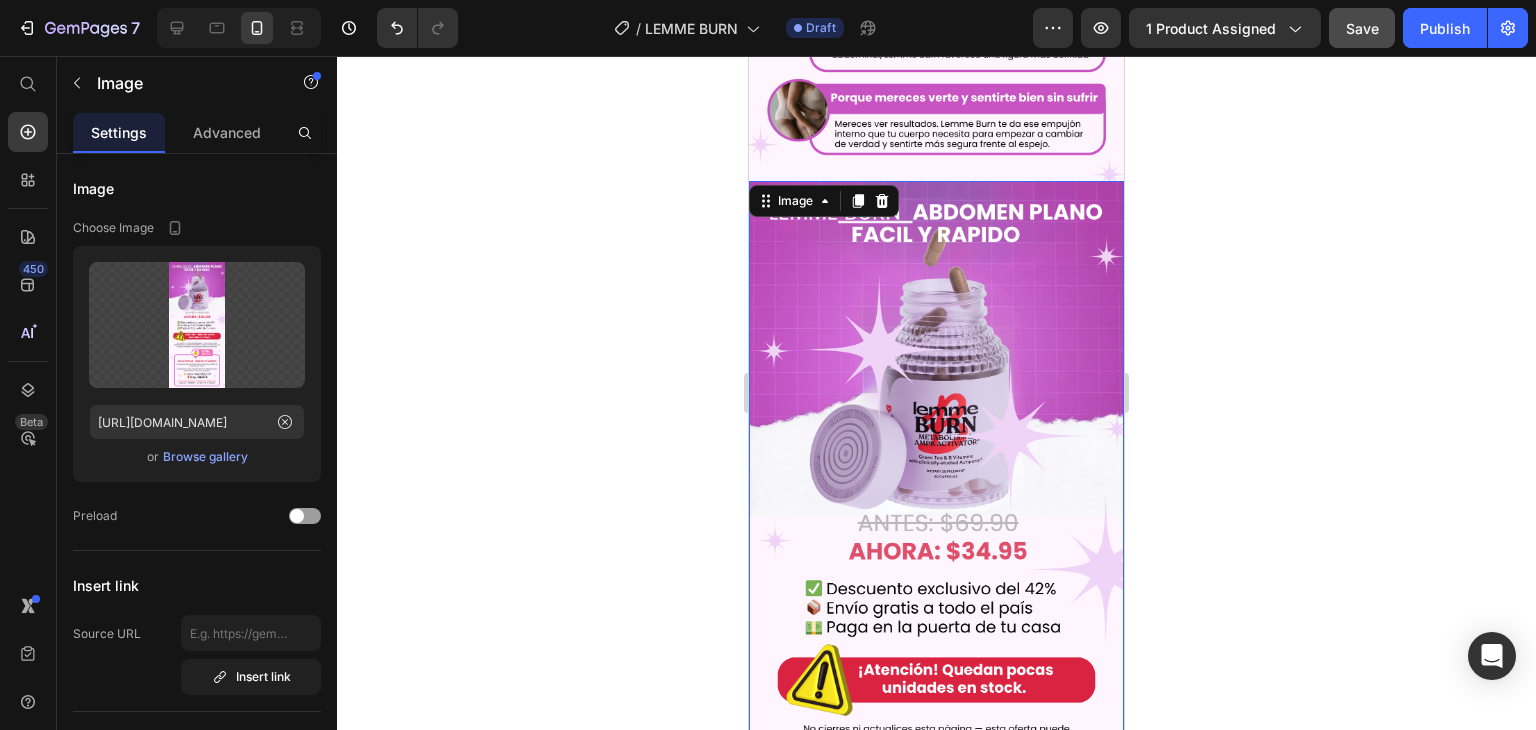 click 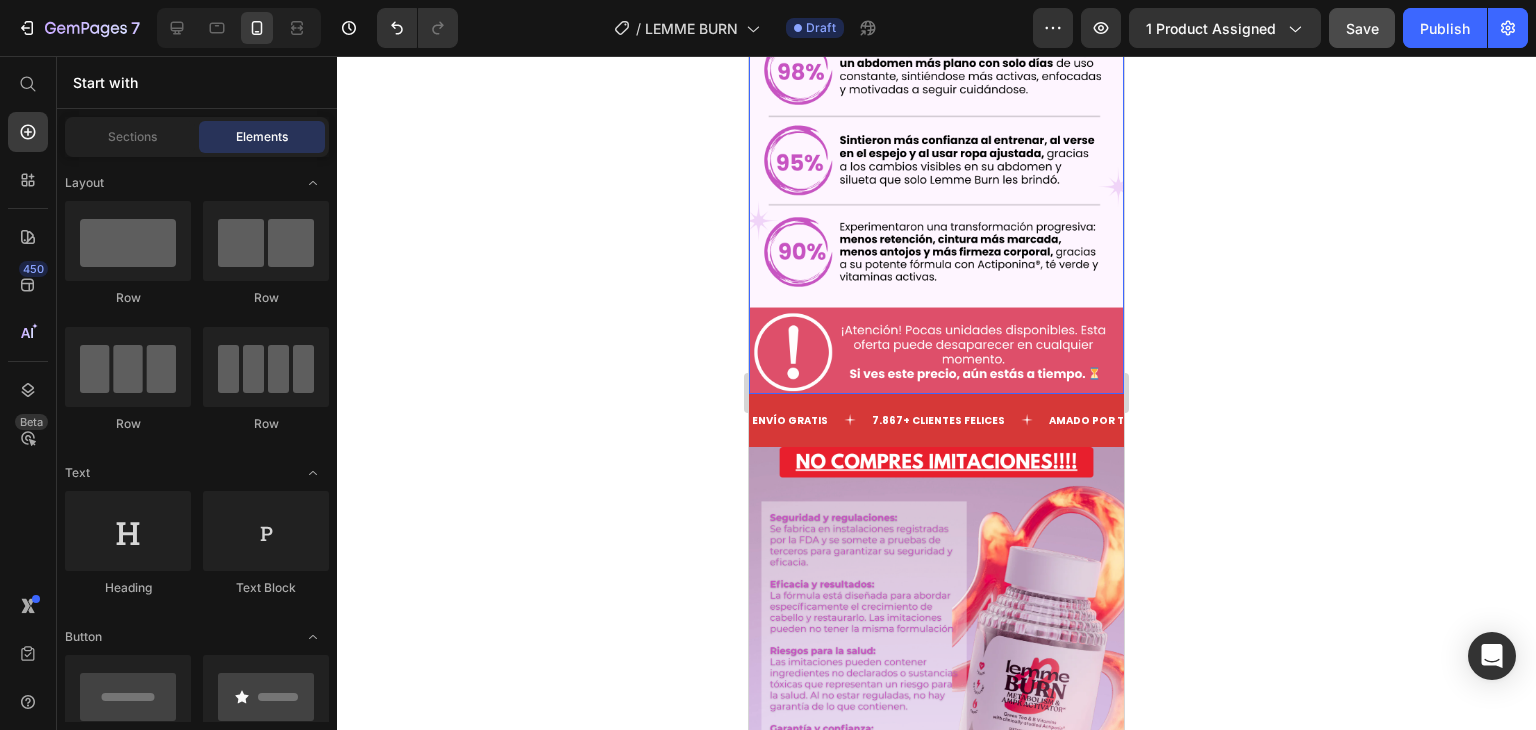 scroll, scrollTop: 8007, scrollLeft: 0, axis: vertical 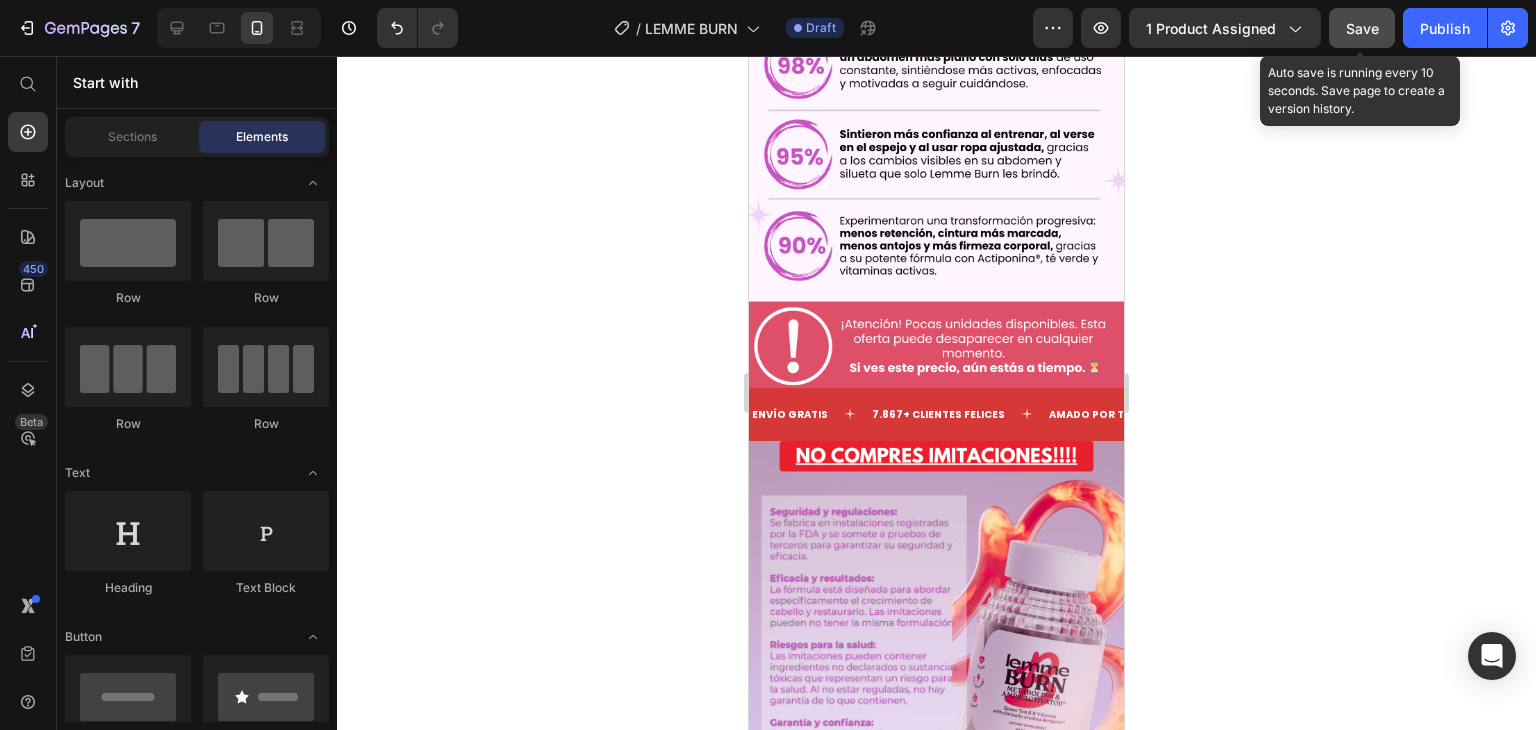click on "Save" 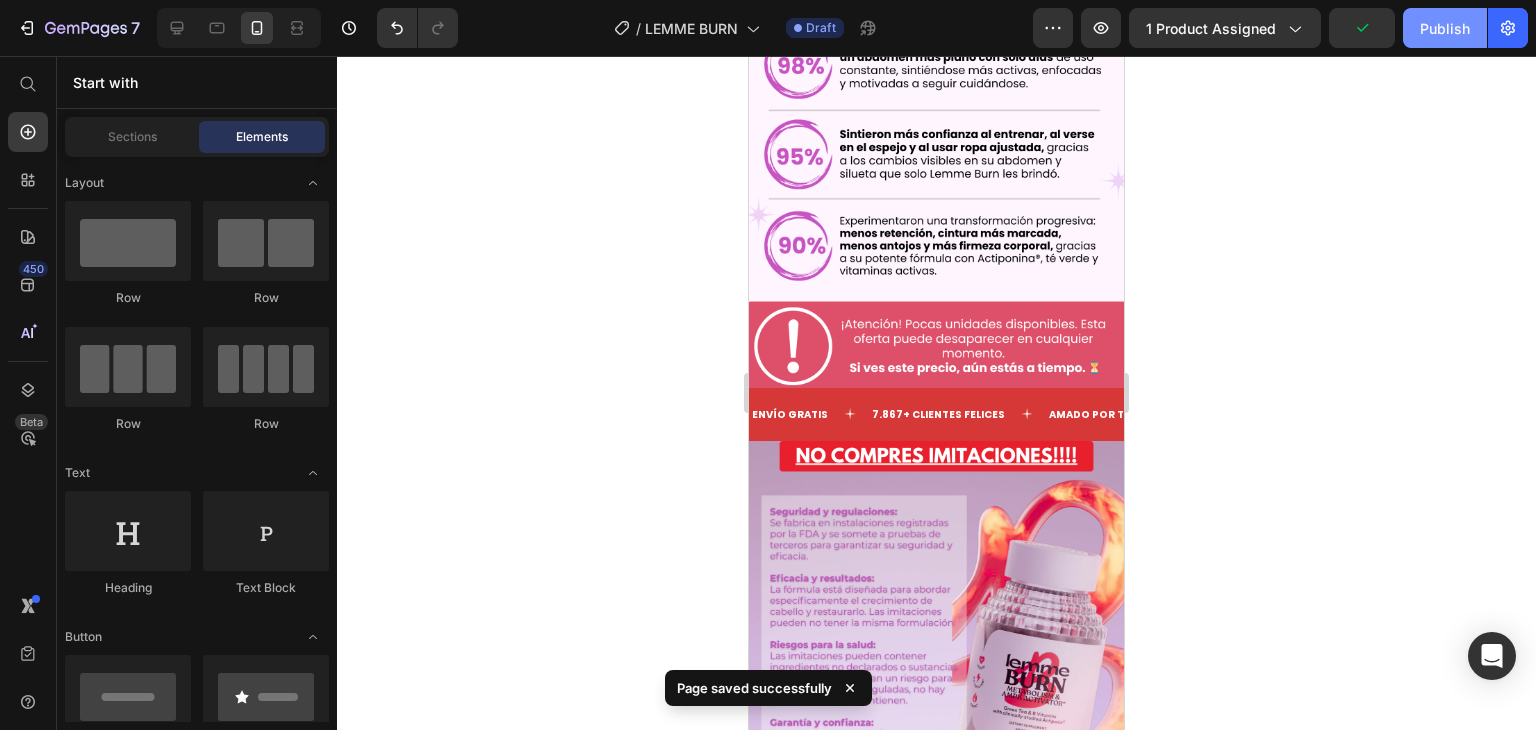 click on "Publish" at bounding box center [1445, 28] 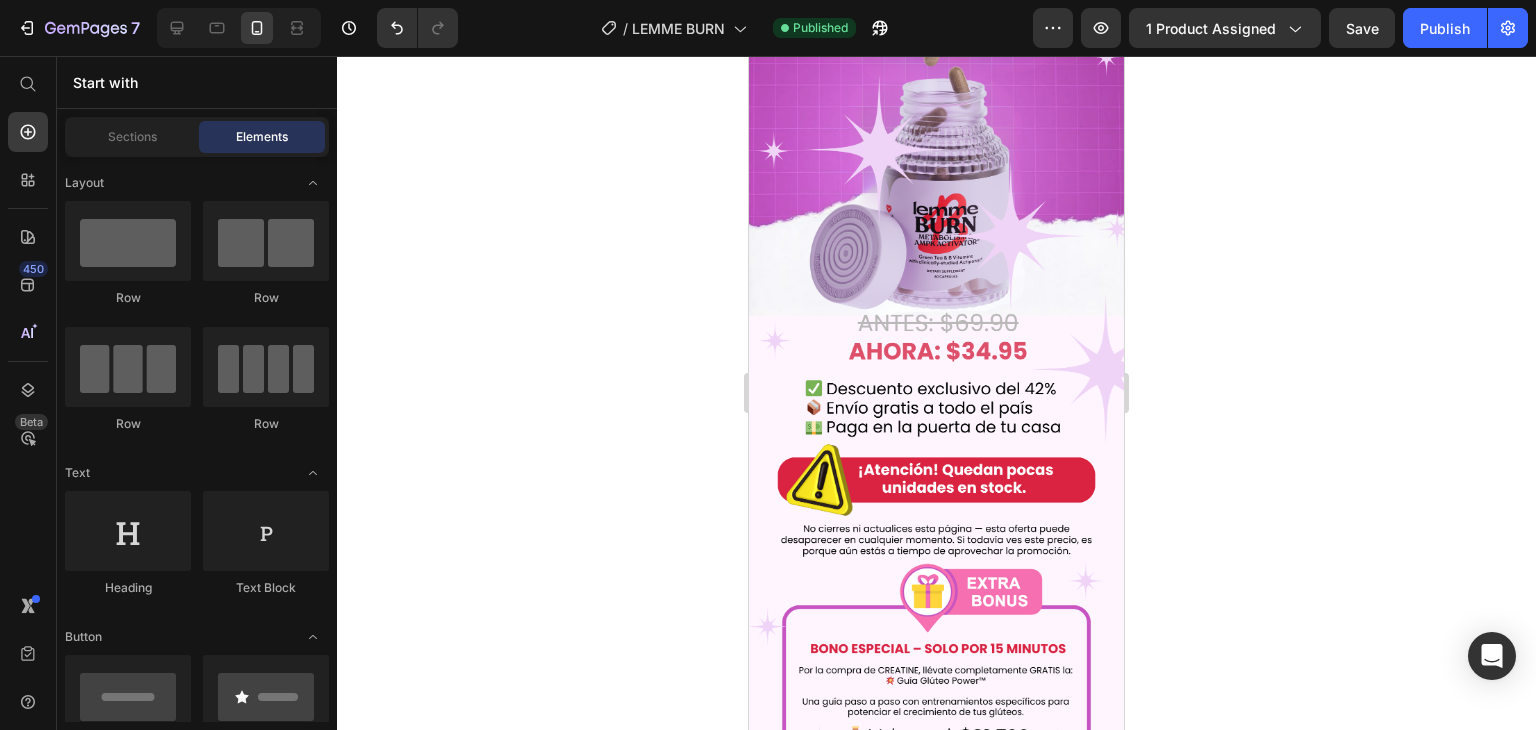 scroll, scrollTop: 6007, scrollLeft: 0, axis: vertical 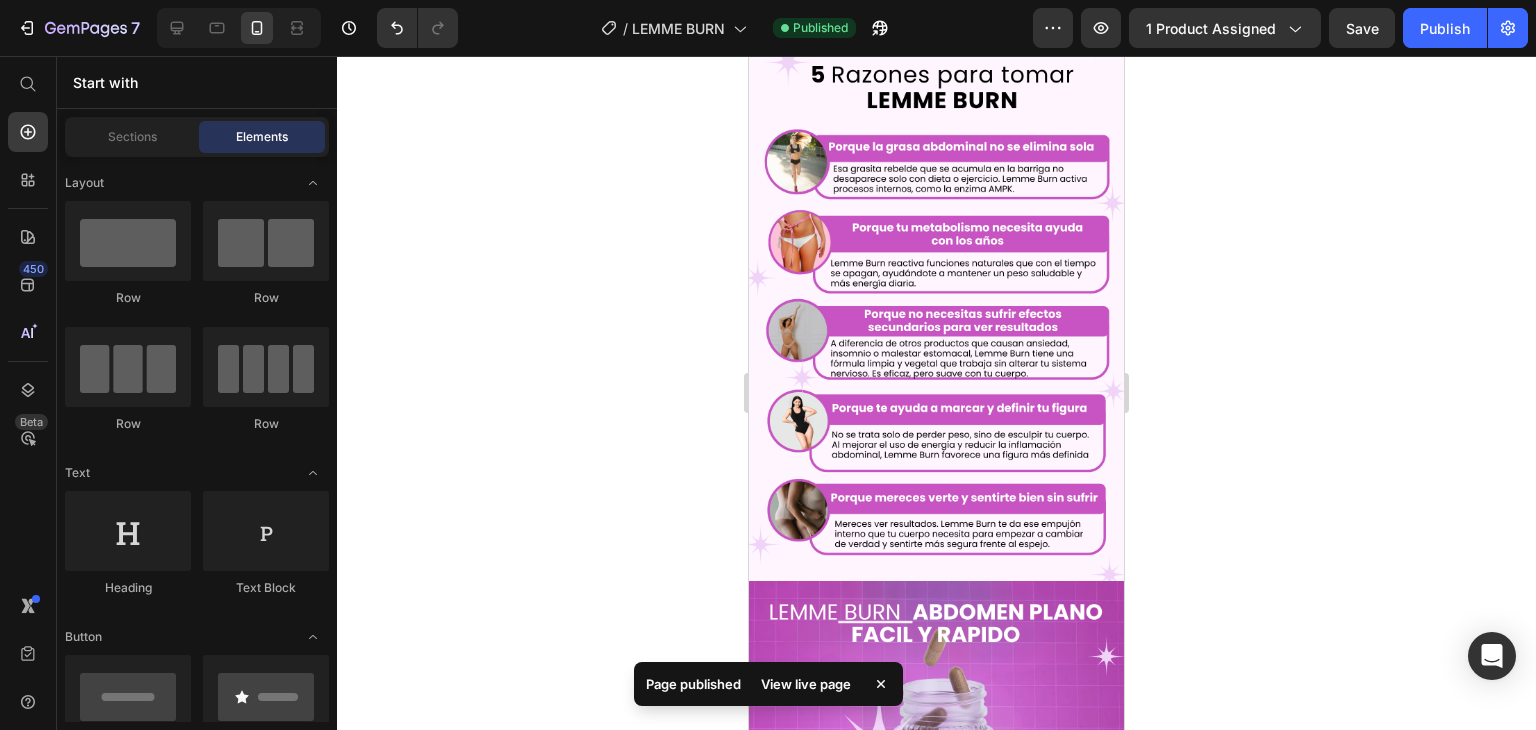 click on "View live page" at bounding box center (806, 684) 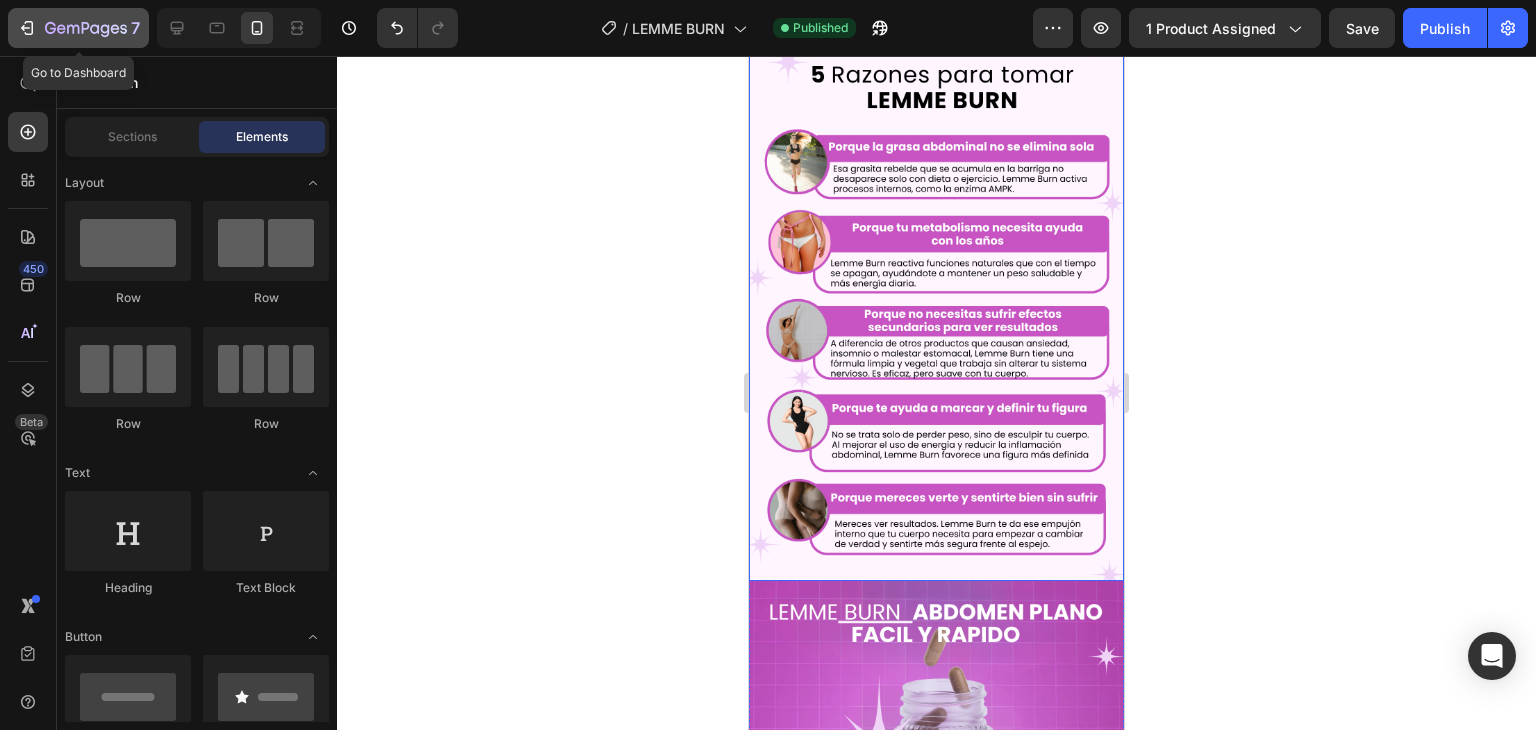 click 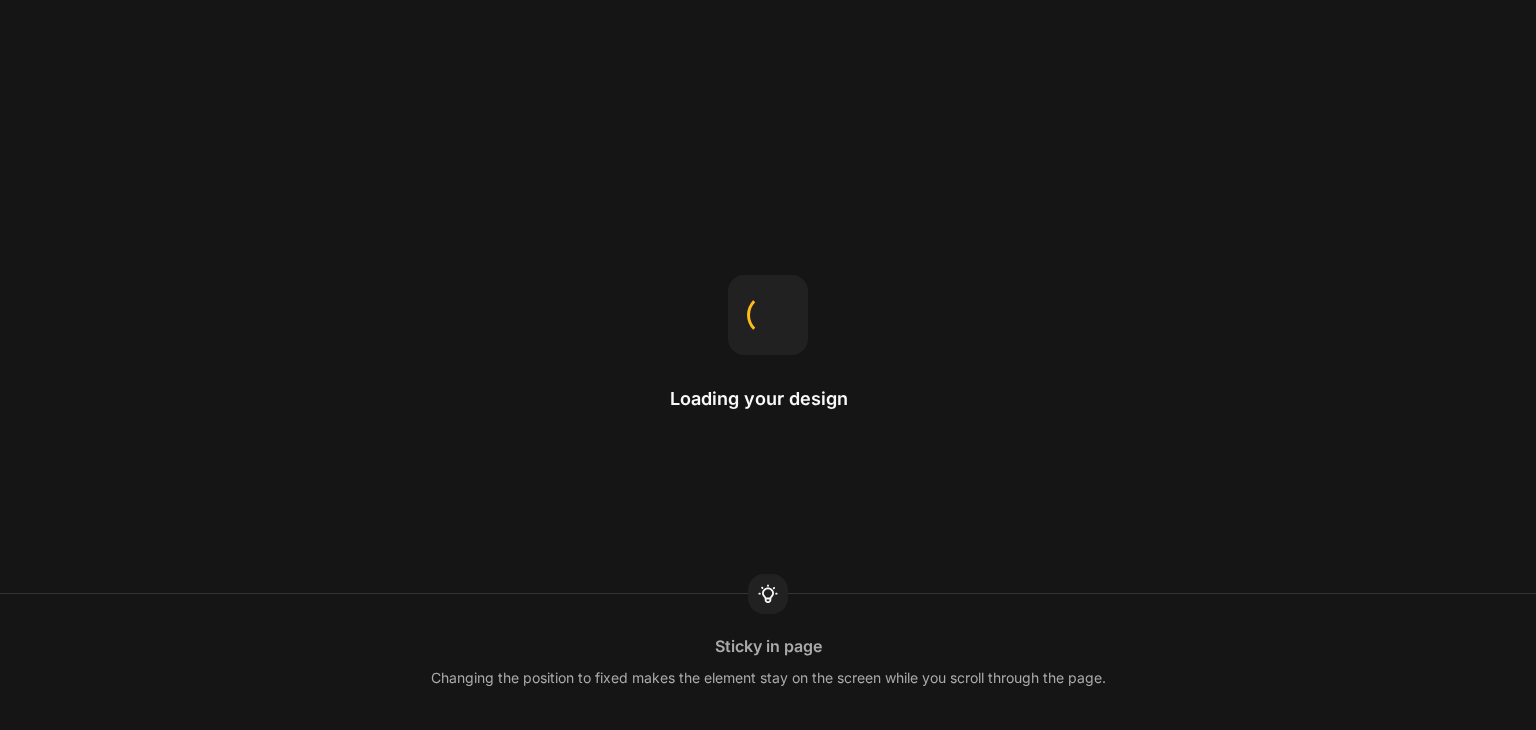 scroll, scrollTop: 0, scrollLeft: 0, axis: both 